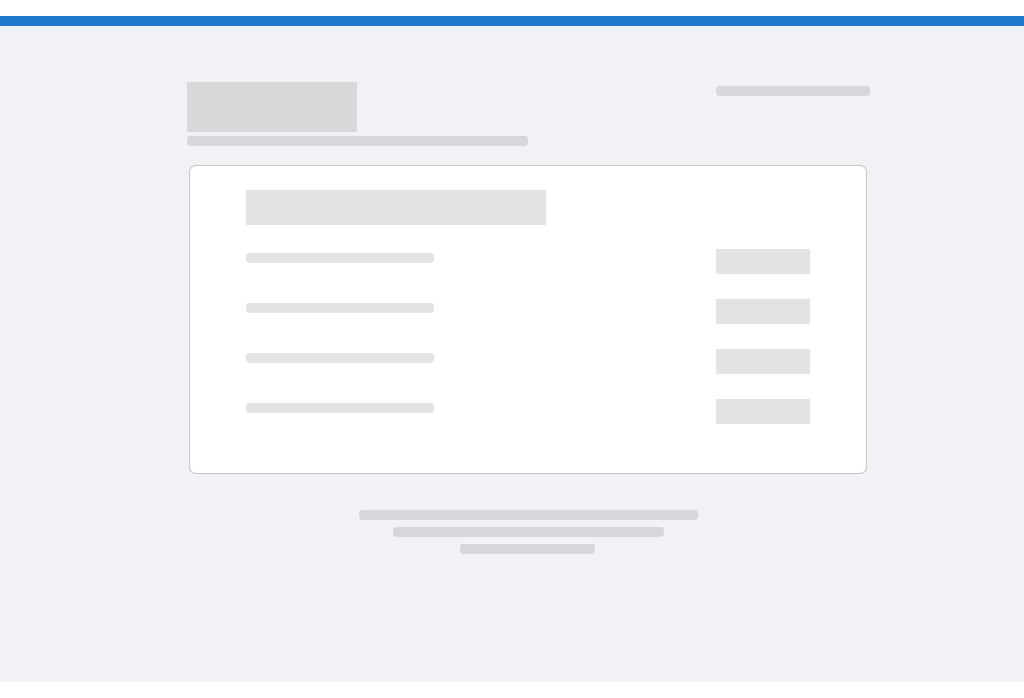 scroll, scrollTop: 0, scrollLeft: 0, axis: both 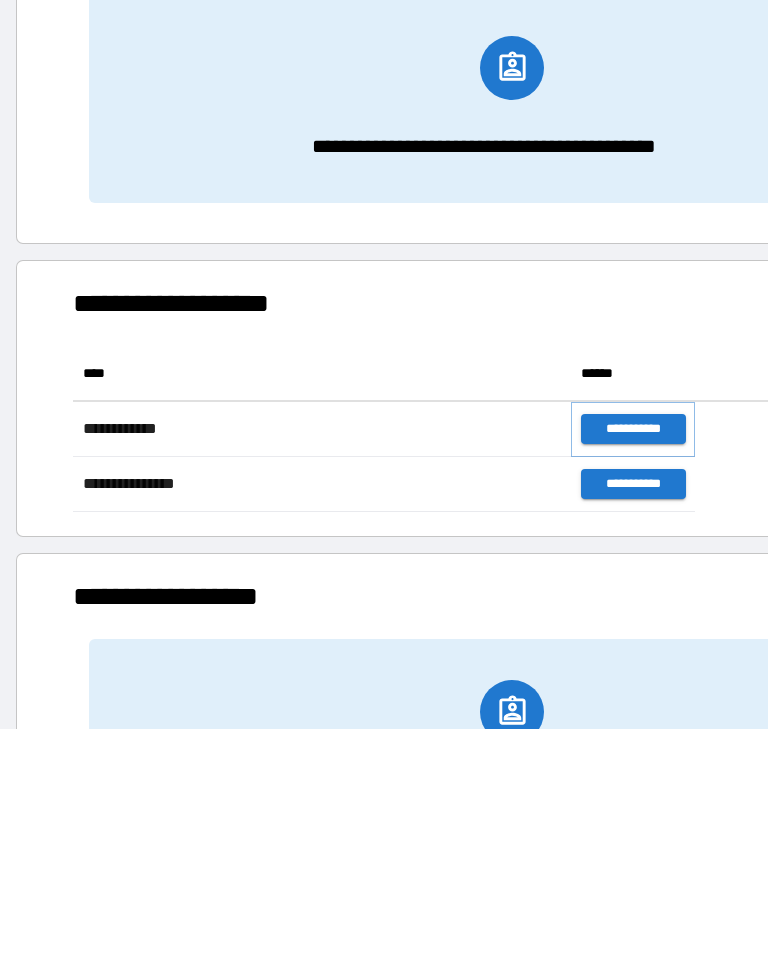 click on "**********" at bounding box center (633, 429) 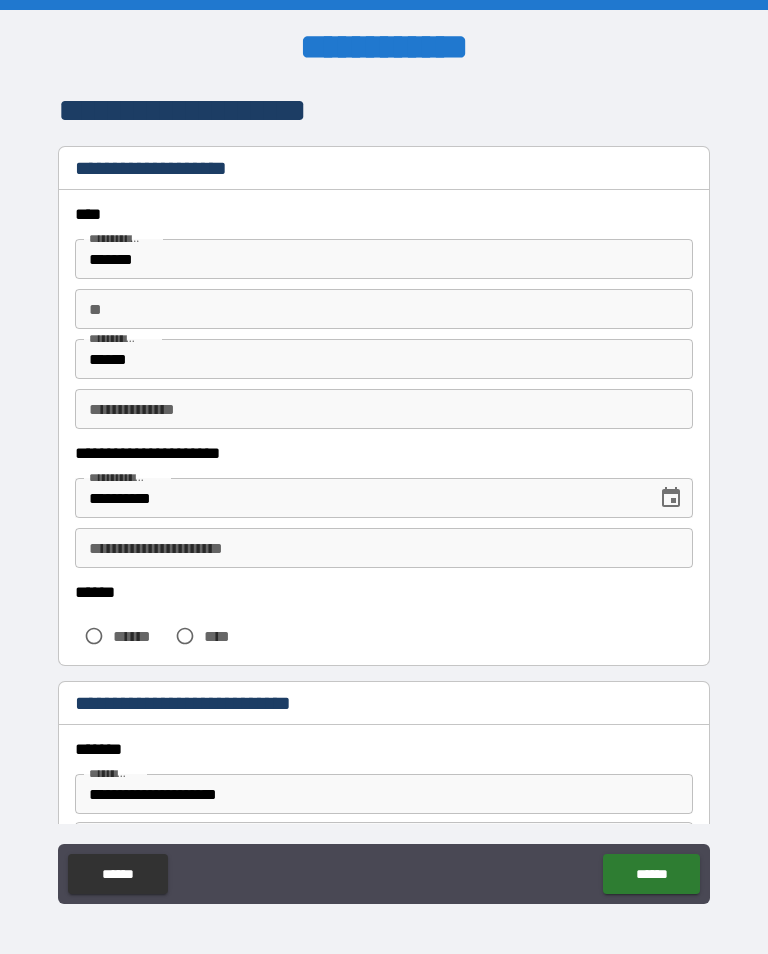 click 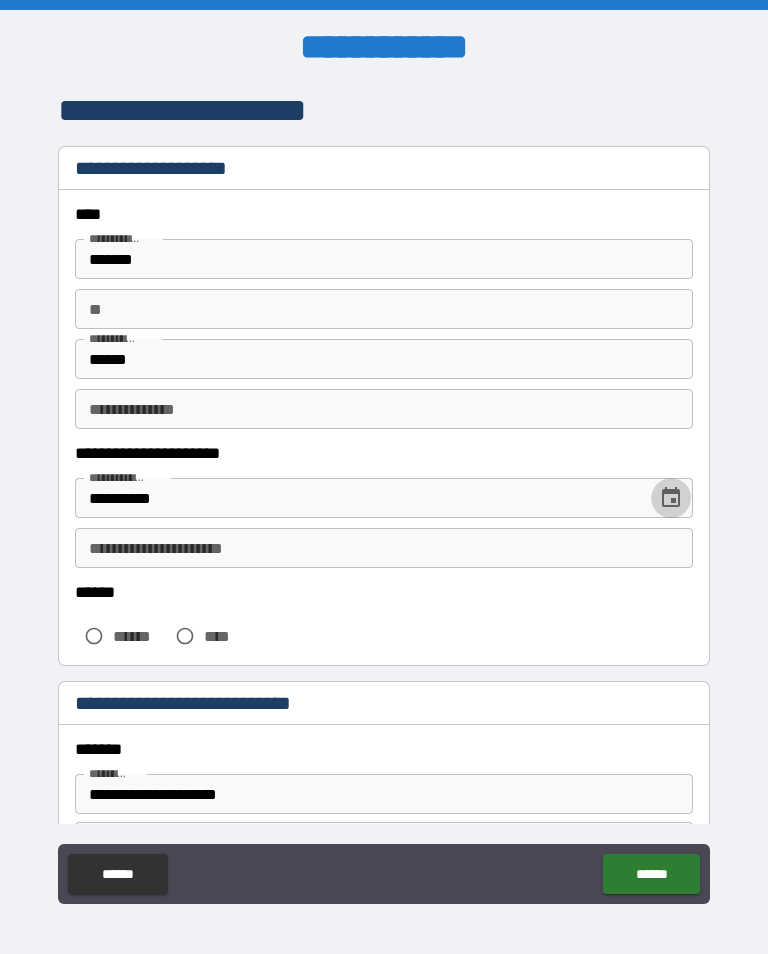 click 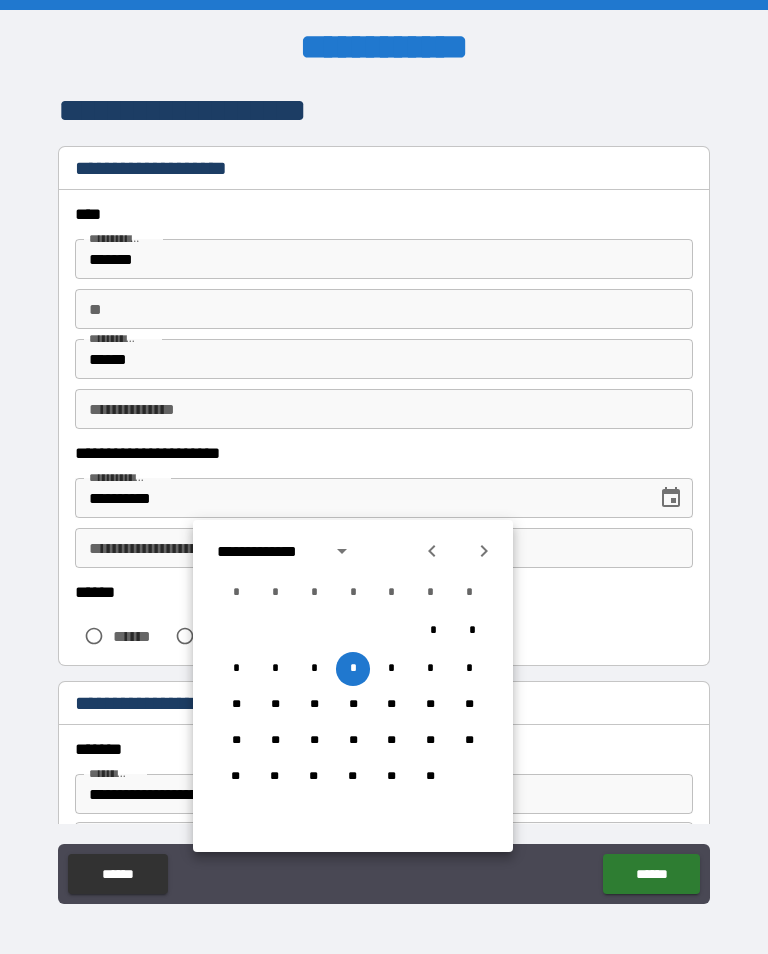 click on "*" at bounding box center (391, 669) 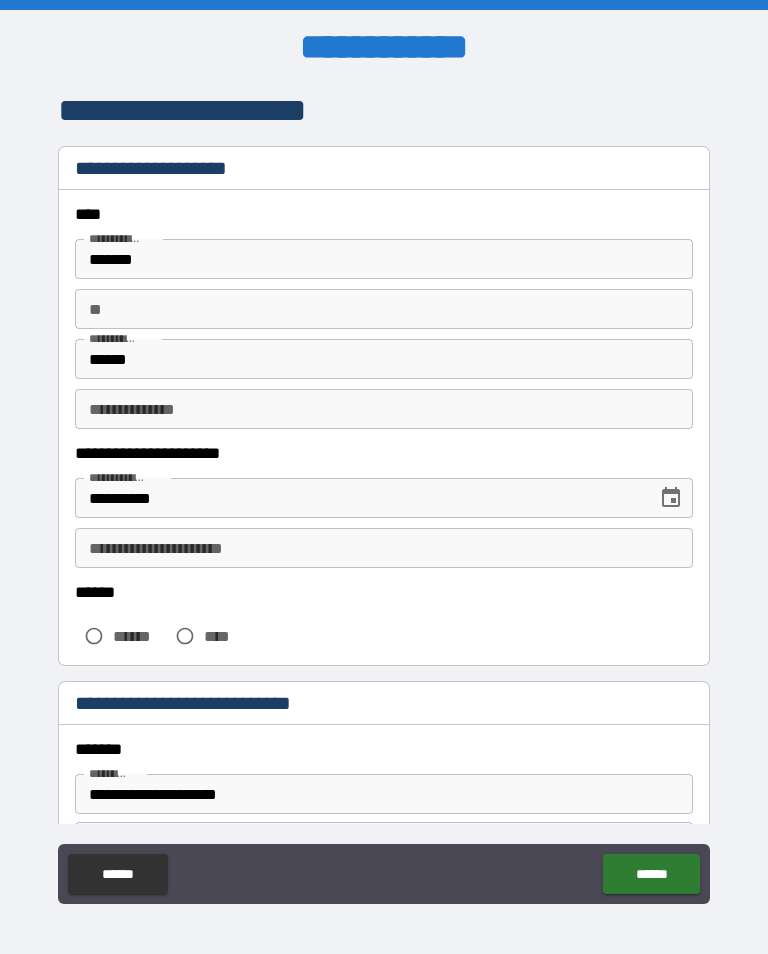 type on "**********" 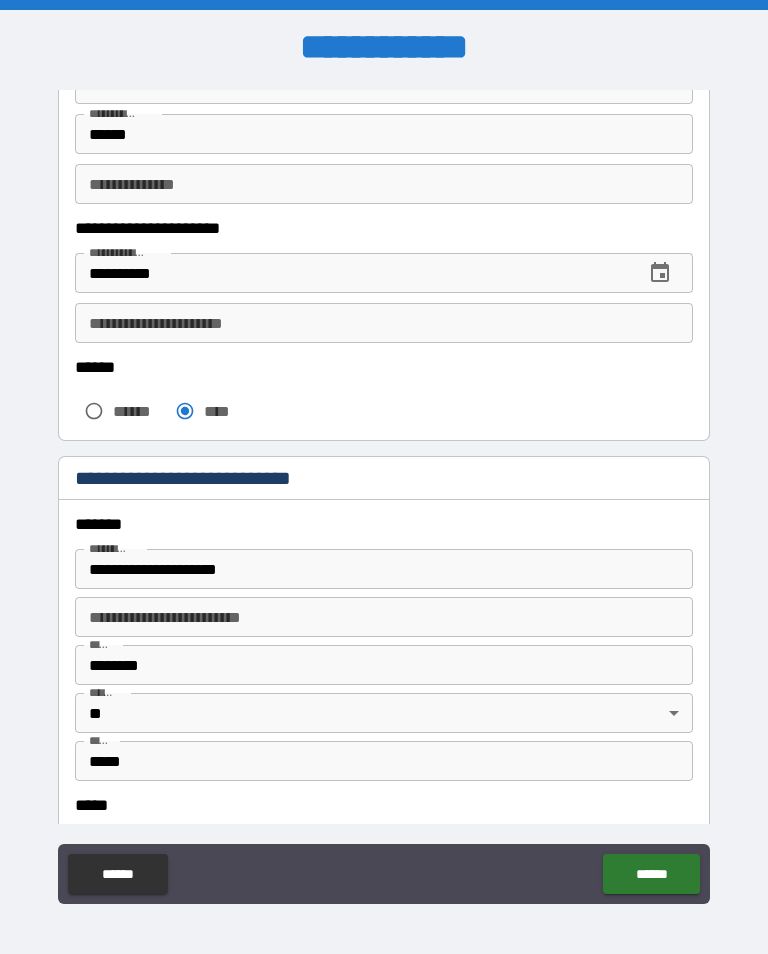 scroll, scrollTop: 229, scrollLeft: 0, axis: vertical 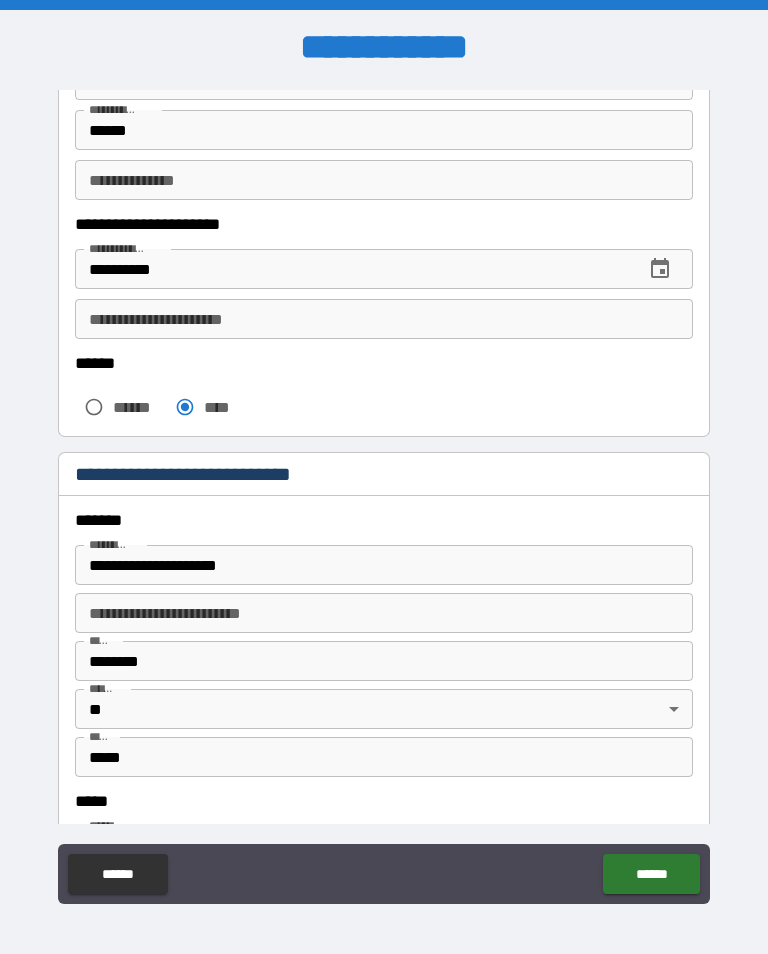 click on "**********" at bounding box center (384, 565) 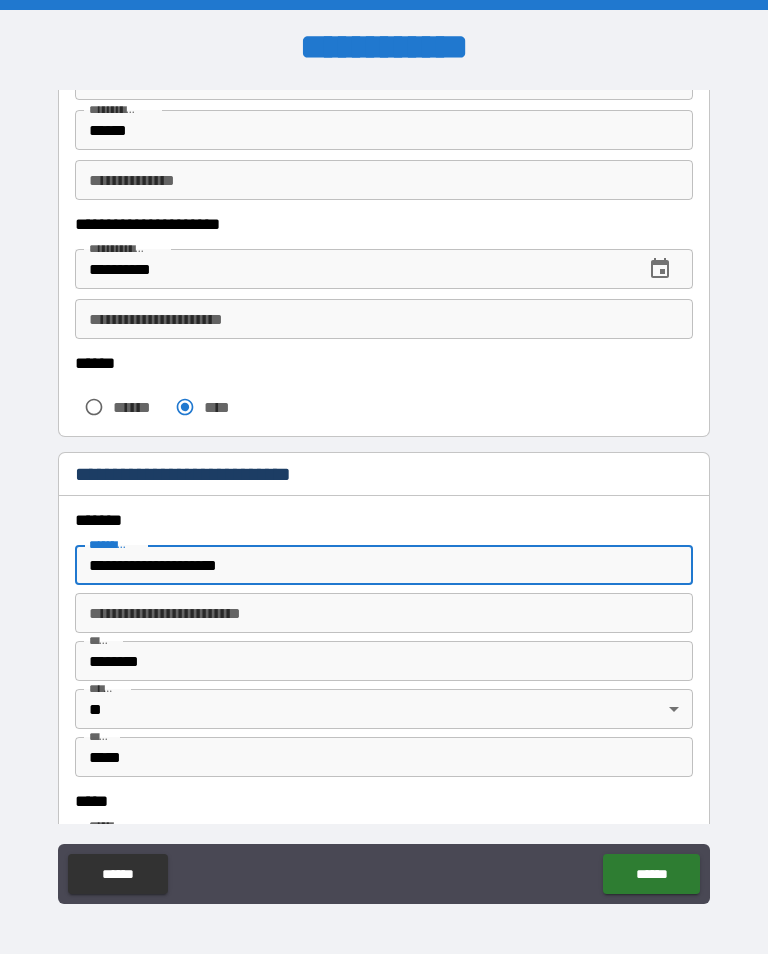 click on "**********" at bounding box center [384, 565] 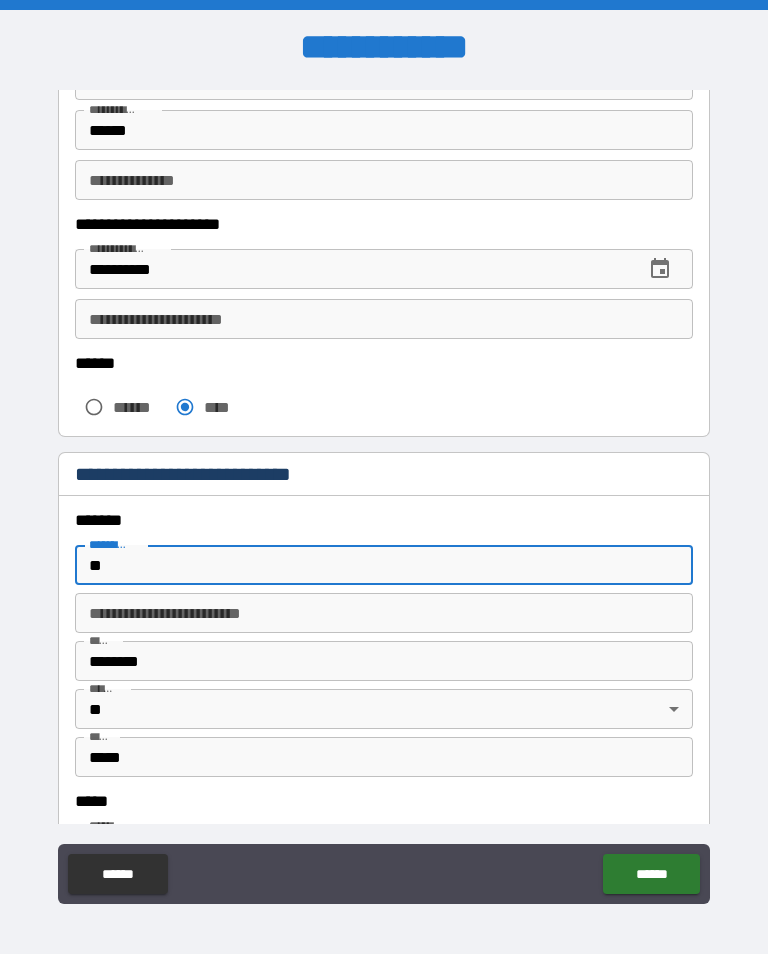 type on "*" 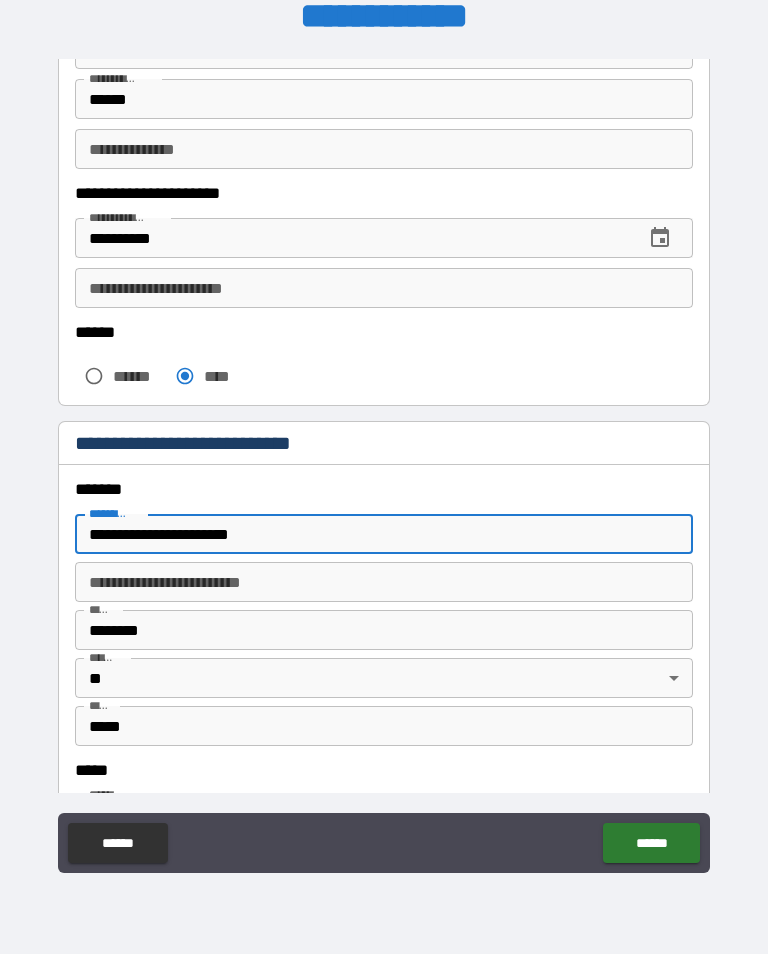 scroll, scrollTop: 142, scrollLeft: 0, axis: vertical 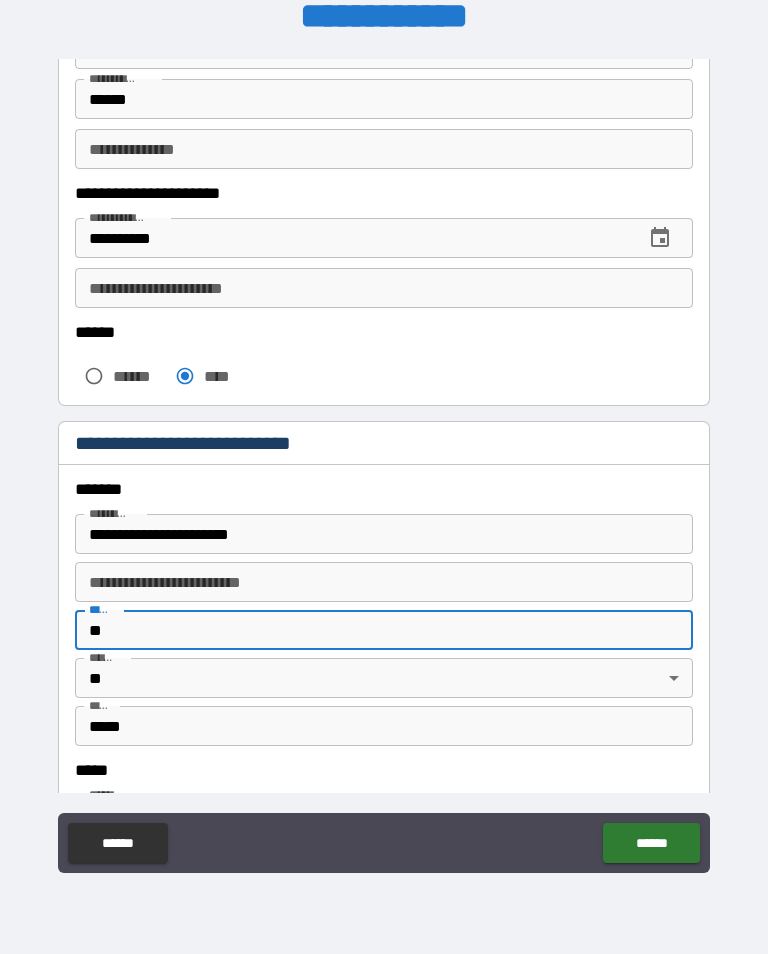 type on "*" 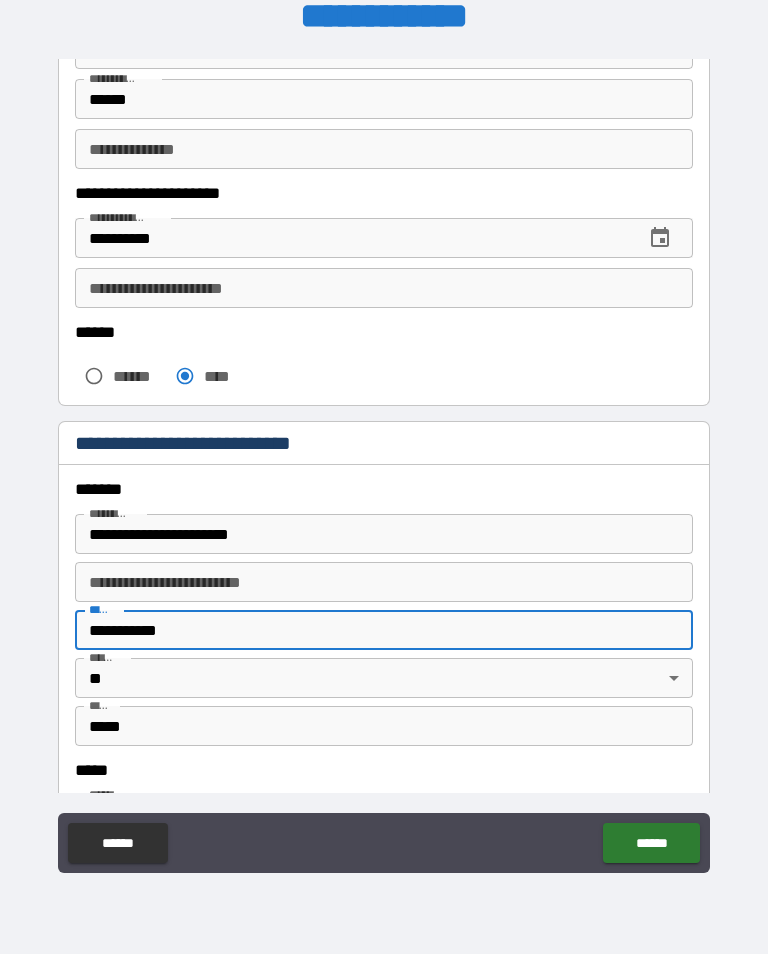type on "**********" 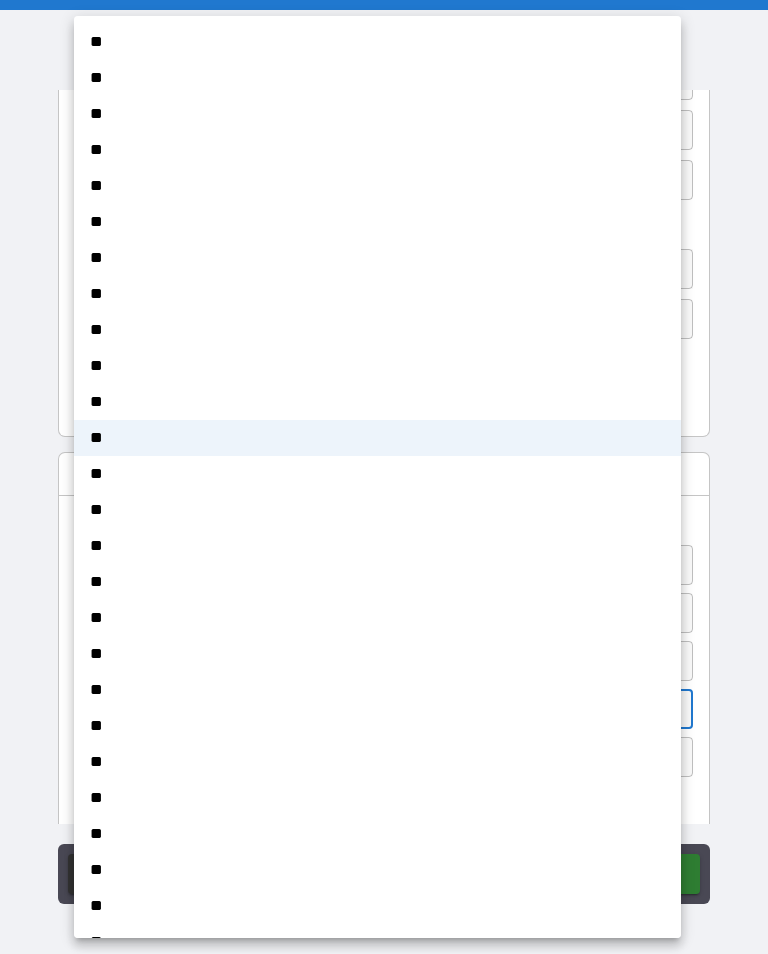 scroll, scrollTop: 0, scrollLeft: 0, axis: both 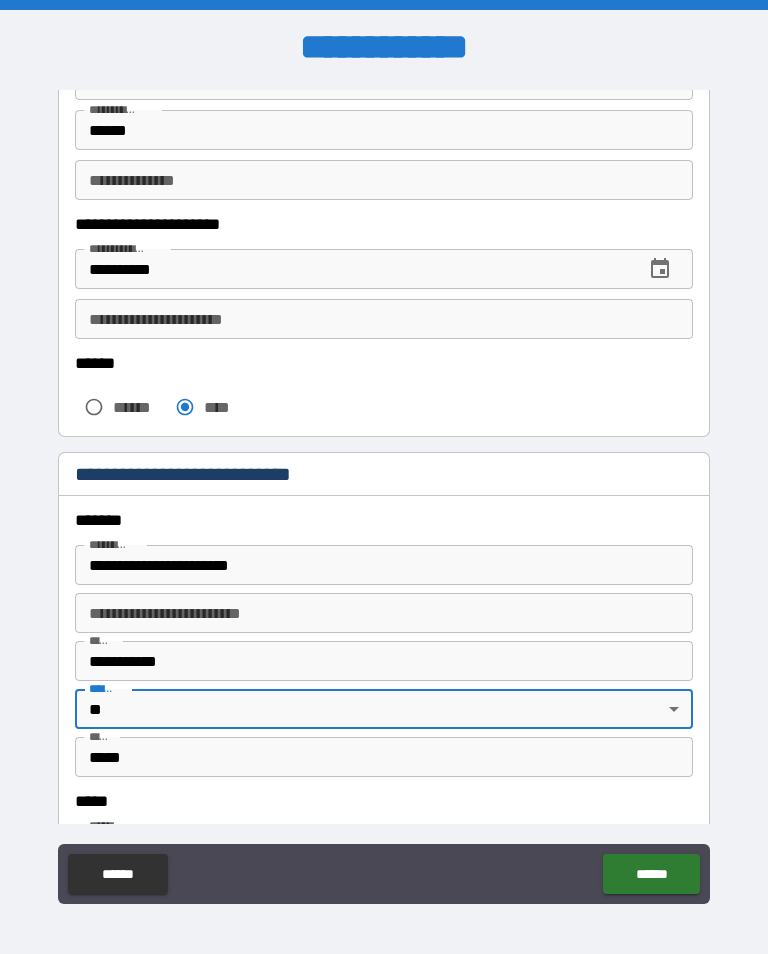 type on "**" 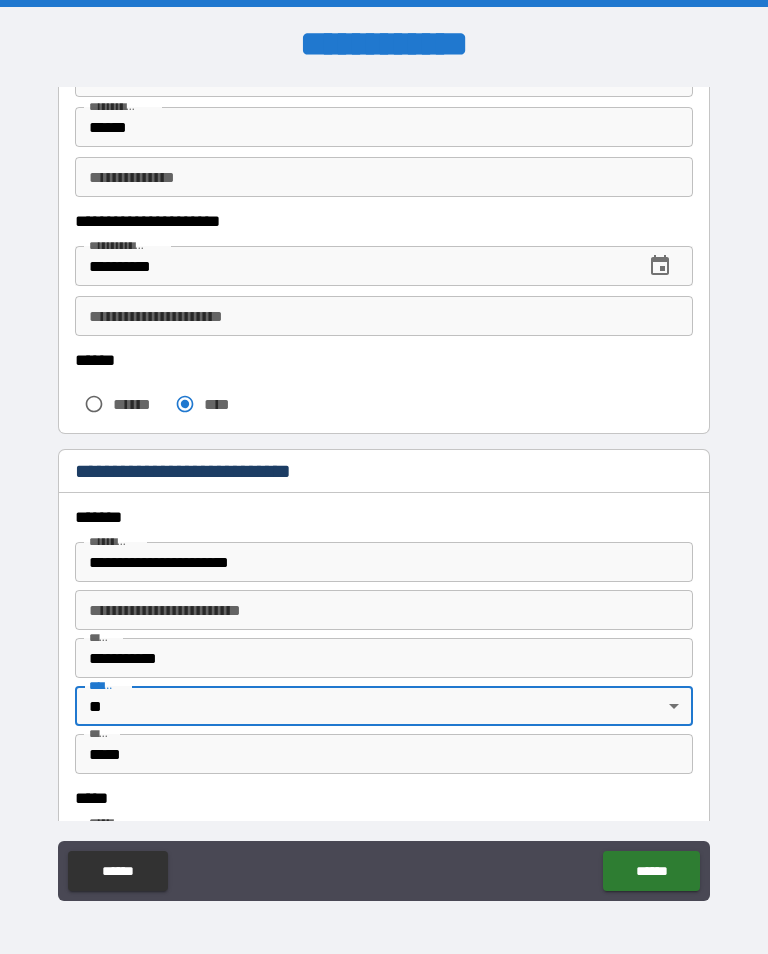 scroll, scrollTop: 1, scrollLeft: 0, axis: vertical 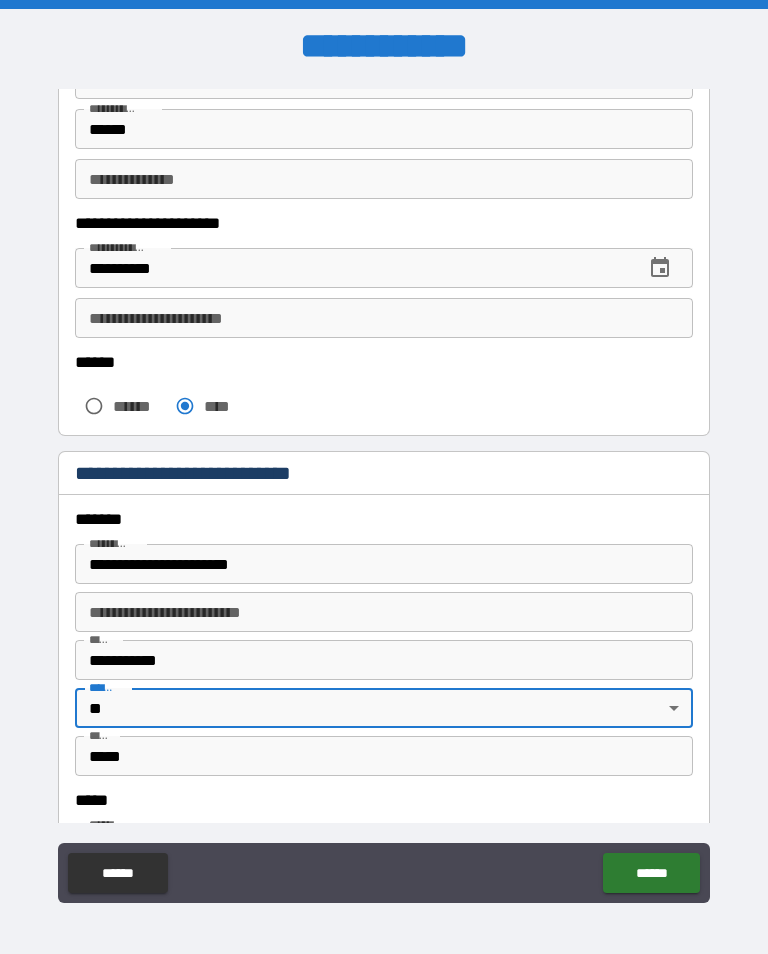 click on "*****" at bounding box center [384, 756] 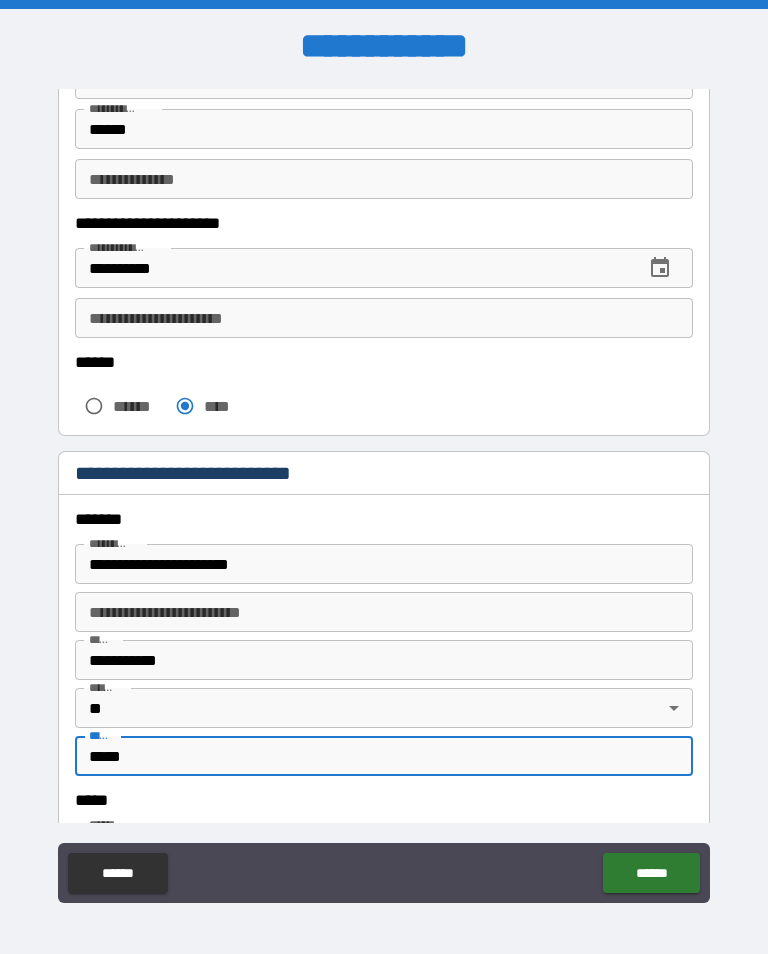 scroll, scrollTop: 314, scrollLeft: 0, axis: vertical 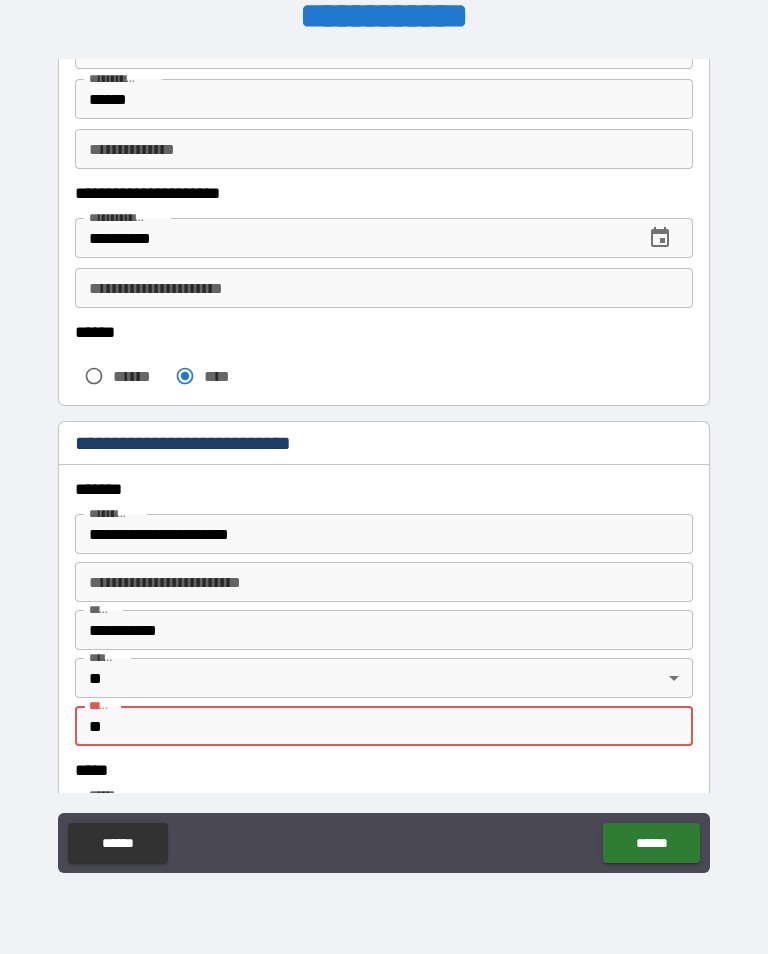 type on "*" 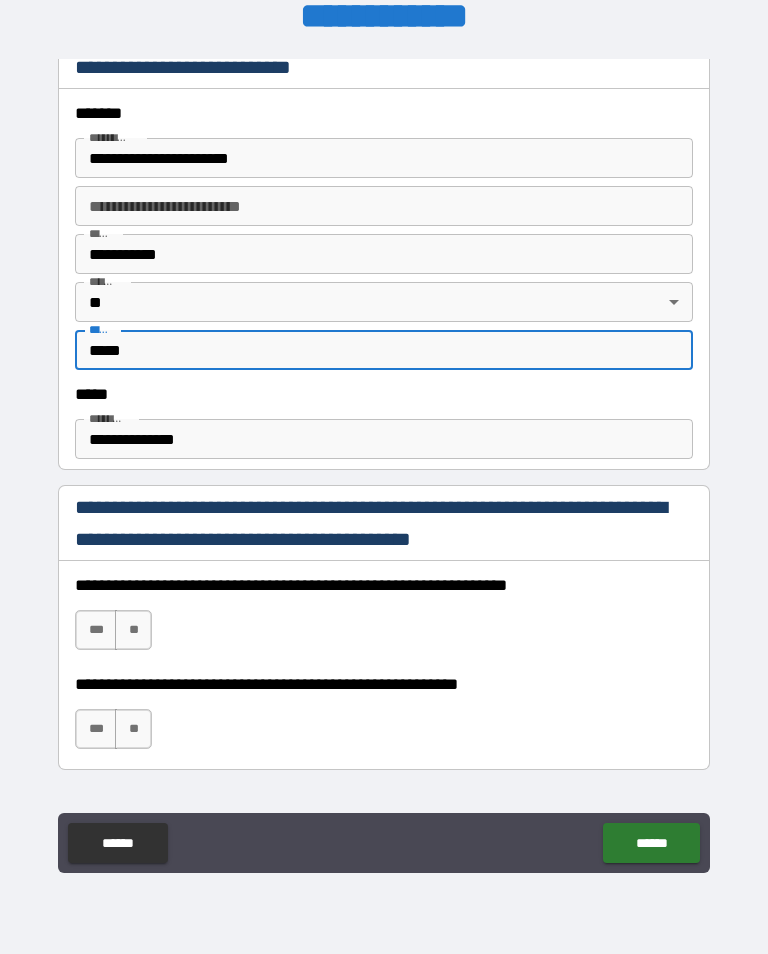 scroll, scrollTop: 606, scrollLeft: 0, axis: vertical 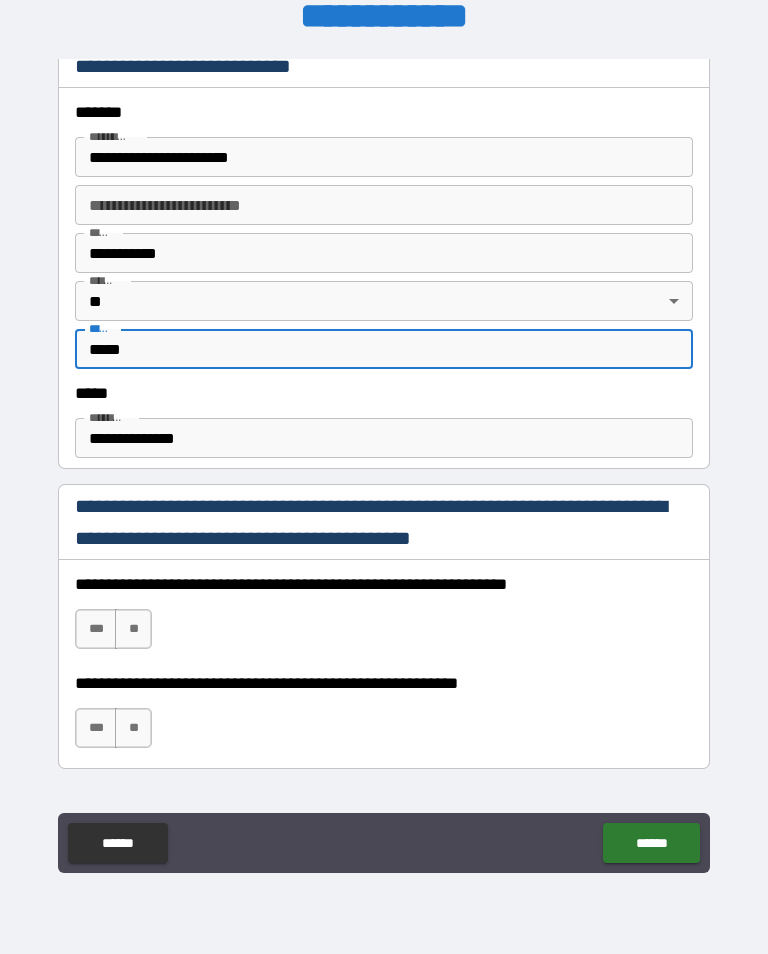 type on "*****" 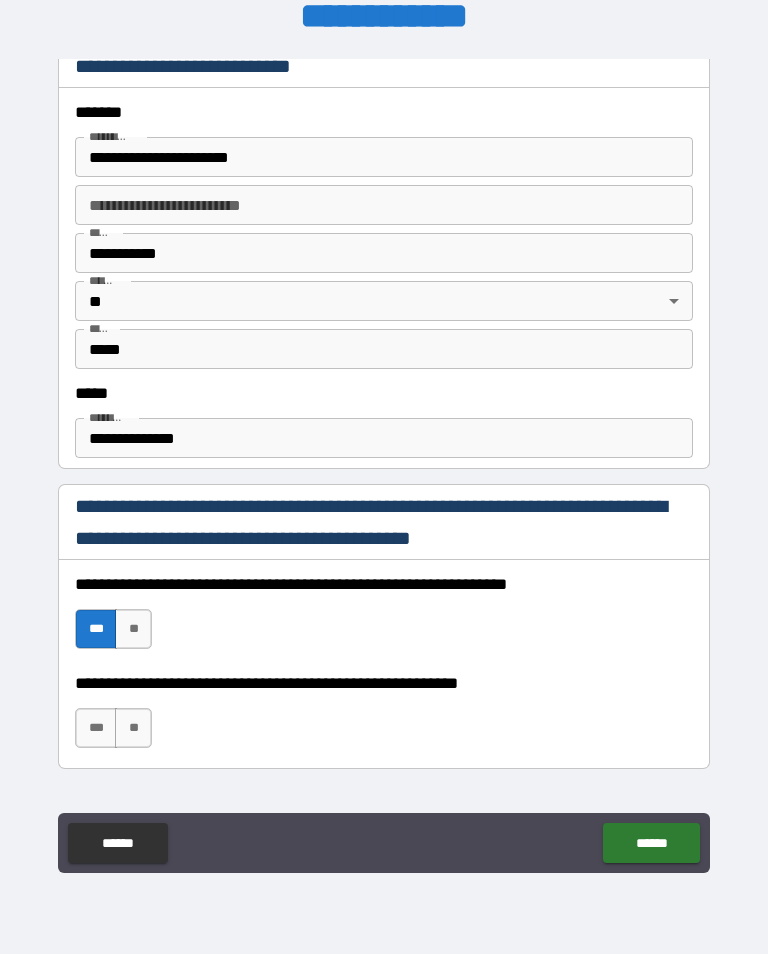 scroll, scrollTop: 1, scrollLeft: 0, axis: vertical 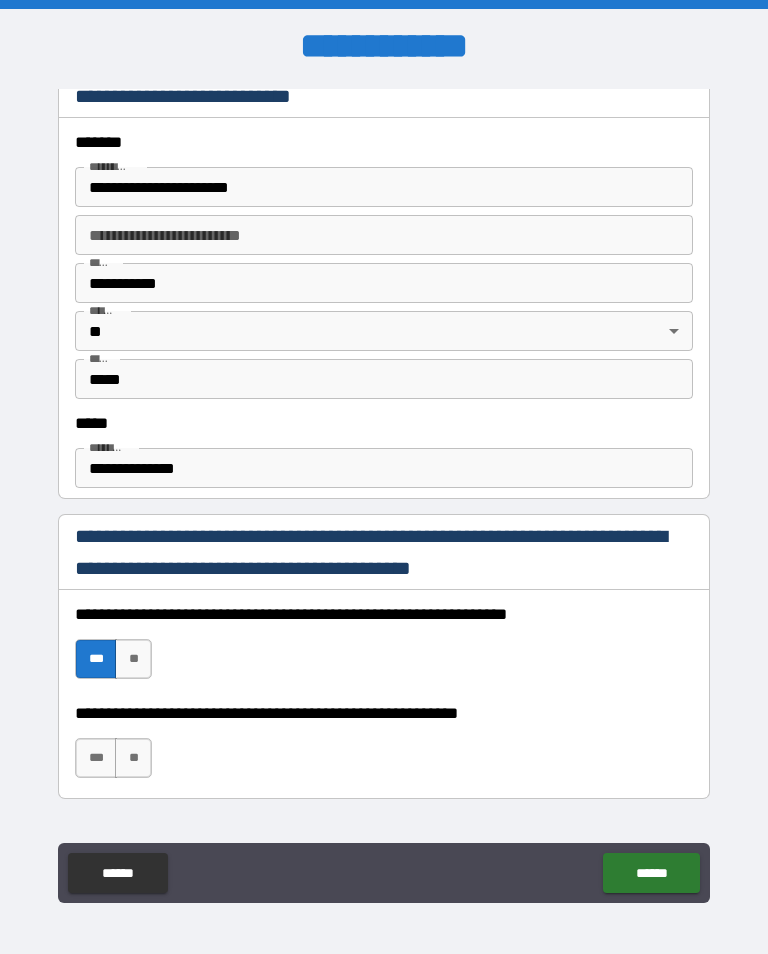 click on "***" at bounding box center [96, 758] 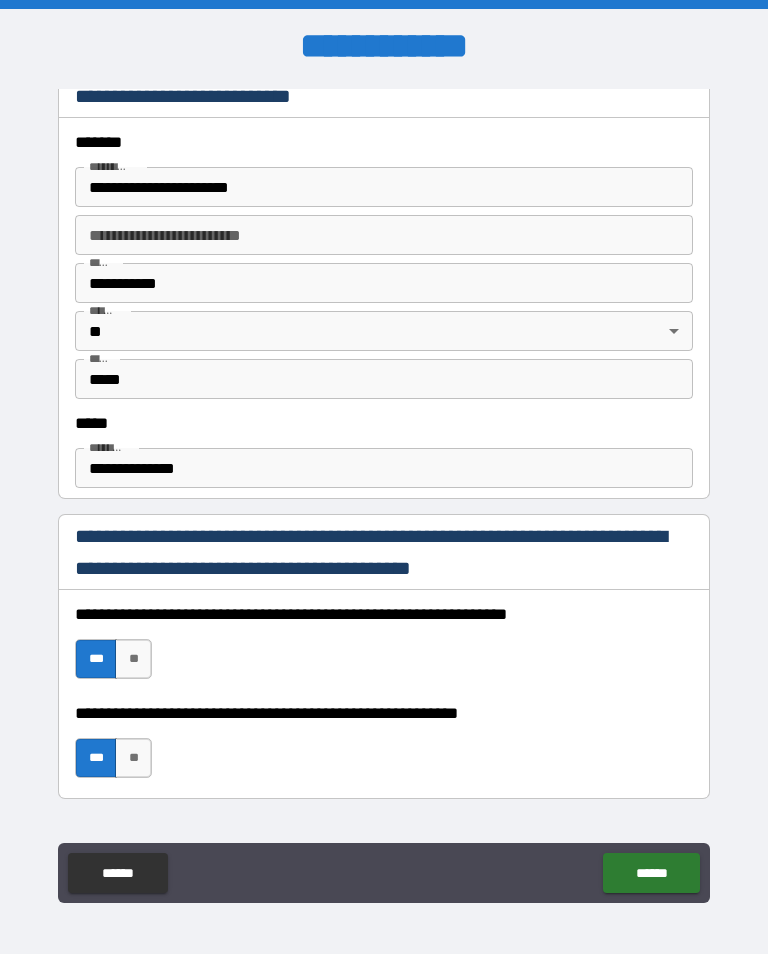 click on "******" at bounding box center [651, 873] 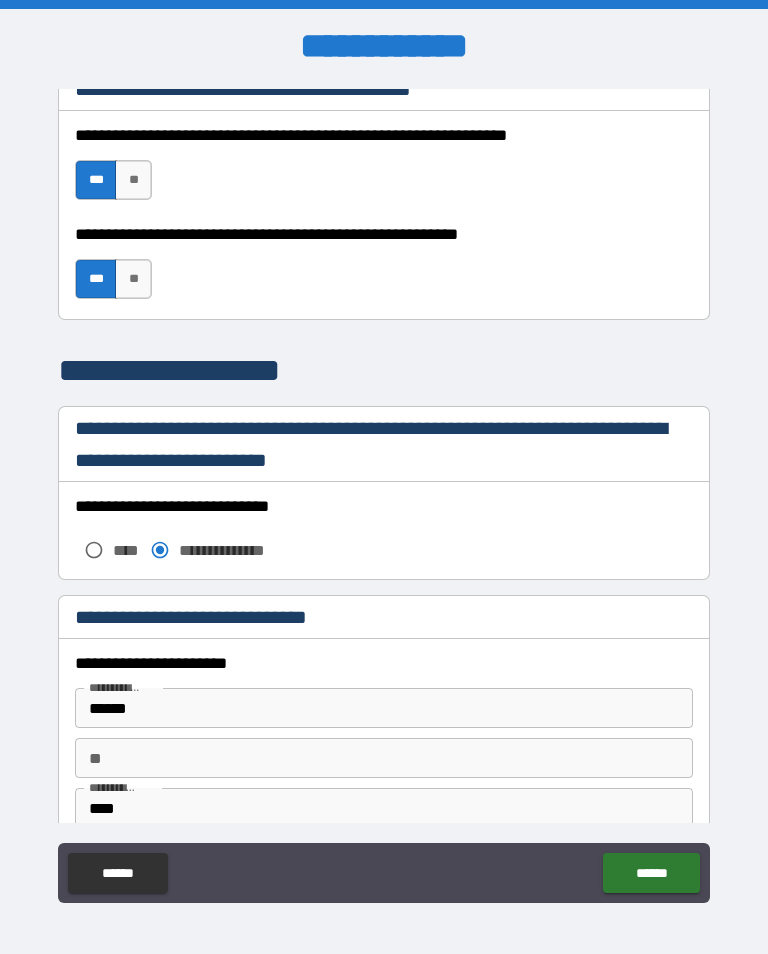 scroll, scrollTop: 1090, scrollLeft: 0, axis: vertical 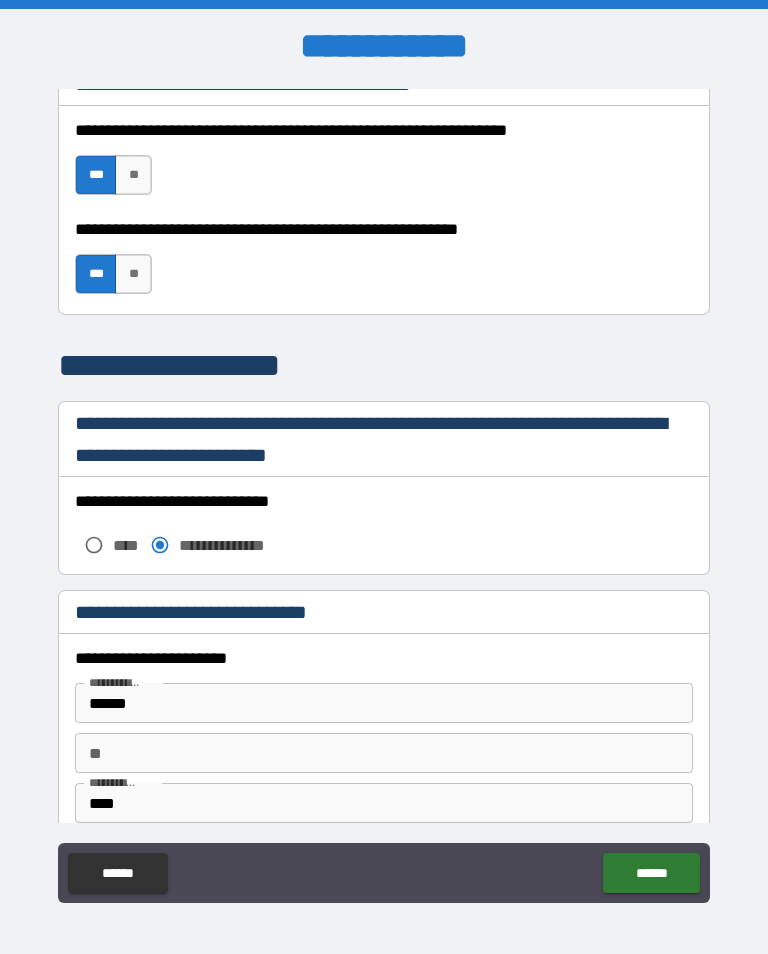 click on "******" at bounding box center (384, 703) 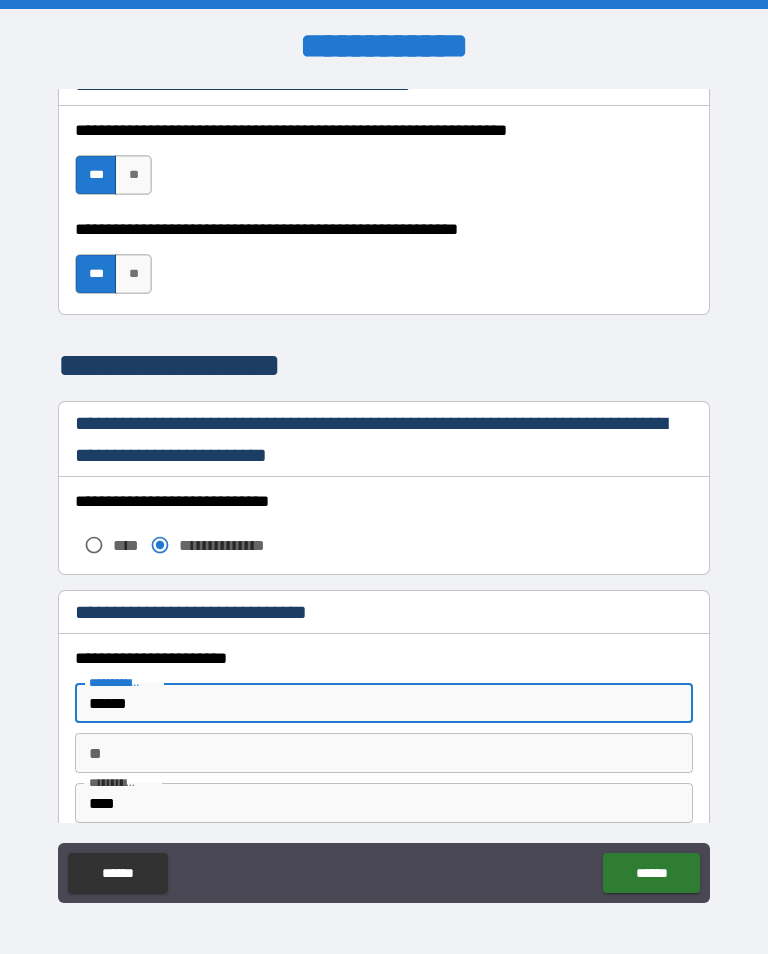 scroll, scrollTop: 314, scrollLeft: 0, axis: vertical 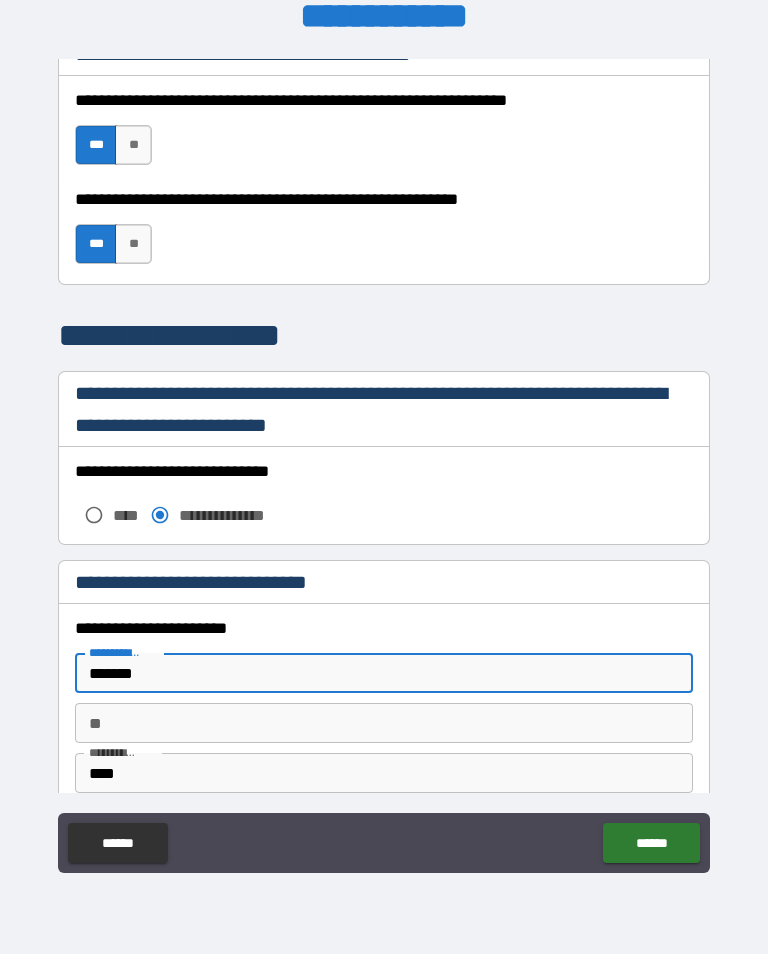 type on "*******" 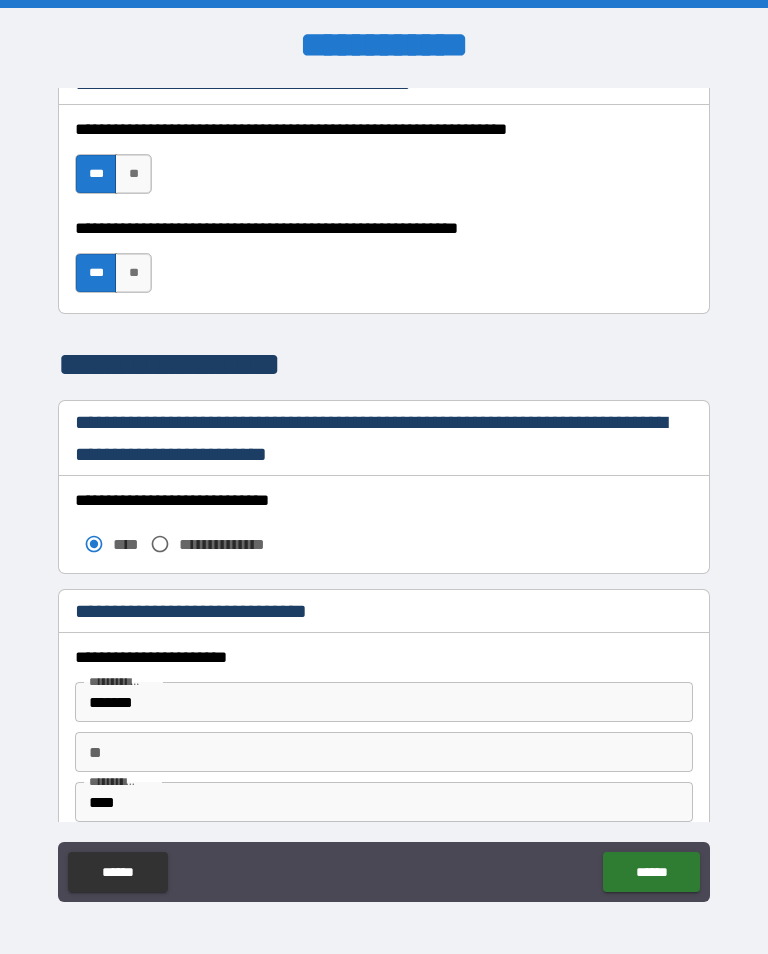 scroll, scrollTop: 1, scrollLeft: 0, axis: vertical 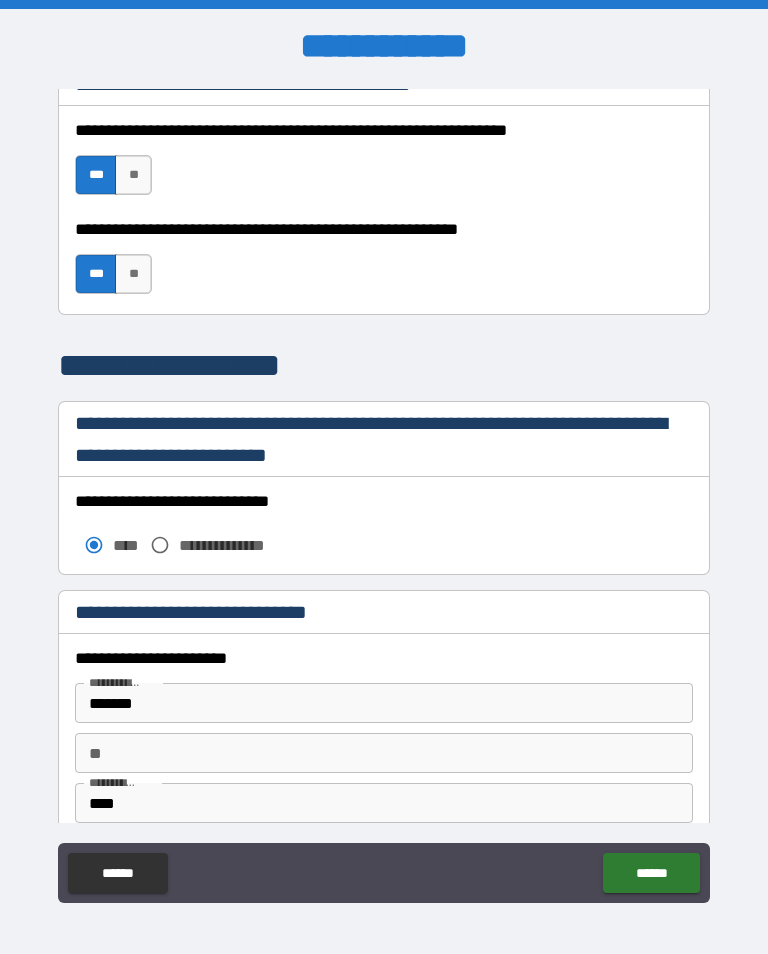 click on "******" at bounding box center [651, 873] 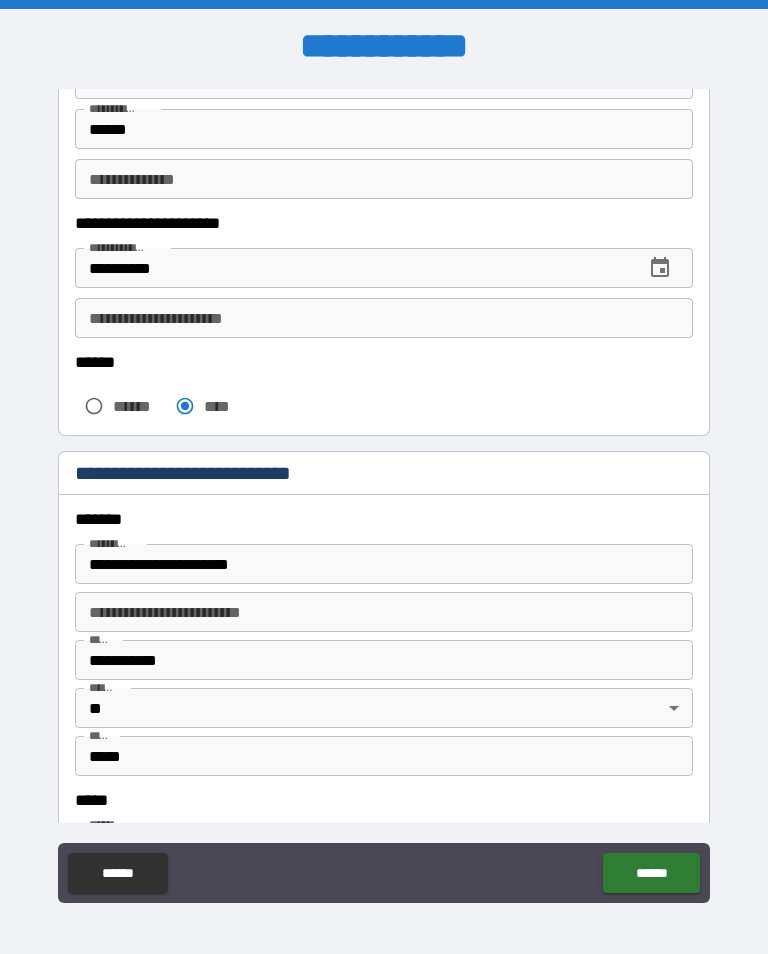 scroll, scrollTop: 227, scrollLeft: 0, axis: vertical 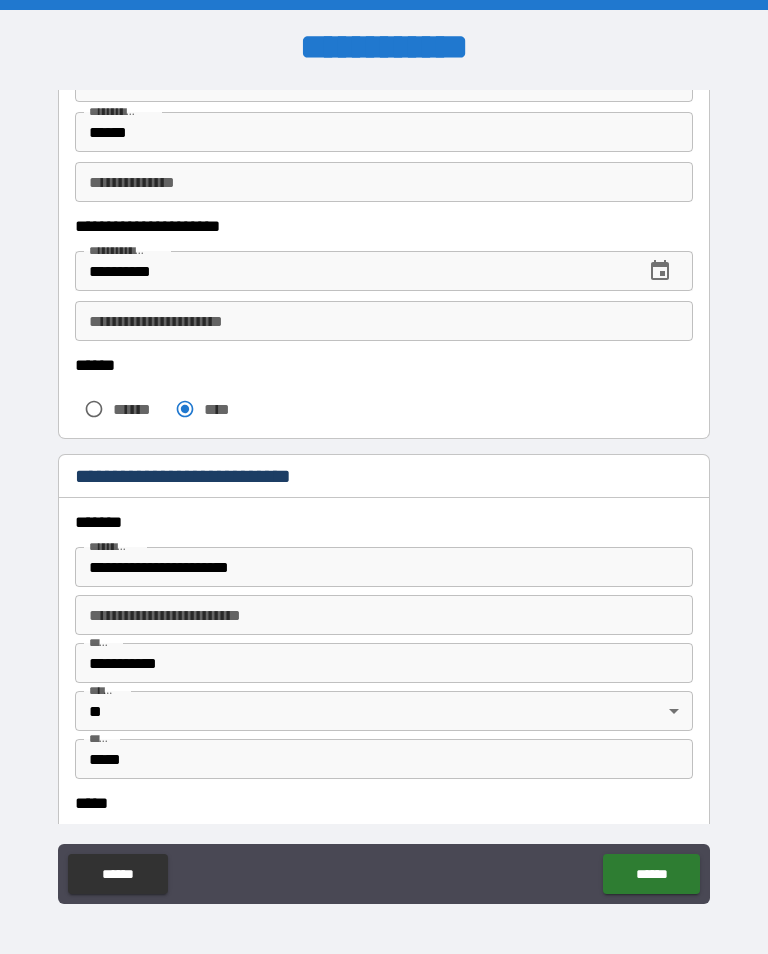 click on "**********" at bounding box center (378, 567) 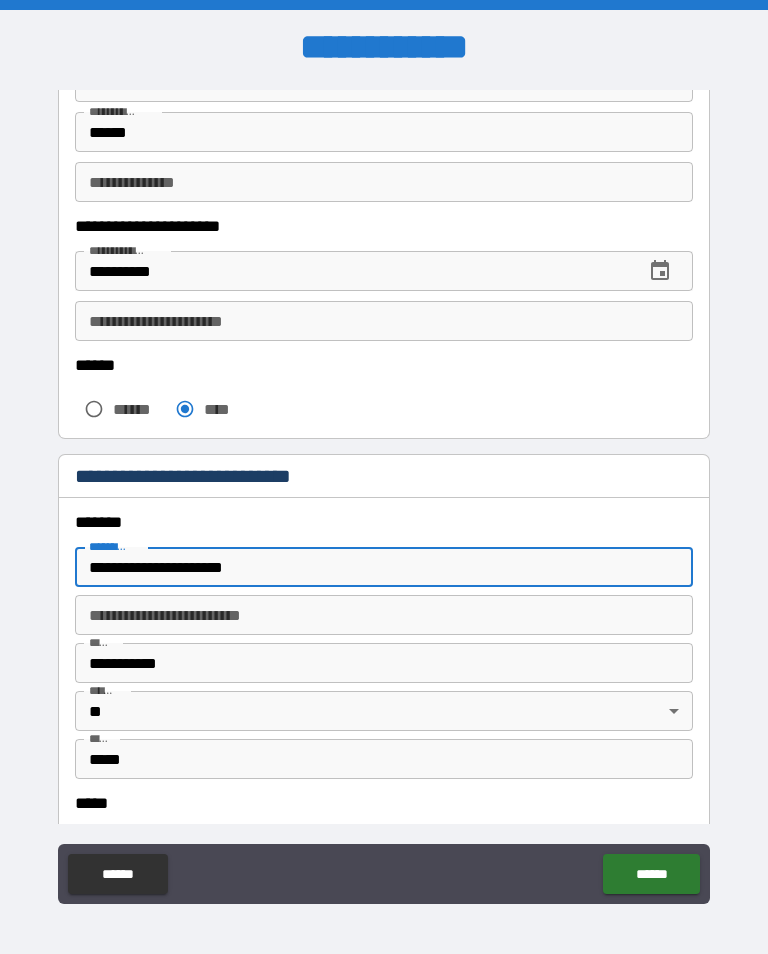 type on "**********" 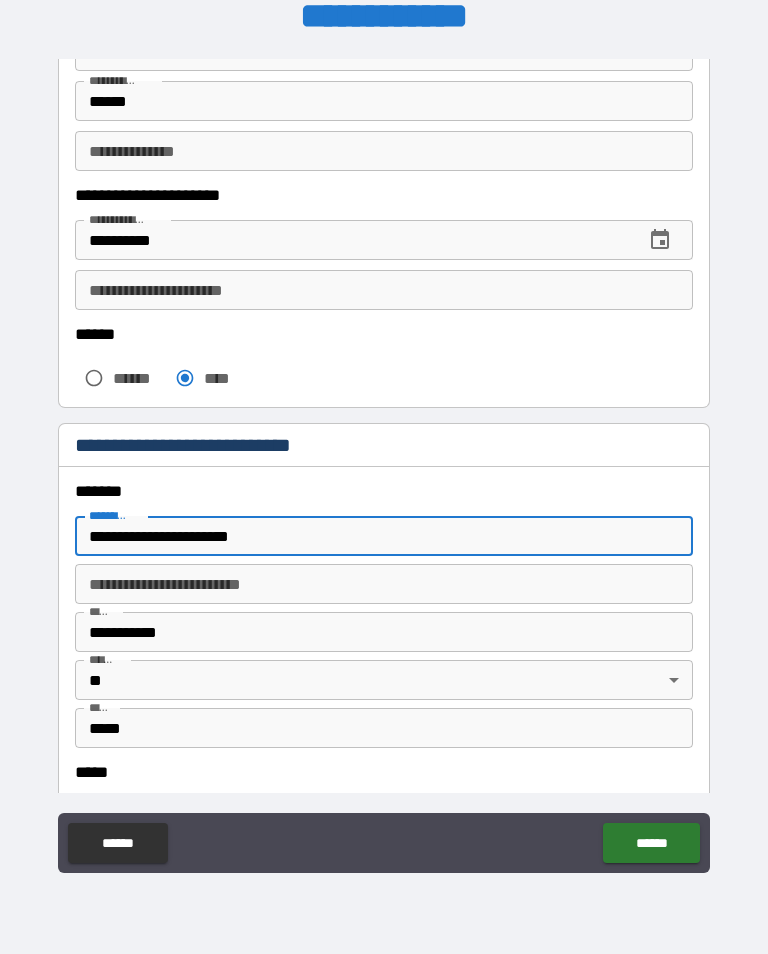 click on "******" at bounding box center [651, 843] 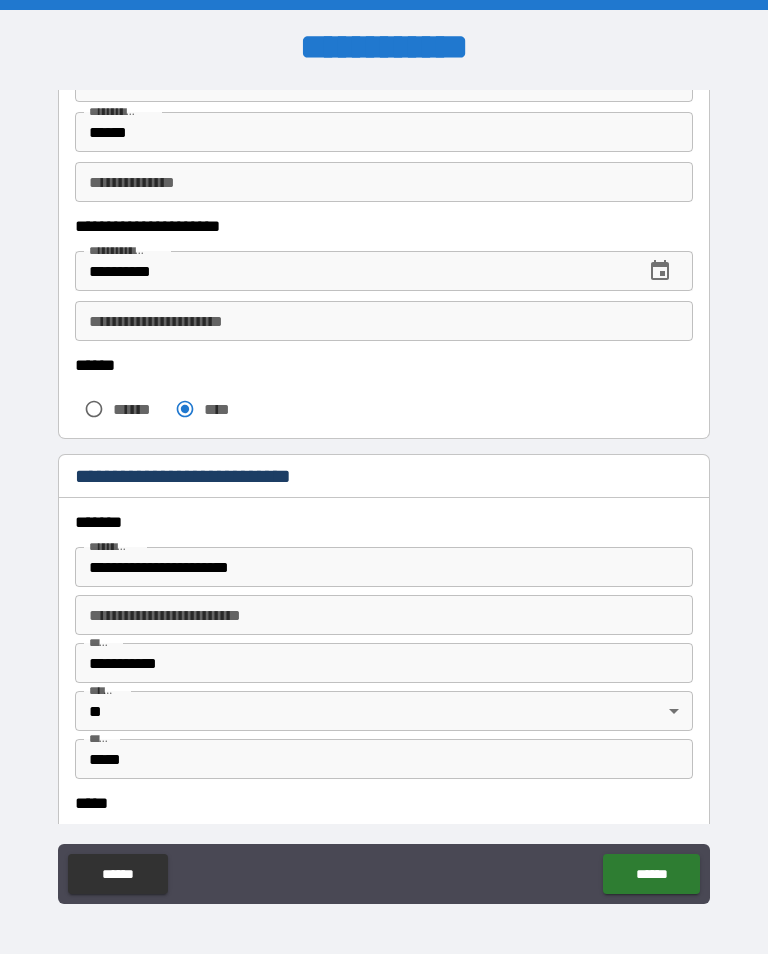 scroll, scrollTop: -18, scrollLeft: 0, axis: vertical 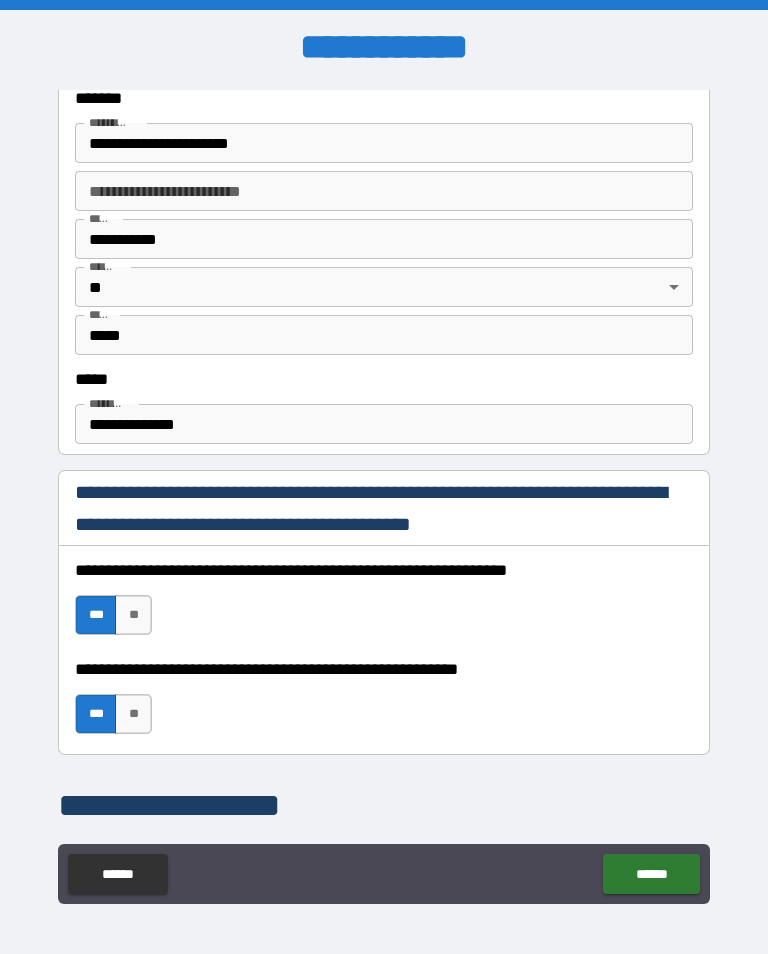 click on "******" at bounding box center [651, 874] 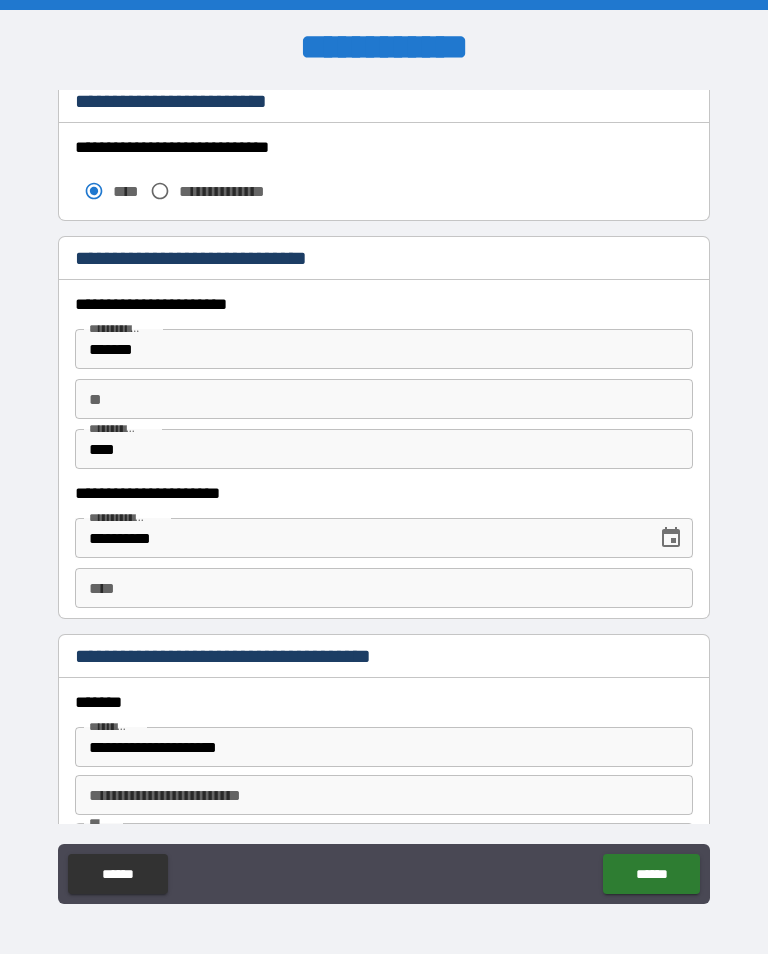 scroll, scrollTop: 1530, scrollLeft: 0, axis: vertical 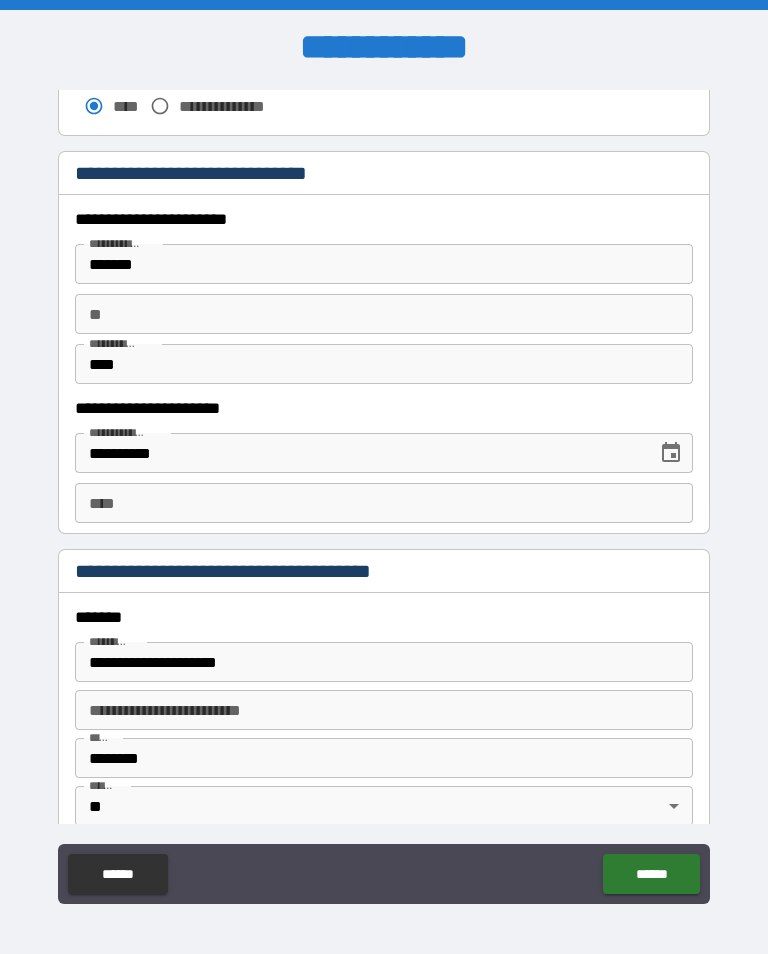 click on "******" at bounding box center [651, 874] 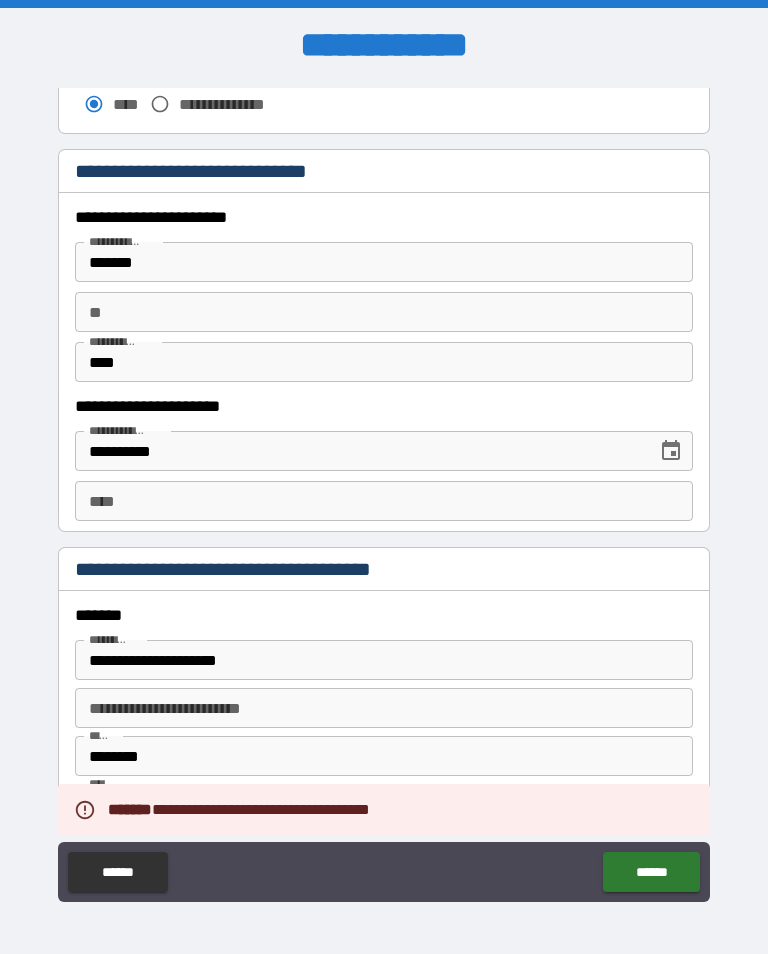 scroll, scrollTop: 1, scrollLeft: 0, axis: vertical 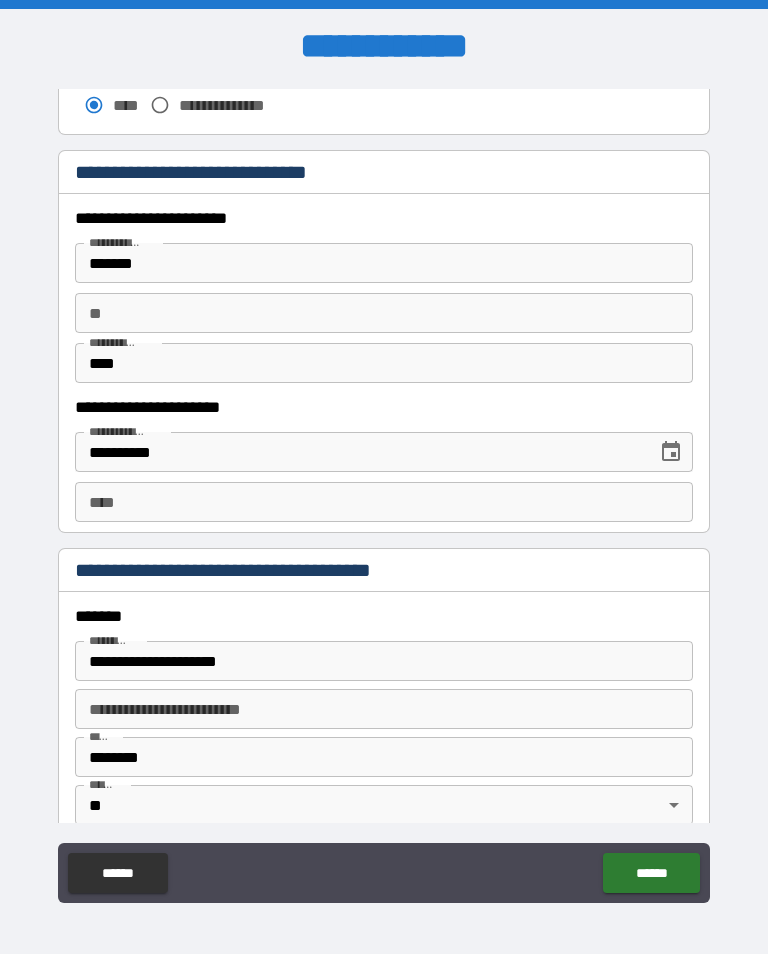 click on "**********" at bounding box center [384, 661] 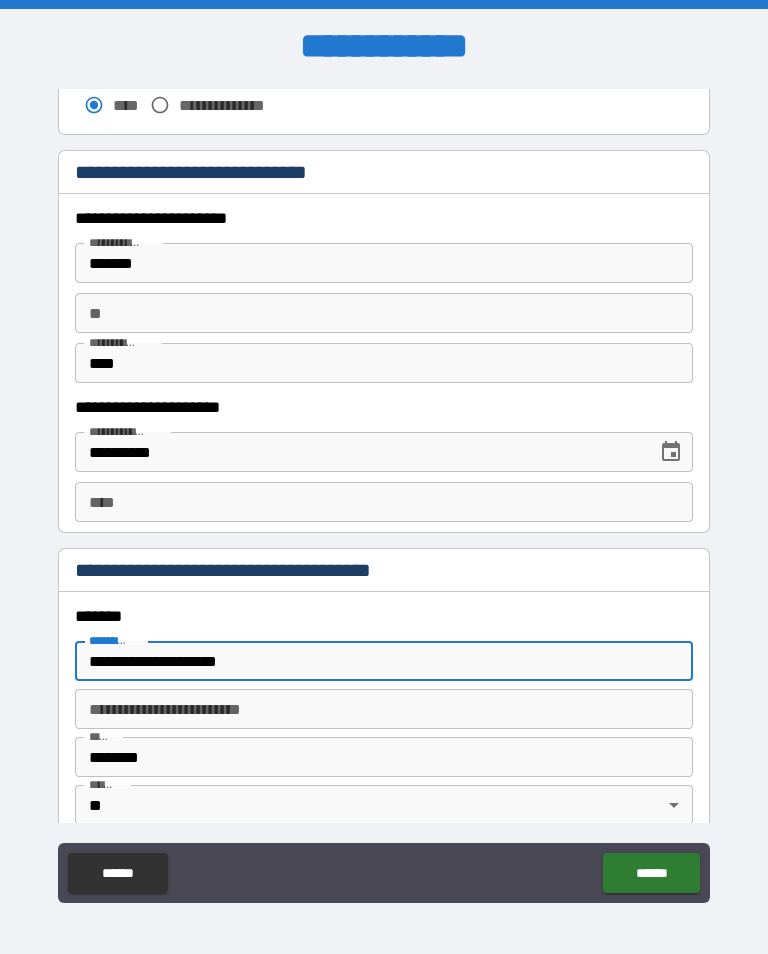 scroll, scrollTop: 314, scrollLeft: 0, axis: vertical 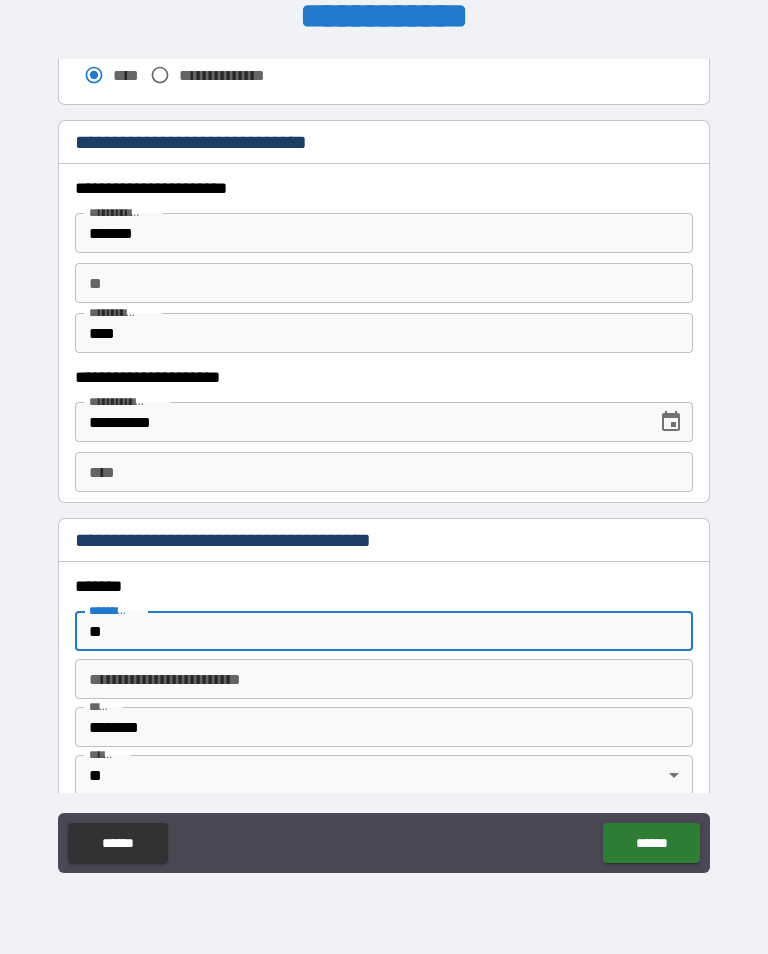 type on "*" 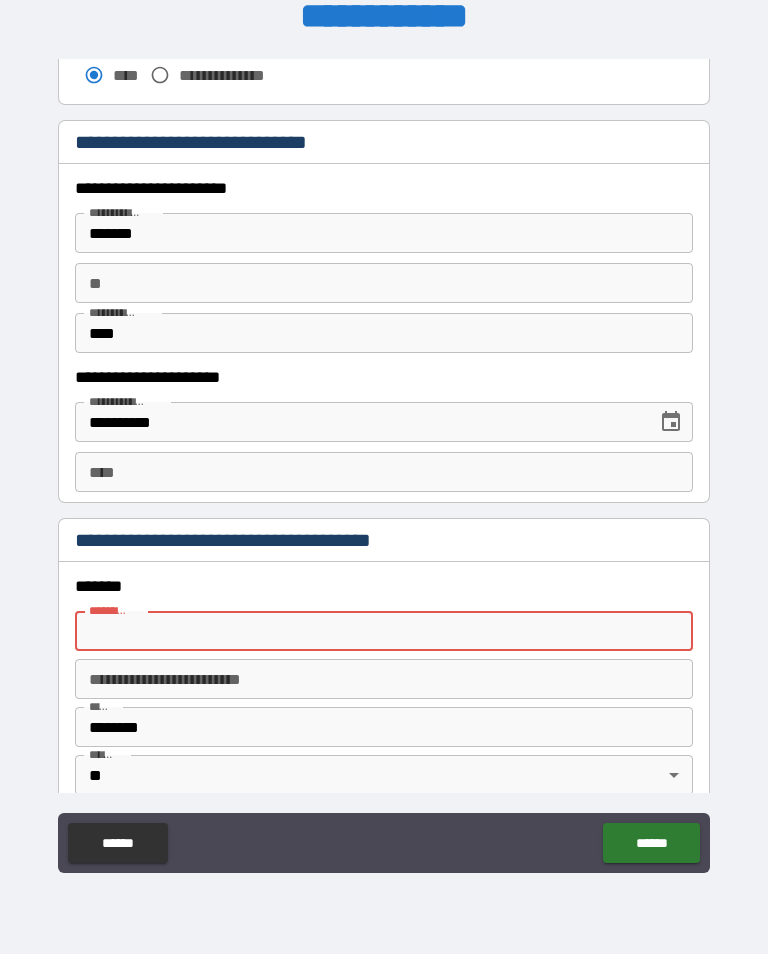 type 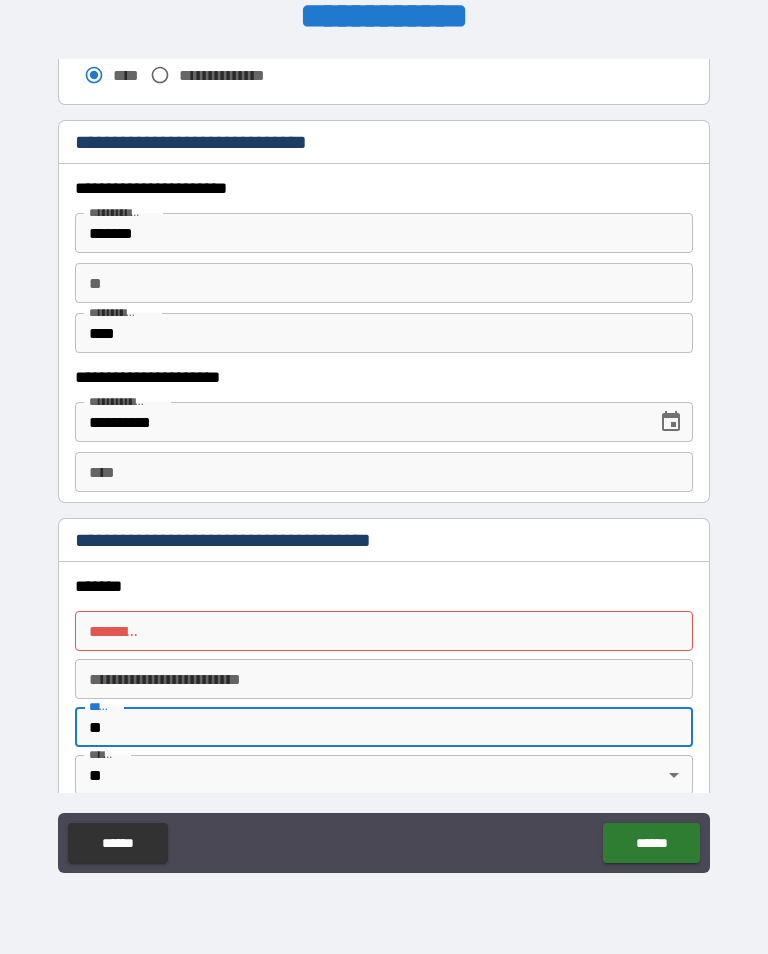 type on "*" 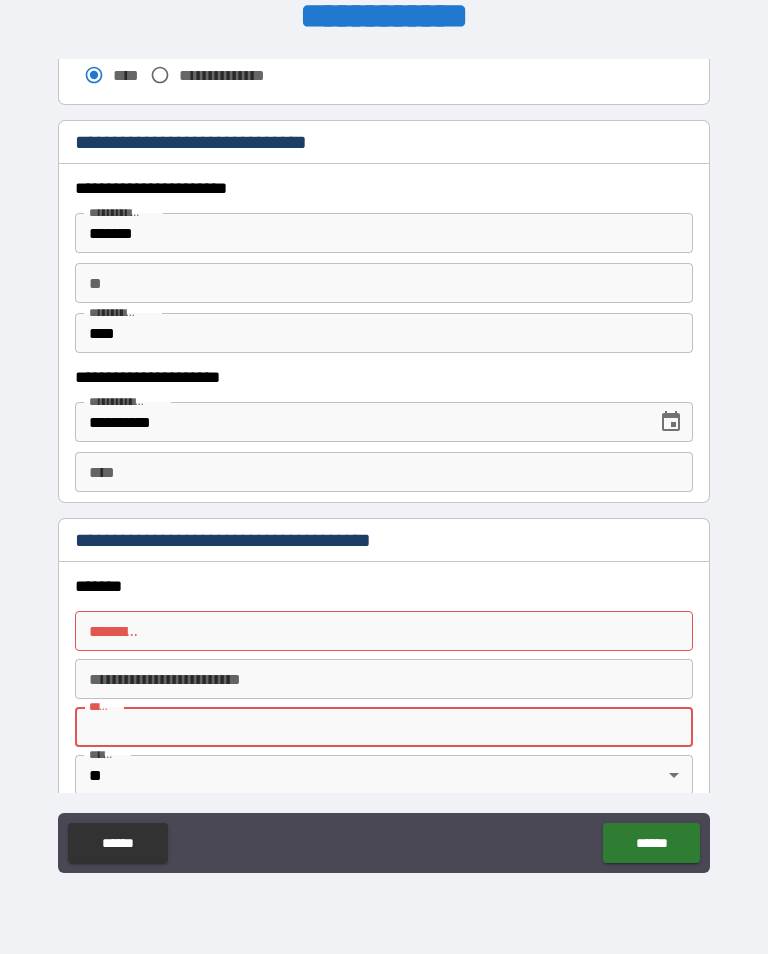 type 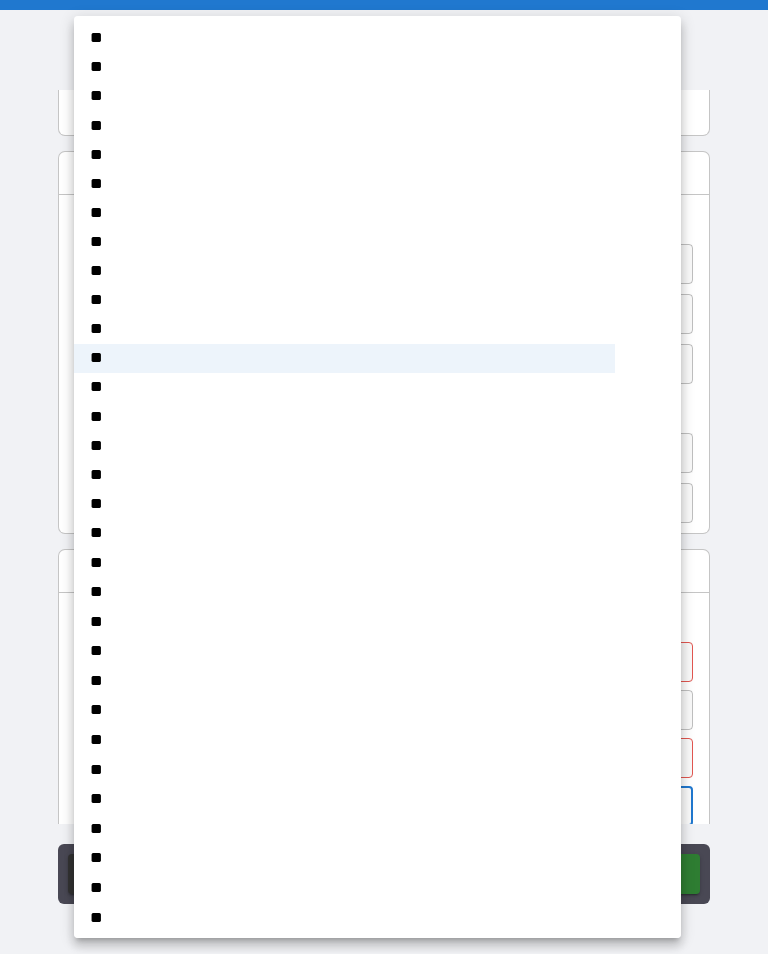 scroll, scrollTop: 0, scrollLeft: 0, axis: both 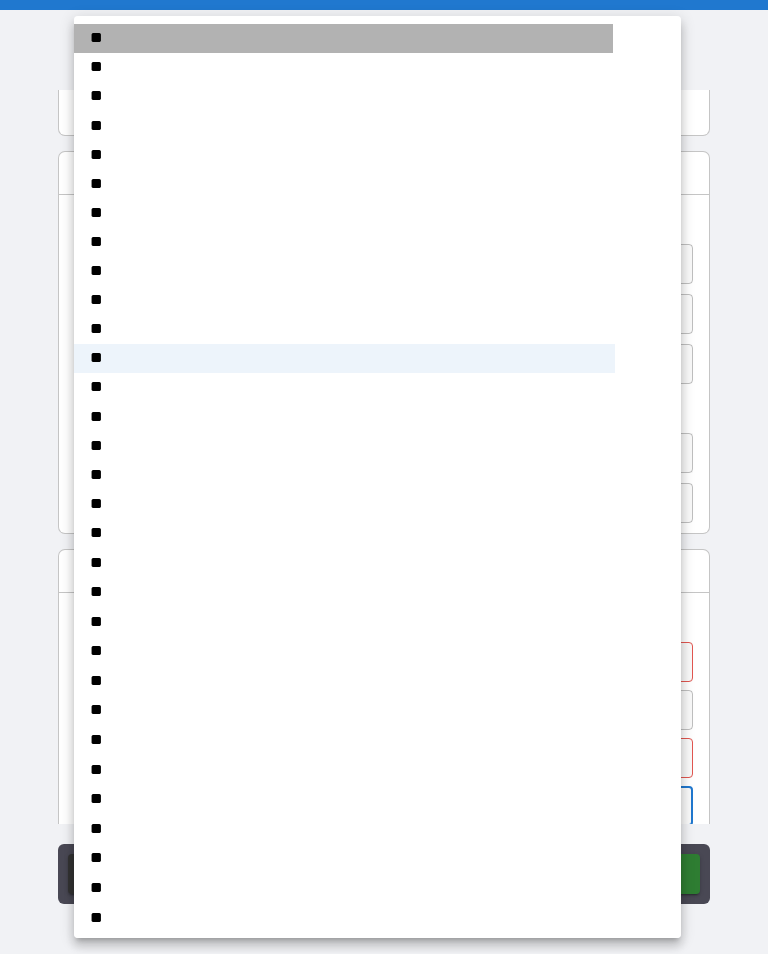 click on "**" at bounding box center (343, 38) 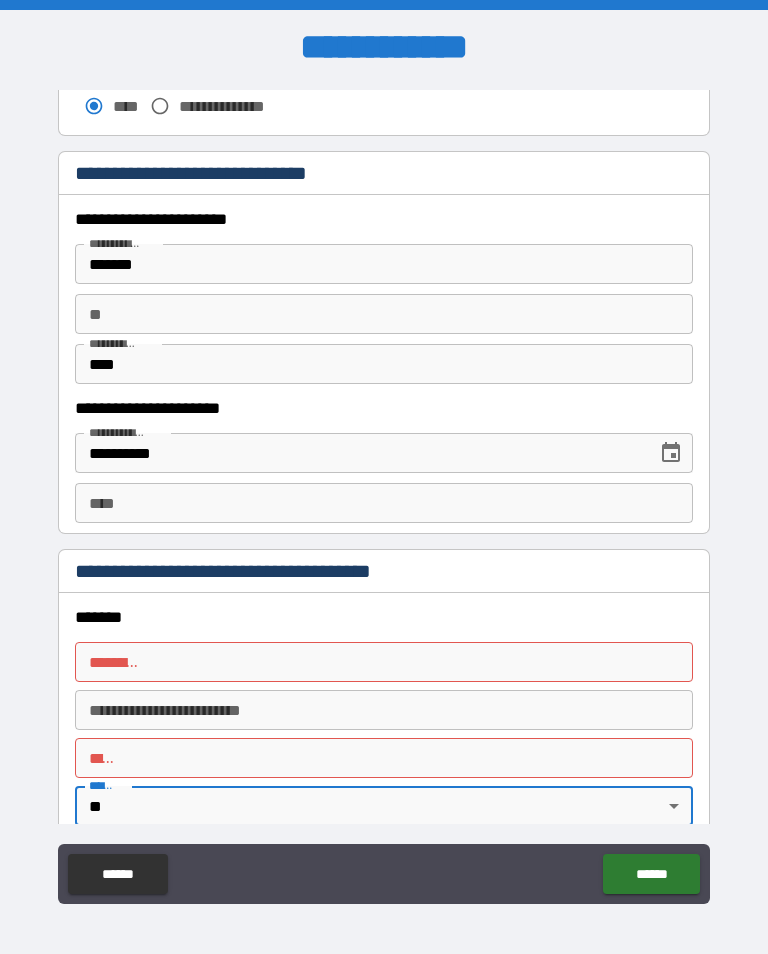type on "**" 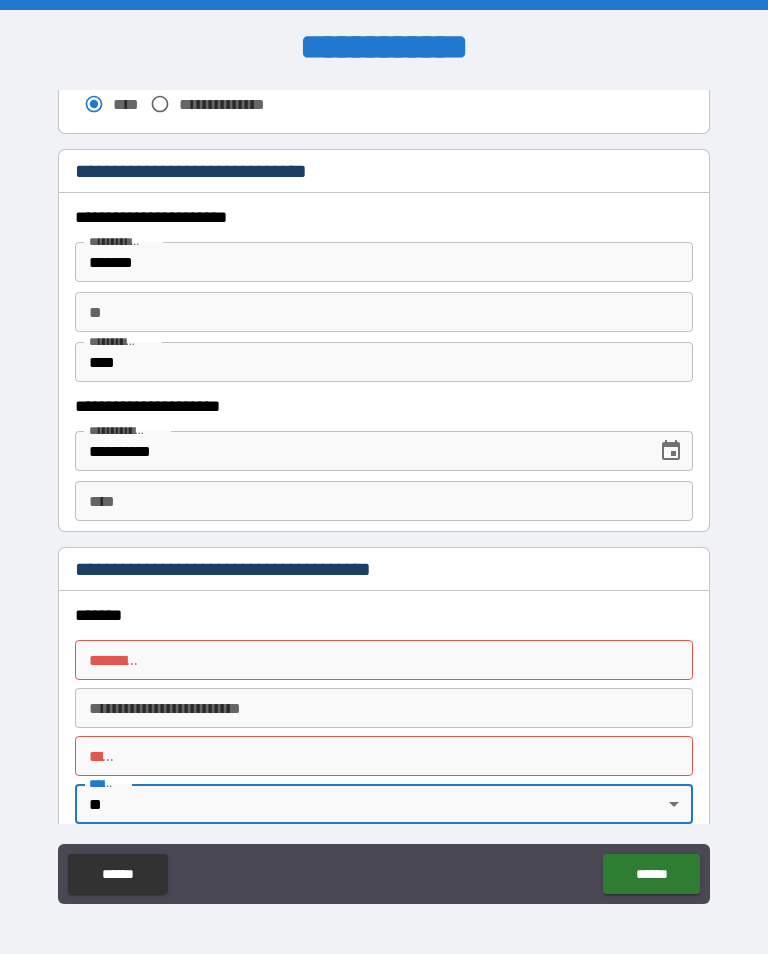 click on "****   *" at bounding box center [378, 756] 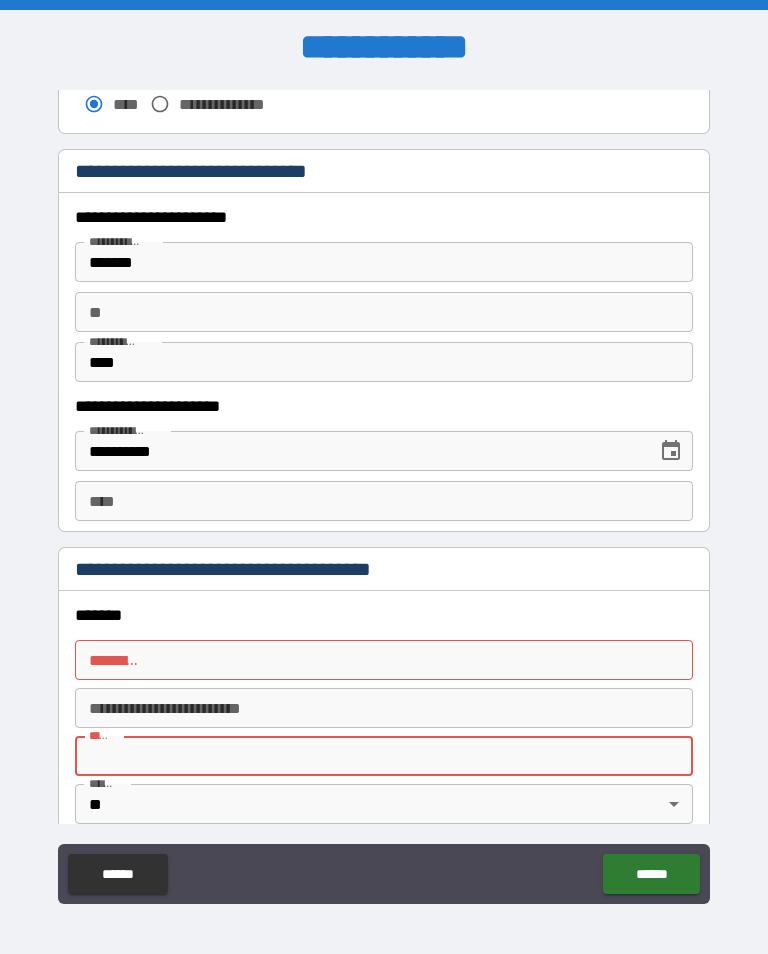 scroll, scrollTop: 344, scrollLeft: 0, axis: vertical 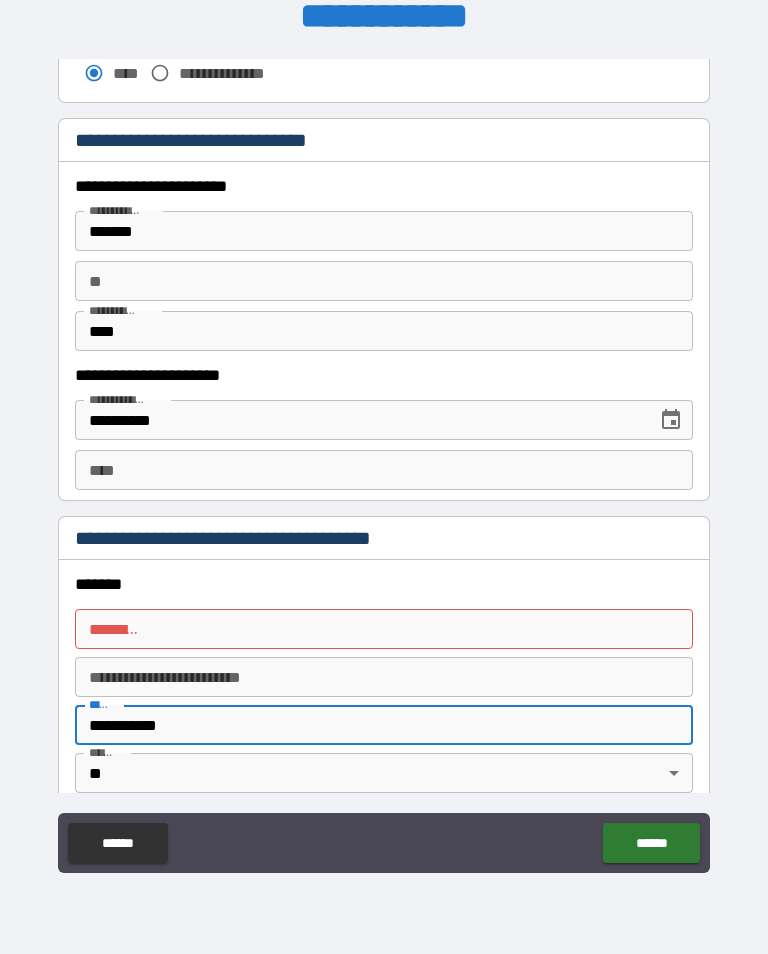 type on "**********" 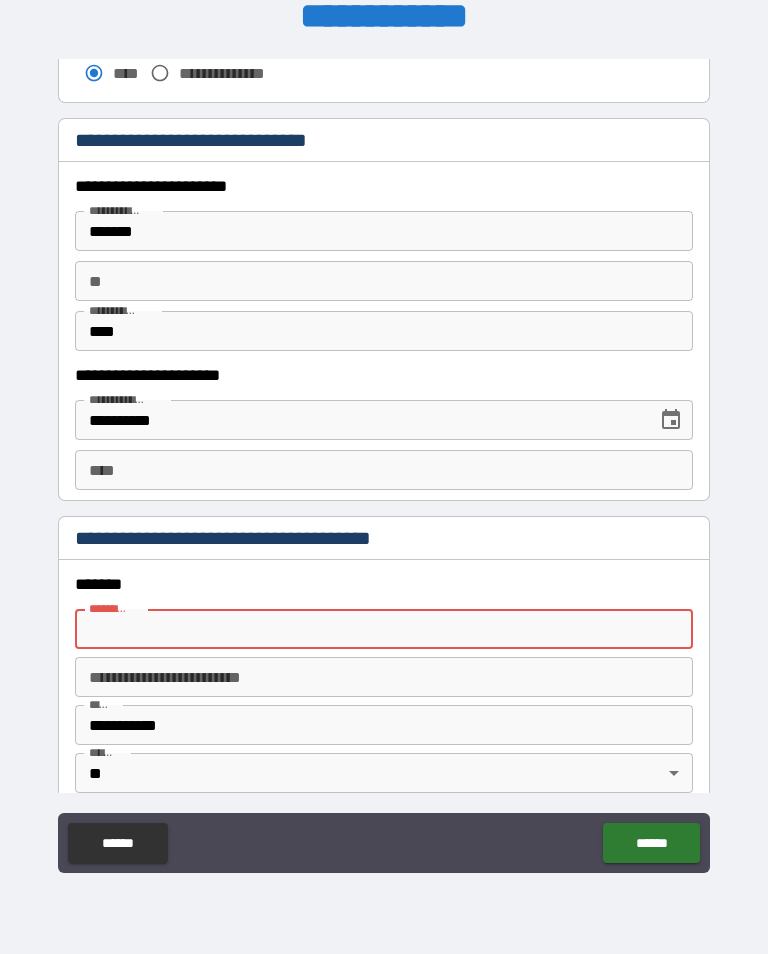 scroll, scrollTop: 31, scrollLeft: 0, axis: vertical 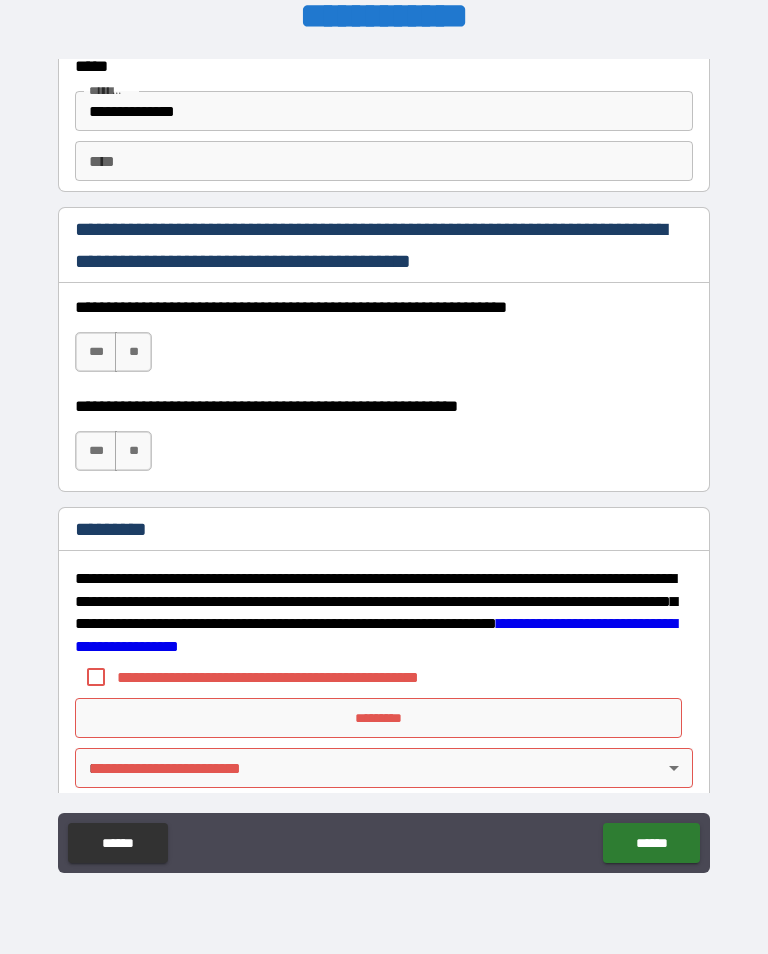 type on "**********" 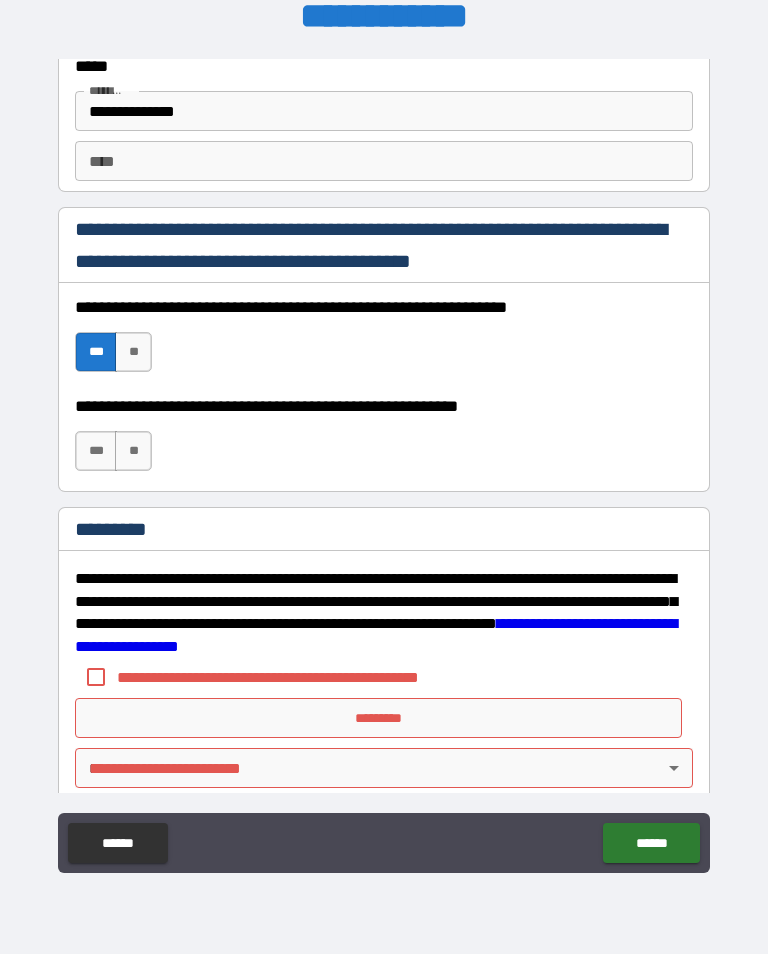 click on "***" at bounding box center [96, 451] 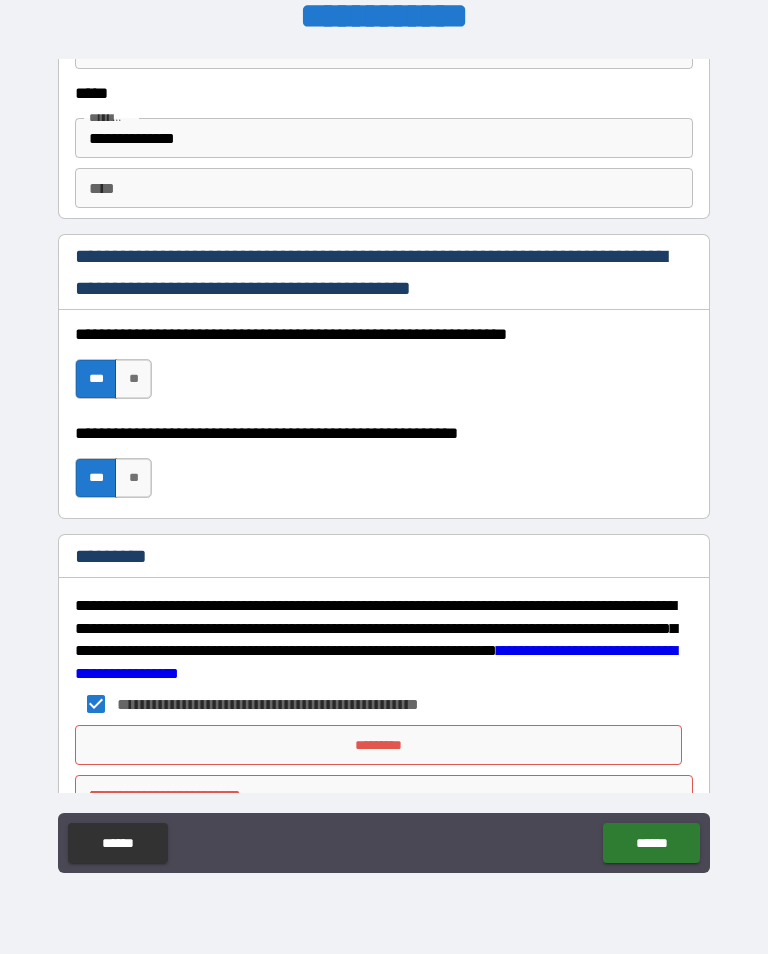 scroll, scrollTop: 2414, scrollLeft: 0, axis: vertical 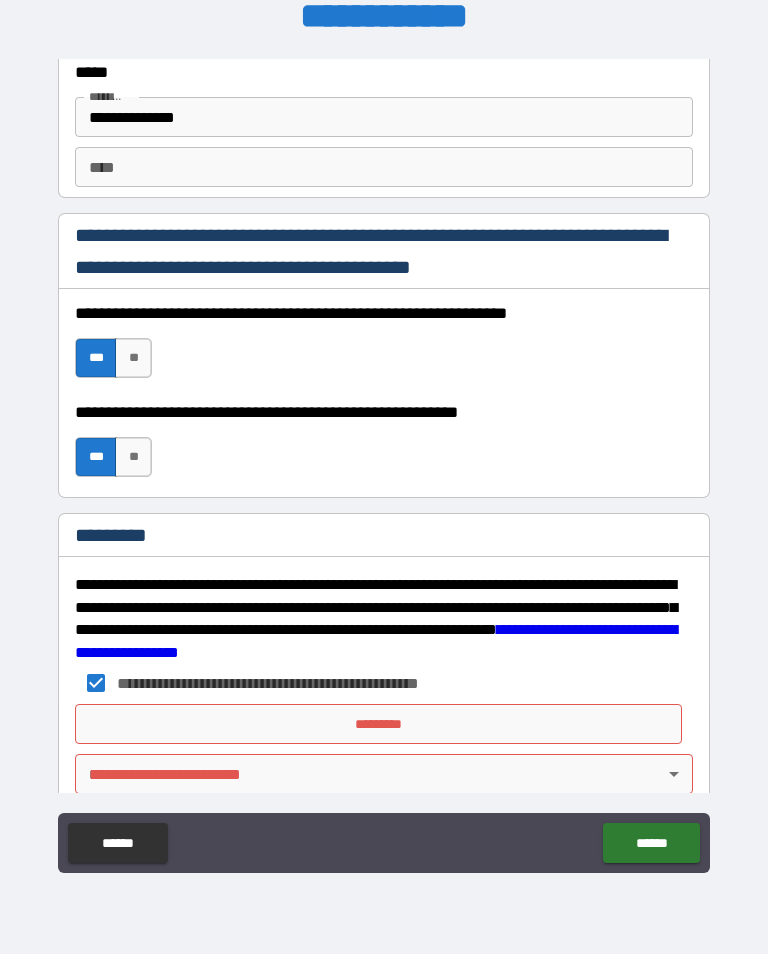 click on "*********" at bounding box center (378, 724) 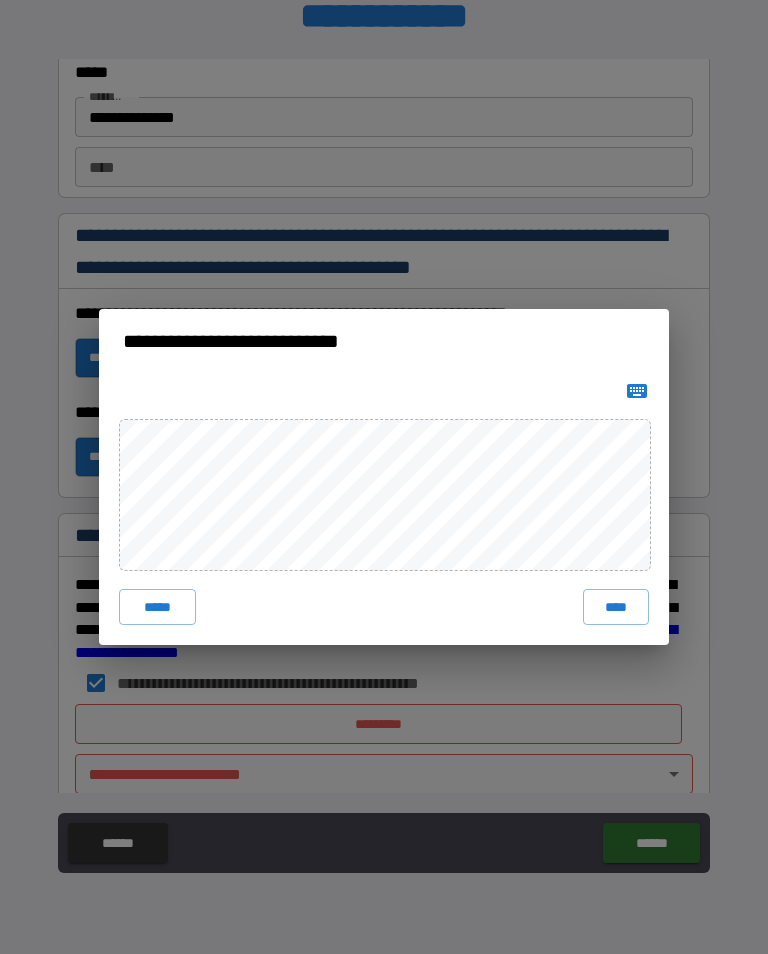 click on "****" at bounding box center (616, 607) 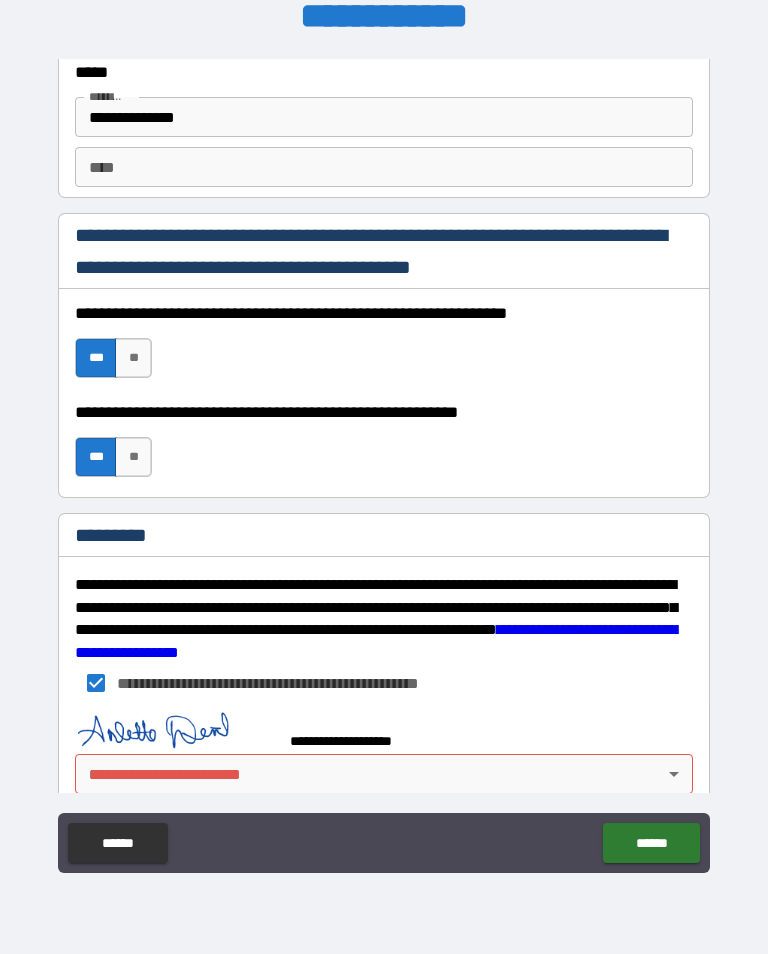scroll, scrollTop: 2463, scrollLeft: 0, axis: vertical 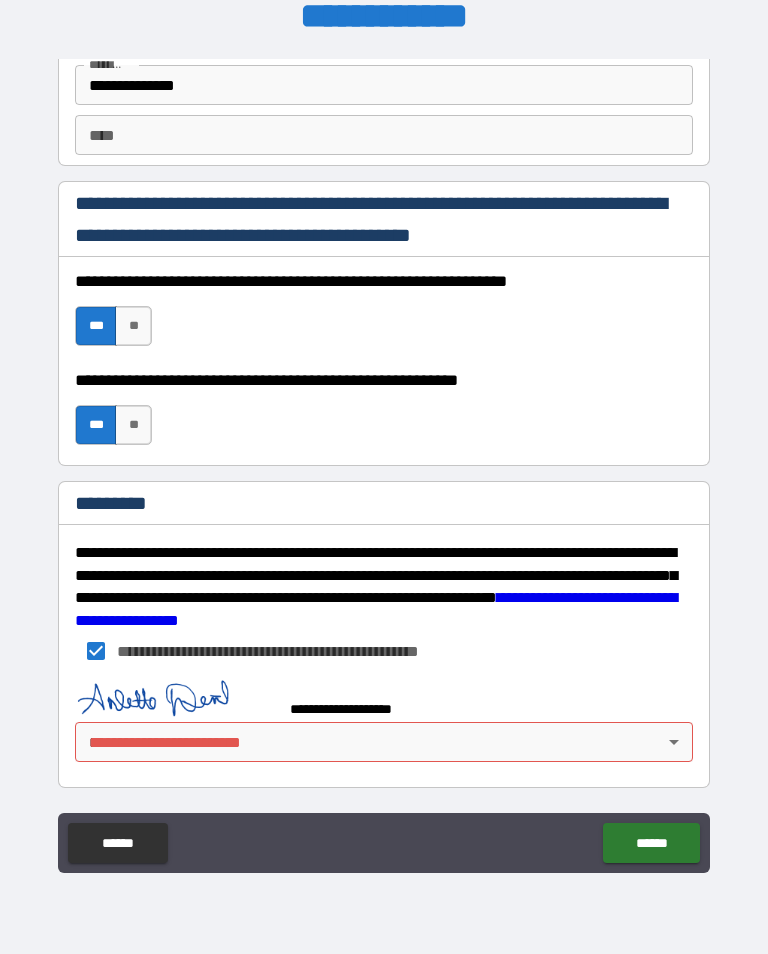 click on "**********" at bounding box center (512, 333) 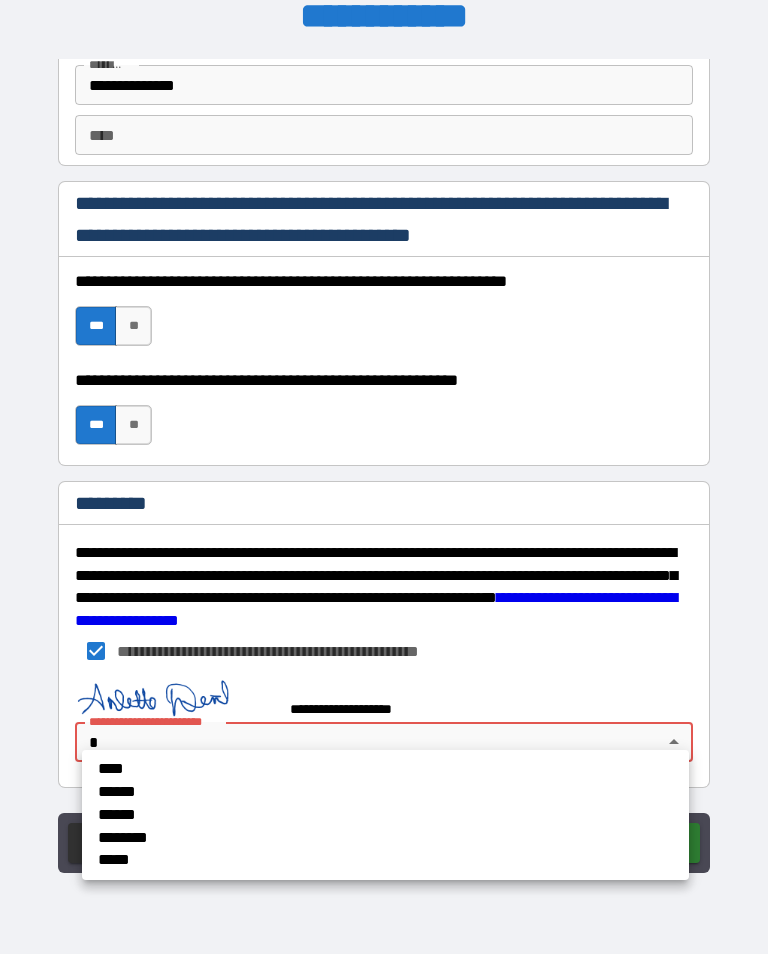scroll, scrollTop: 2458, scrollLeft: 0, axis: vertical 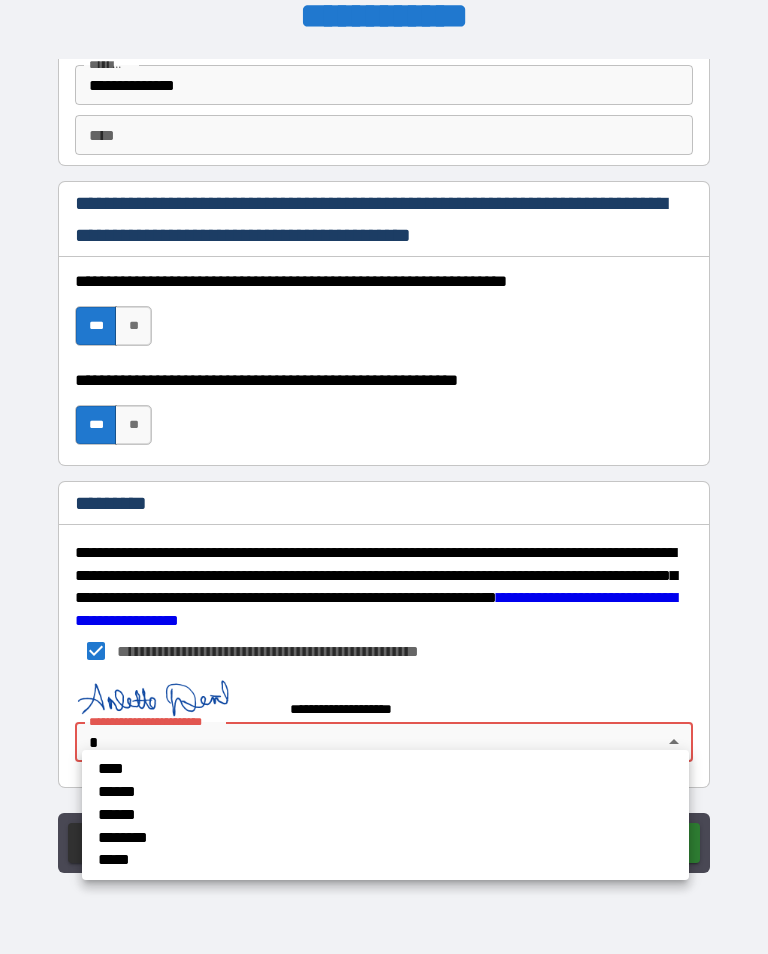 click on "********" at bounding box center [322, 837] 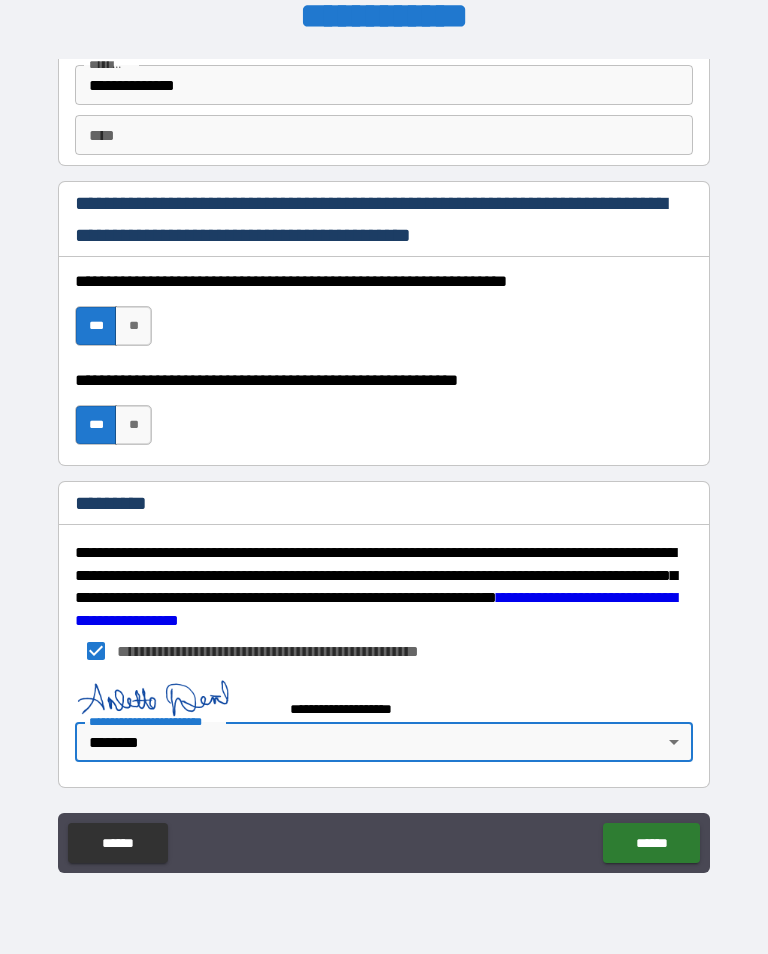 type on "*" 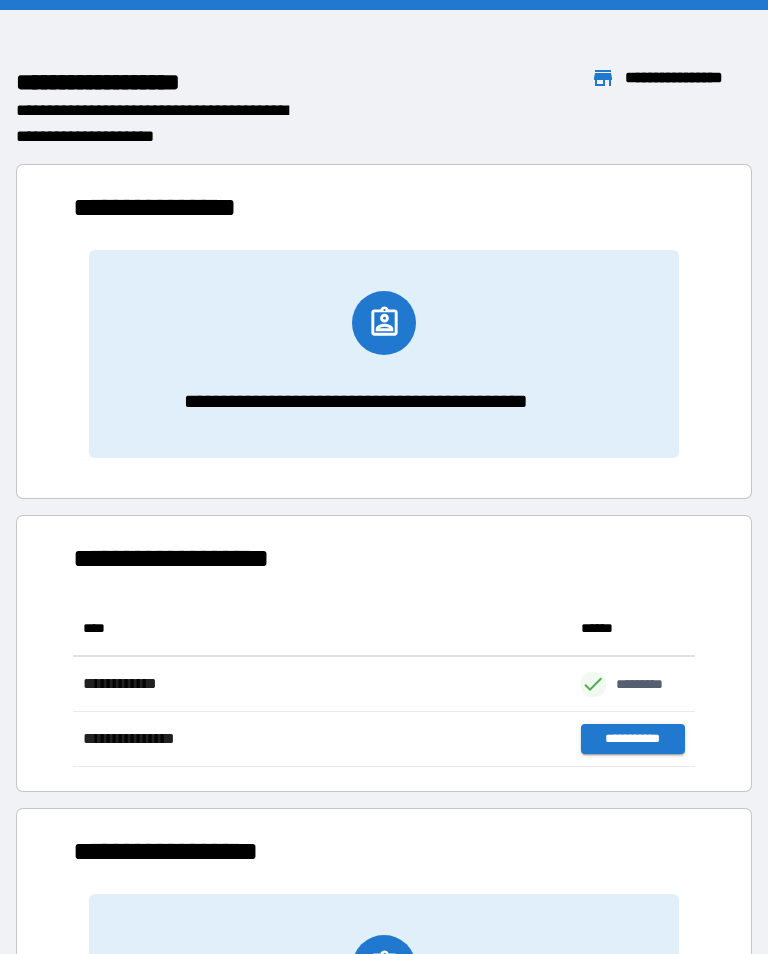 scroll, scrollTop: 1, scrollLeft: 1, axis: both 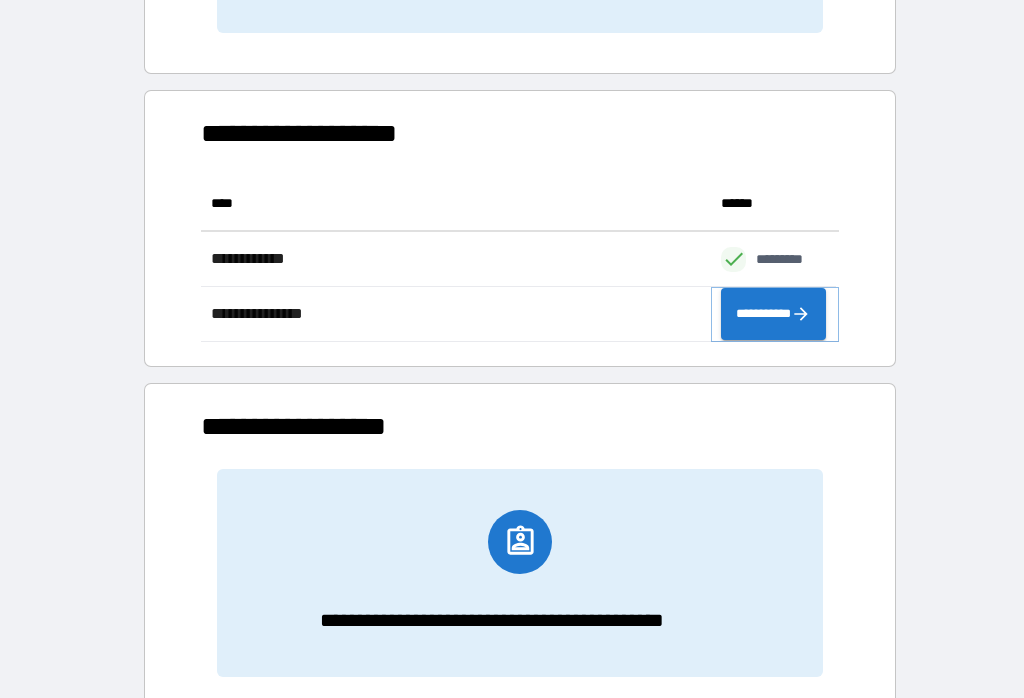 click on "**********" at bounding box center (773, 314) 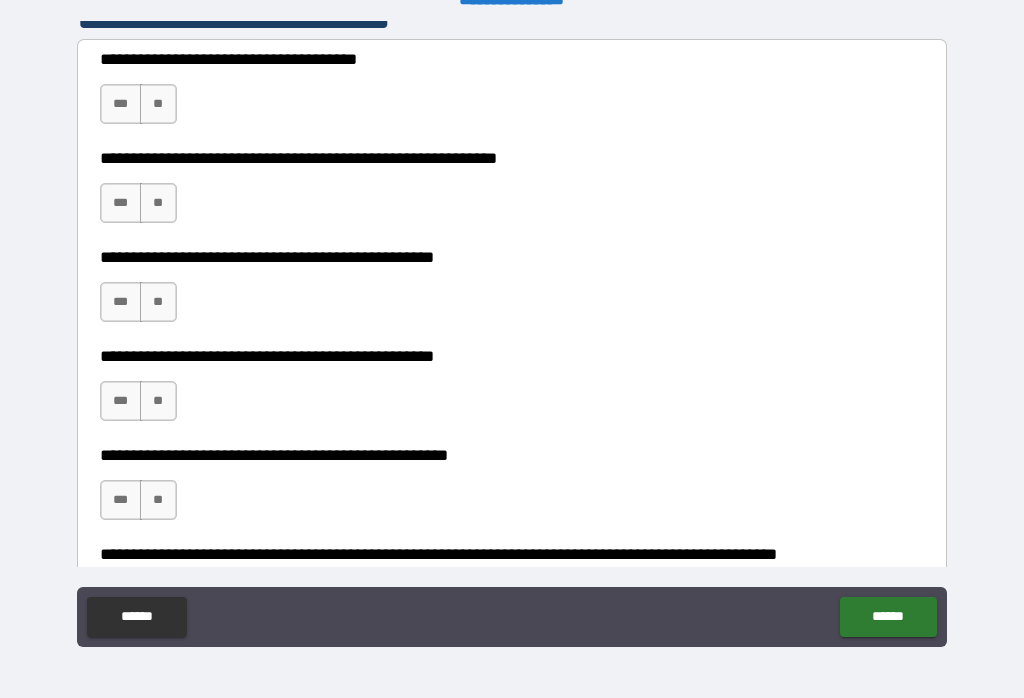 scroll, scrollTop: 451, scrollLeft: 0, axis: vertical 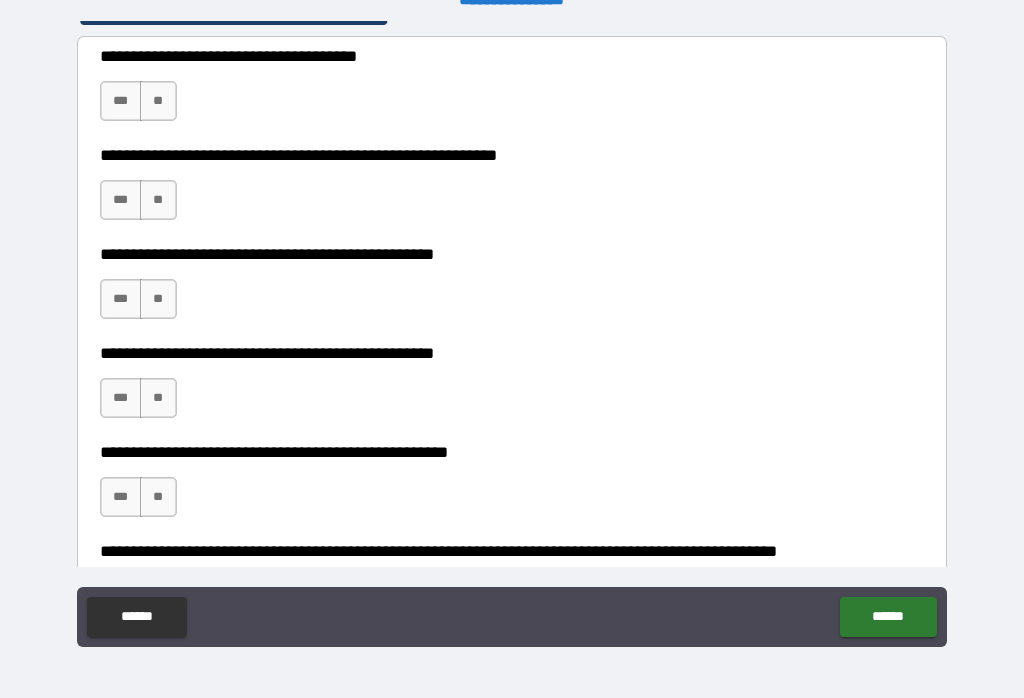 click on "**" at bounding box center [158, 497] 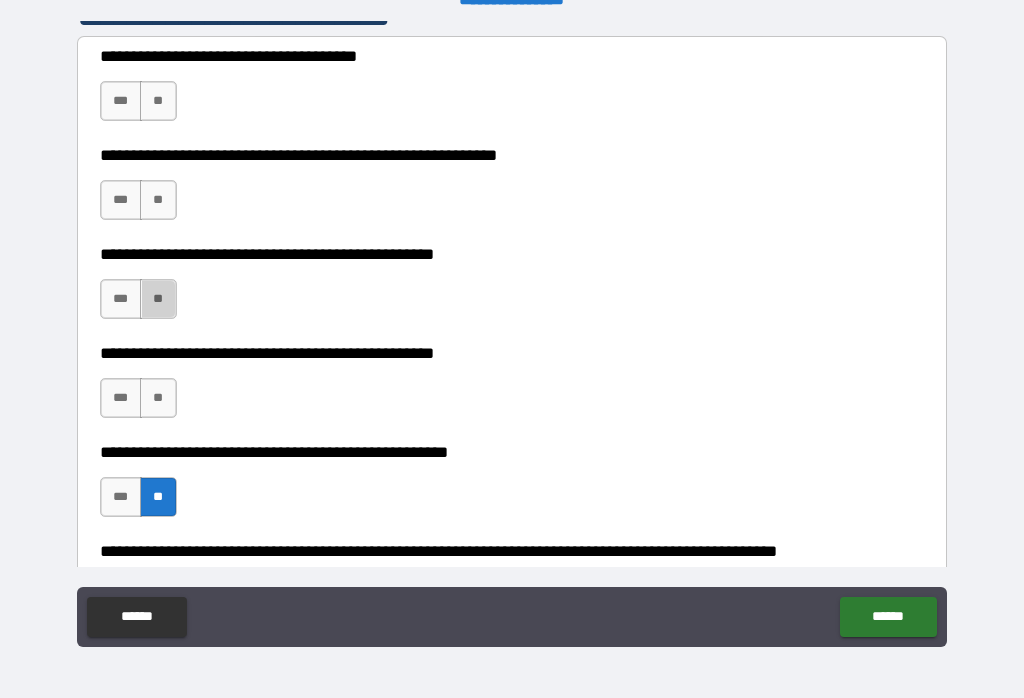 click on "**" at bounding box center (158, 299) 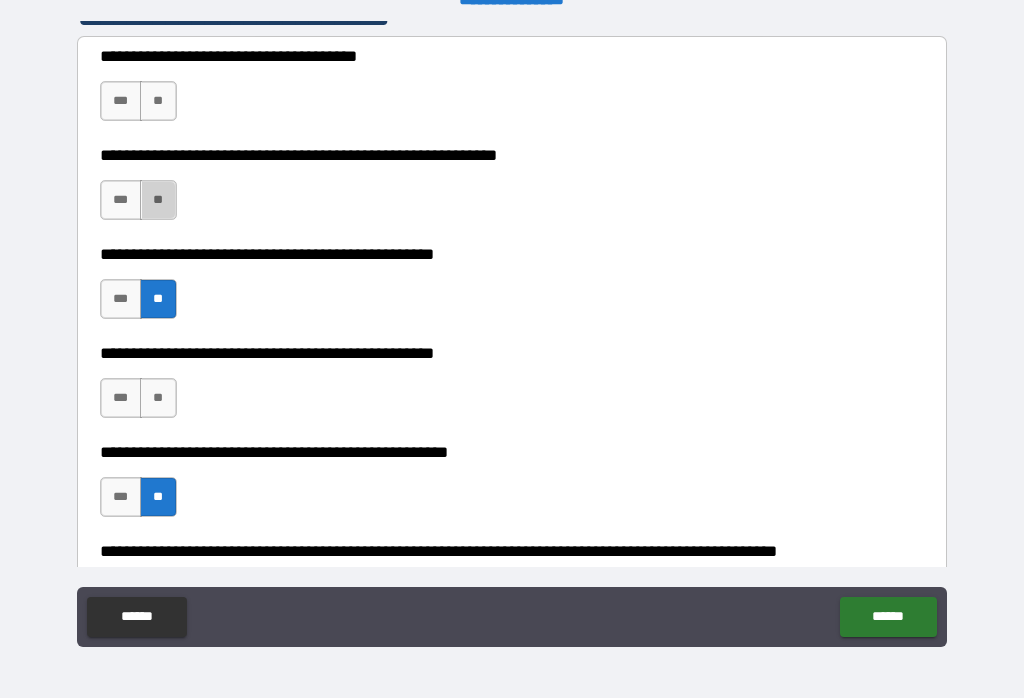 click on "**" at bounding box center (158, 200) 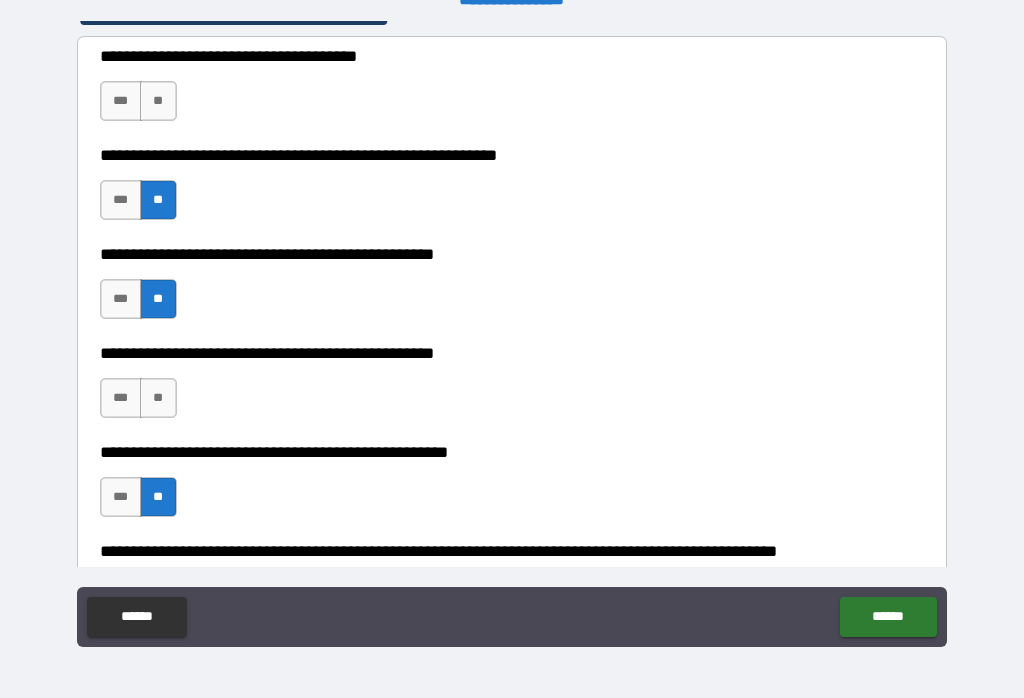 click on "***" at bounding box center [121, 101] 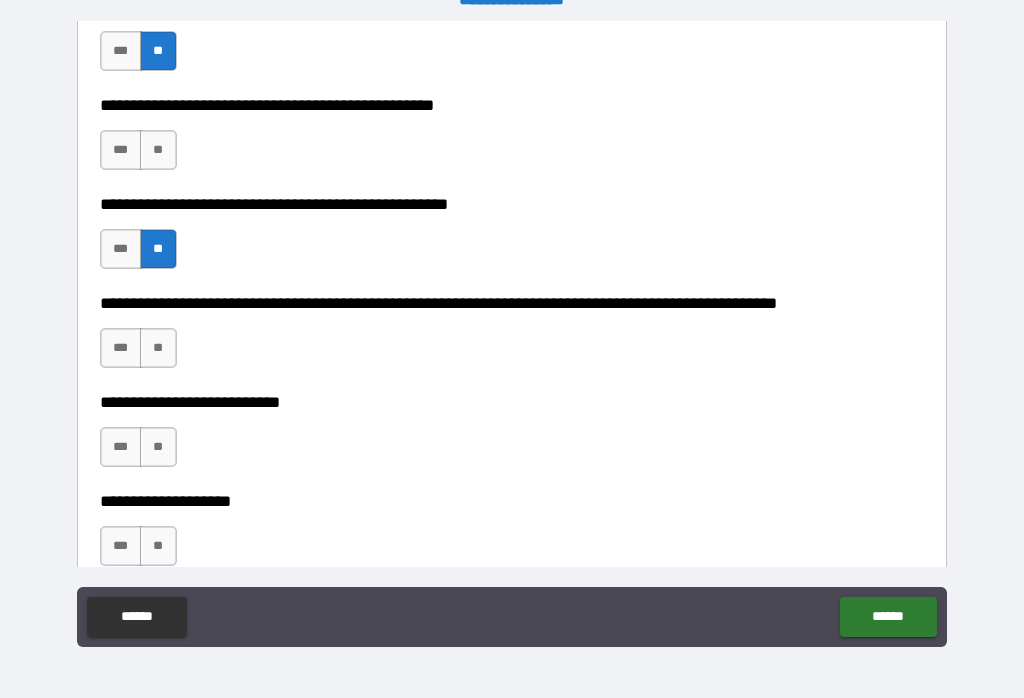 scroll, scrollTop: 711, scrollLeft: 0, axis: vertical 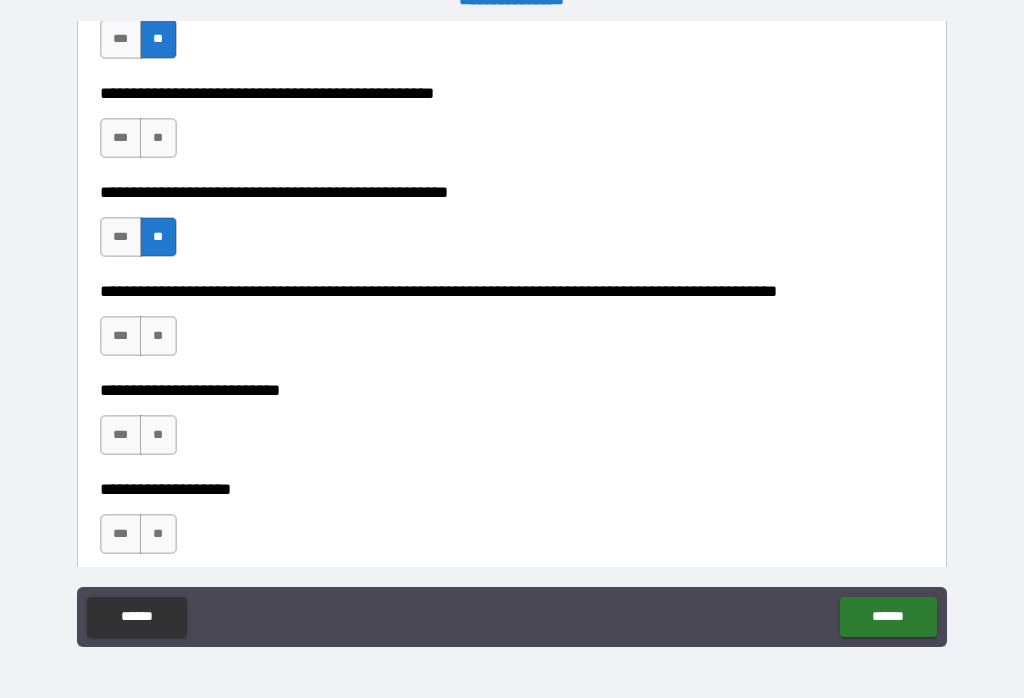 click on "**" at bounding box center (158, 336) 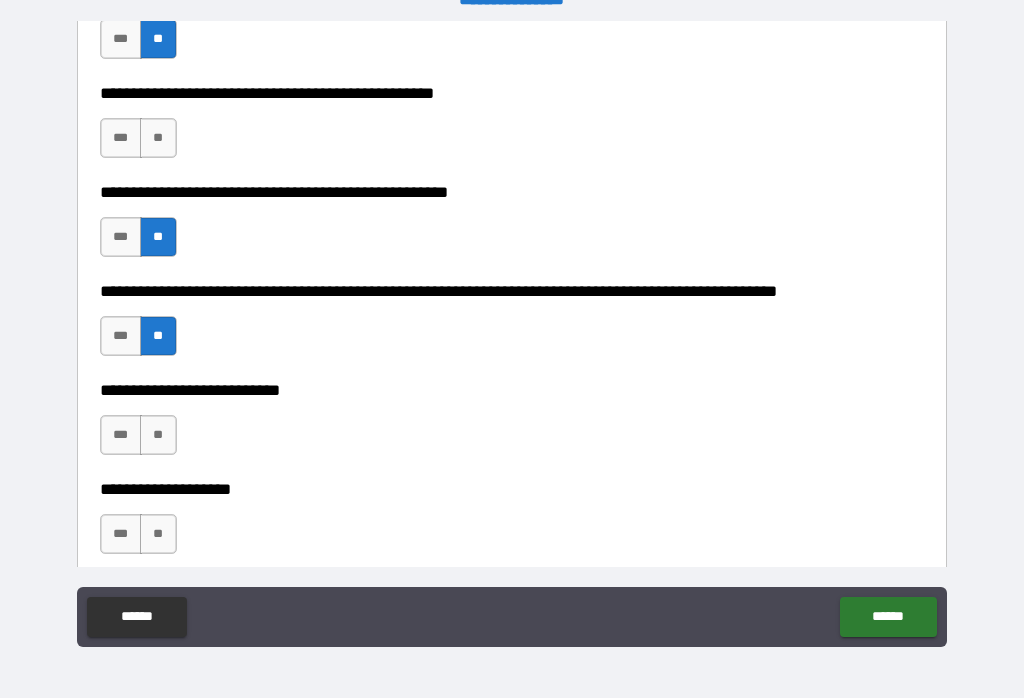 click on "**" at bounding box center (158, 435) 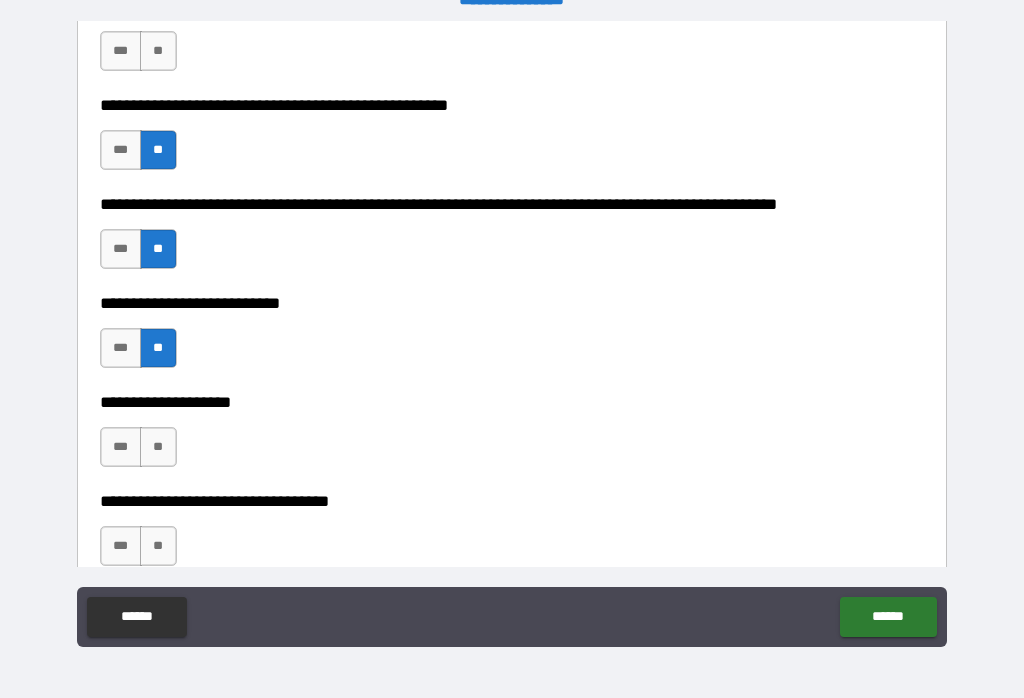 scroll, scrollTop: 842, scrollLeft: 0, axis: vertical 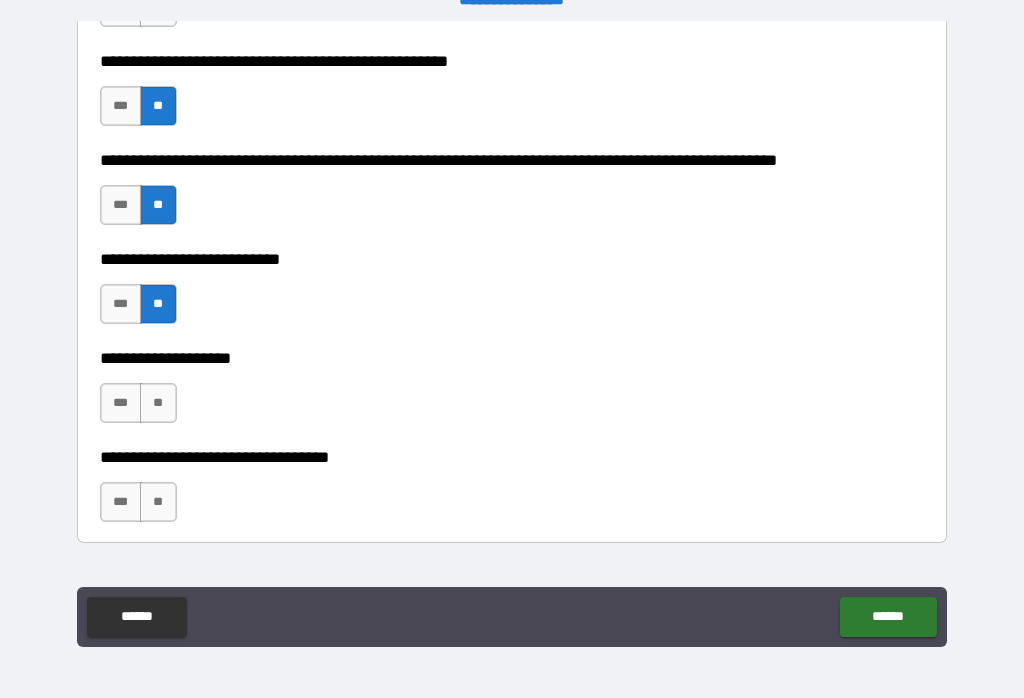 click on "**" at bounding box center [158, 403] 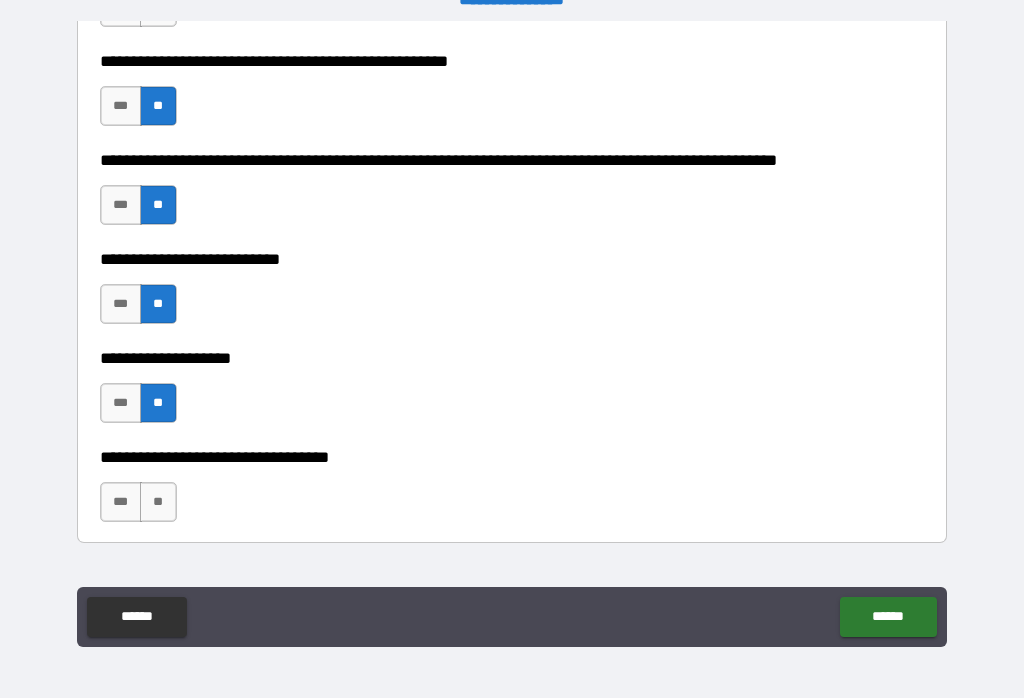 click on "**" at bounding box center (158, 502) 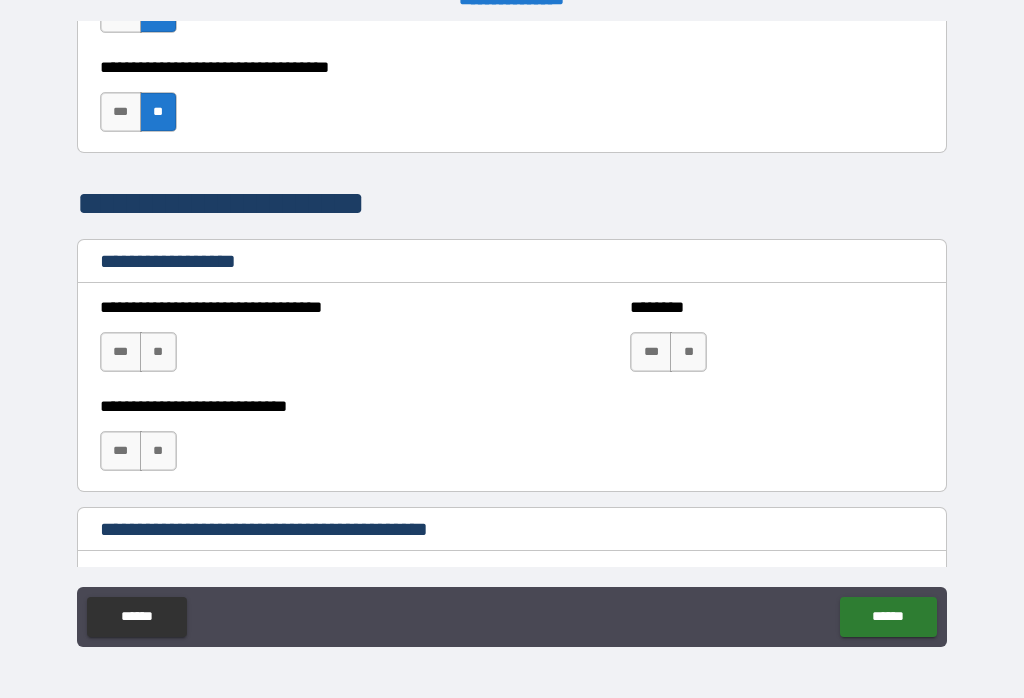 scroll, scrollTop: 1239, scrollLeft: 0, axis: vertical 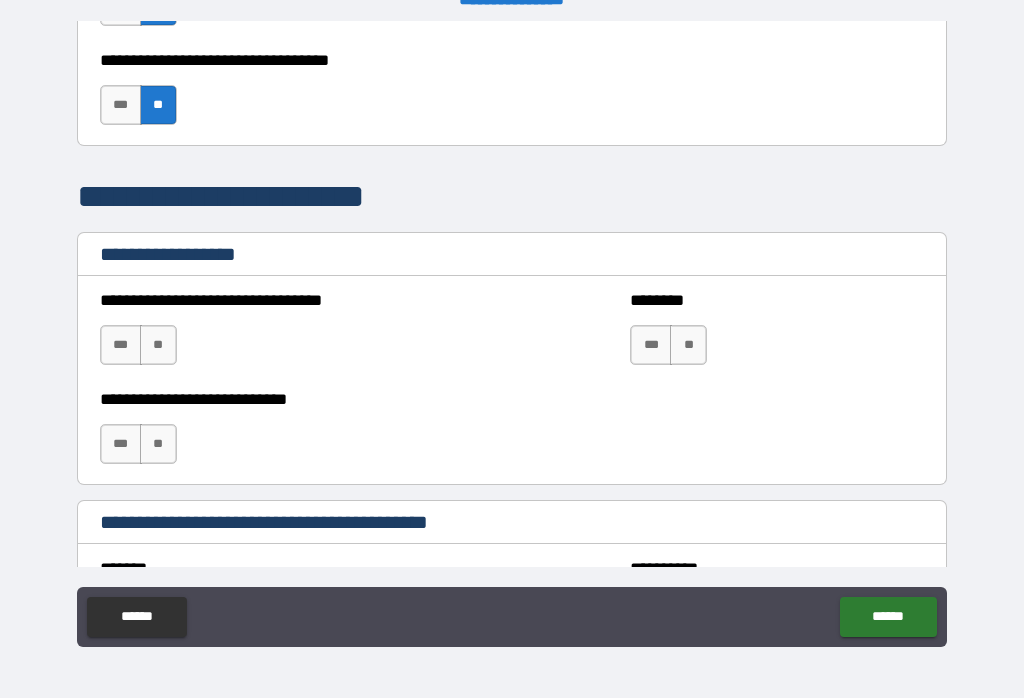 click on "**" at bounding box center (158, 345) 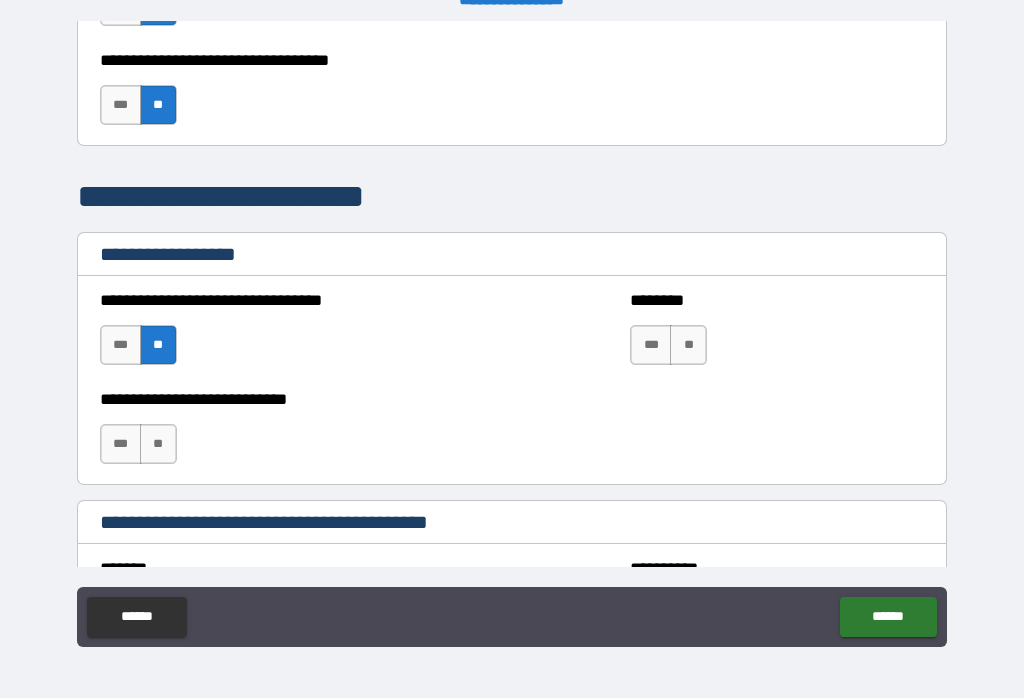 click on "**" at bounding box center [158, 444] 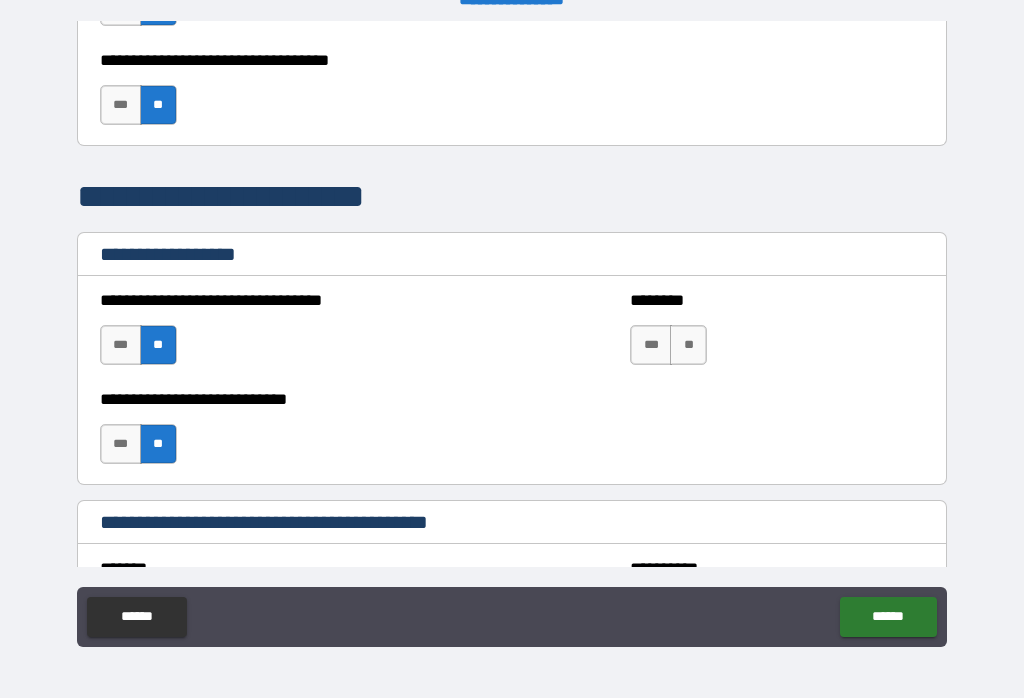 click on "**" at bounding box center (688, 345) 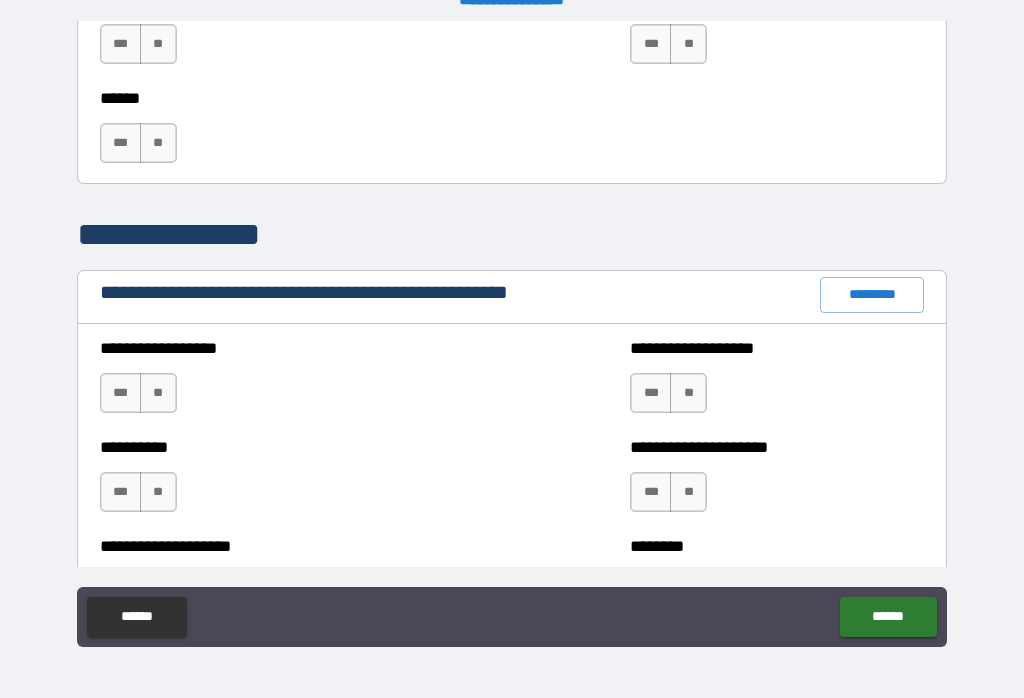 scroll, scrollTop: 2107, scrollLeft: 0, axis: vertical 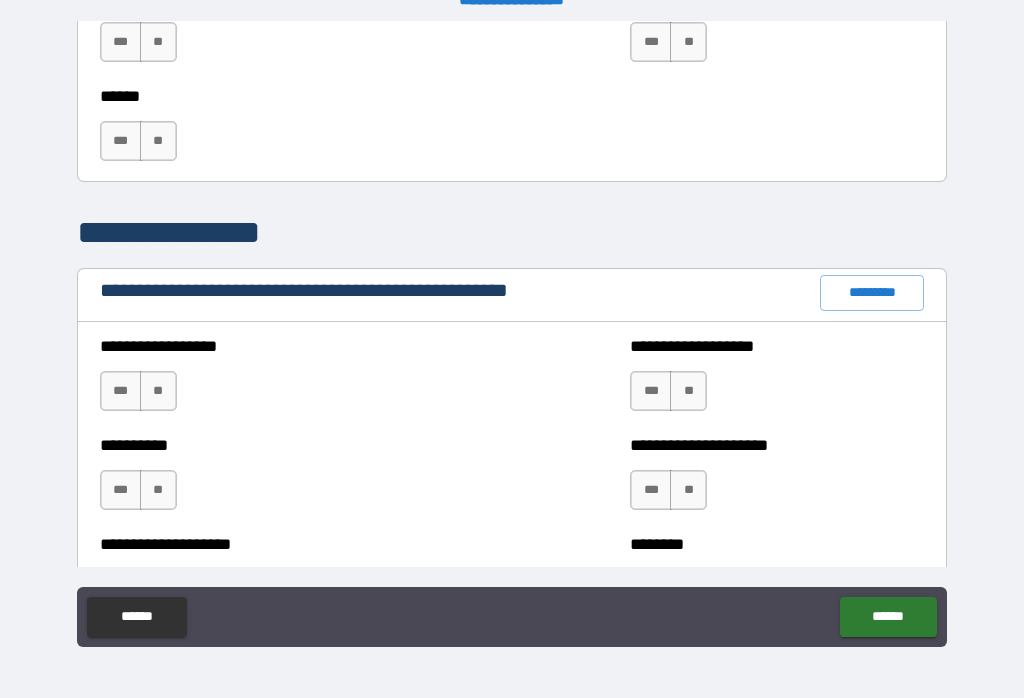 click on "**" at bounding box center [158, 391] 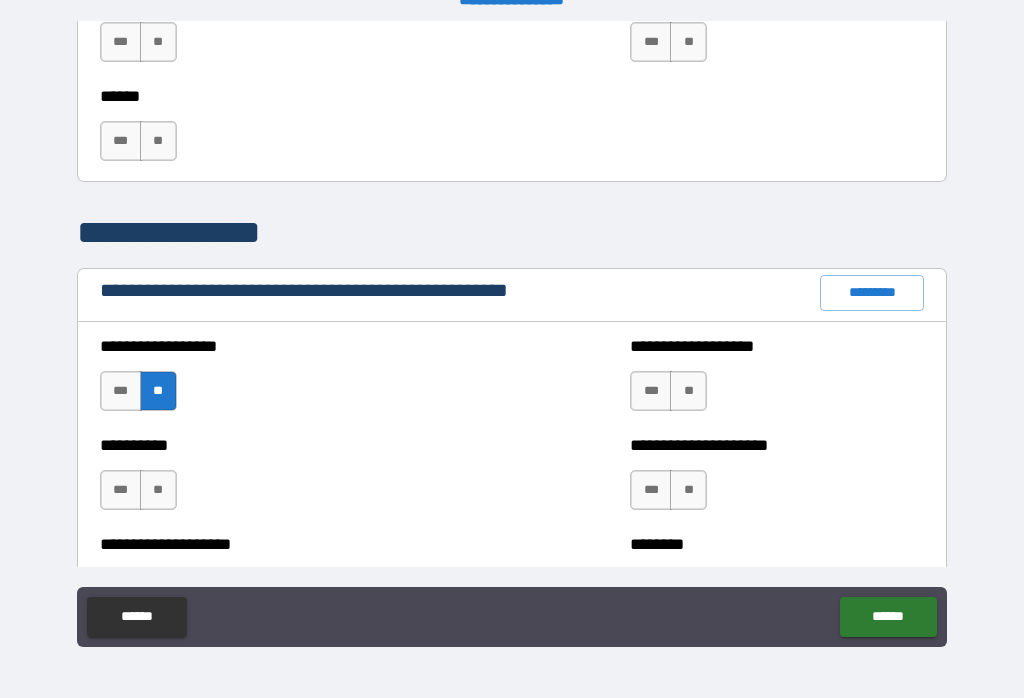 click on "**" at bounding box center (158, 490) 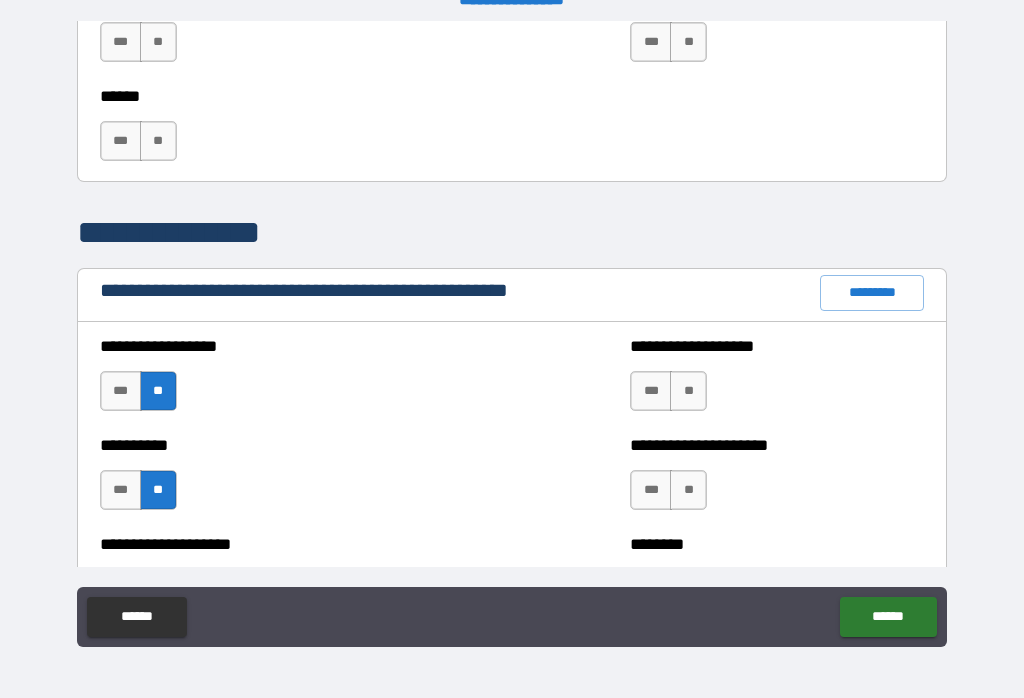 click on "**" at bounding box center [688, 391] 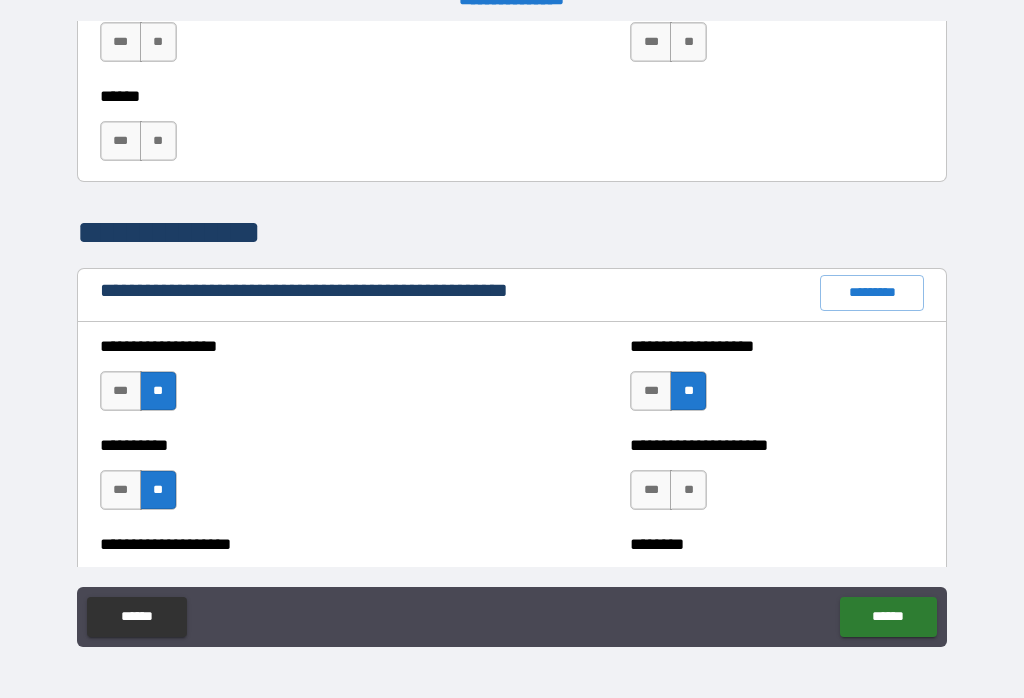 click on "**" at bounding box center [688, 490] 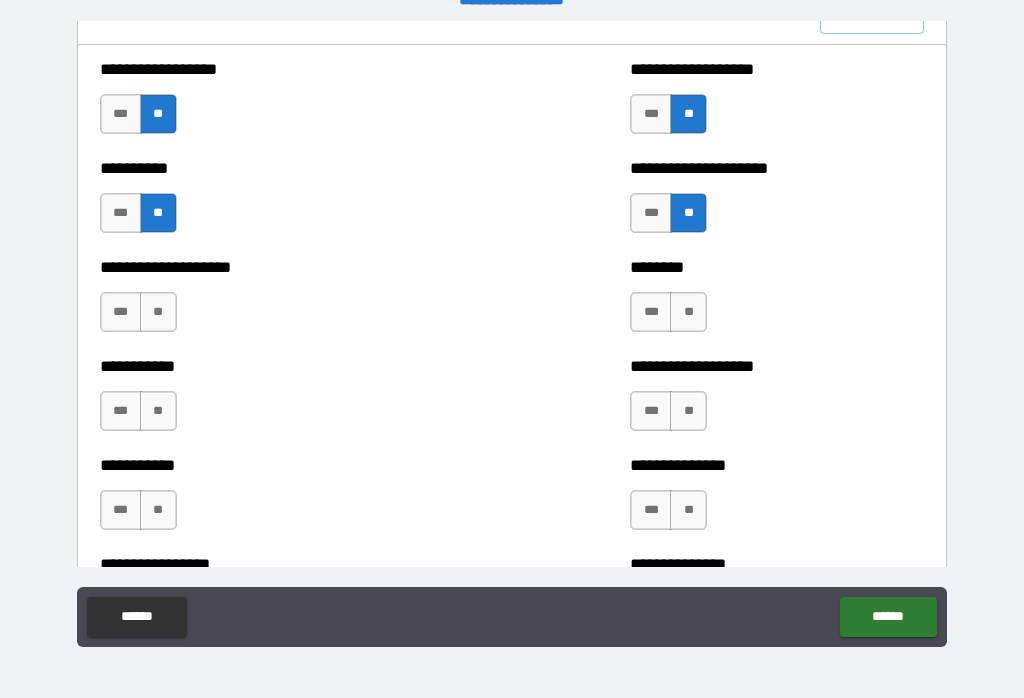 scroll, scrollTop: 2386, scrollLeft: 0, axis: vertical 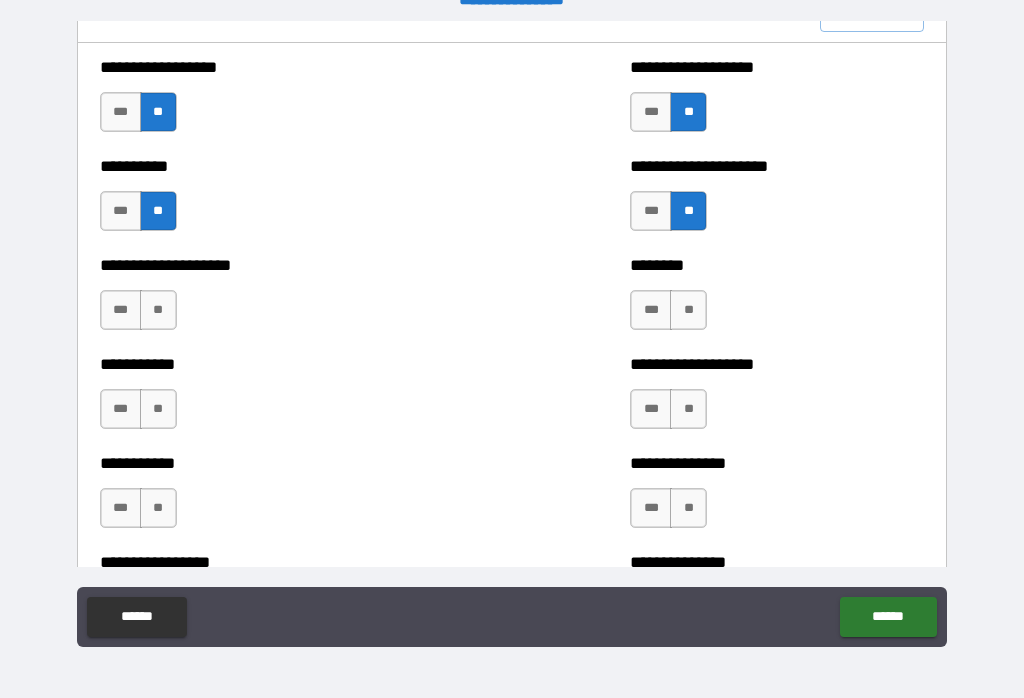 click on "**" at bounding box center (158, 310) 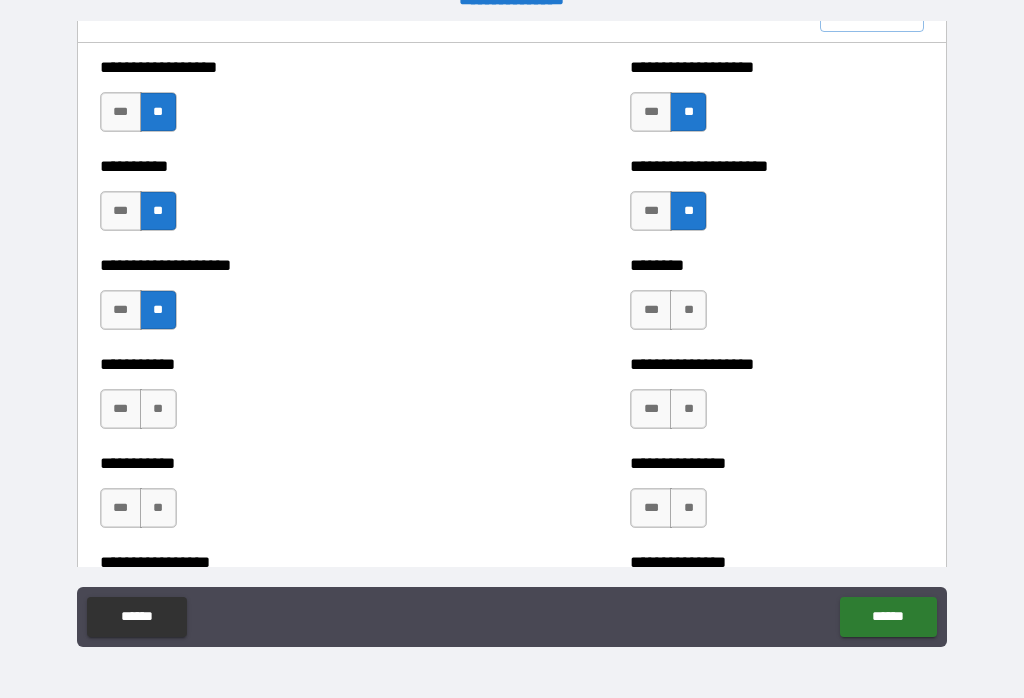 click on "**" at bounding box center [158, 409] 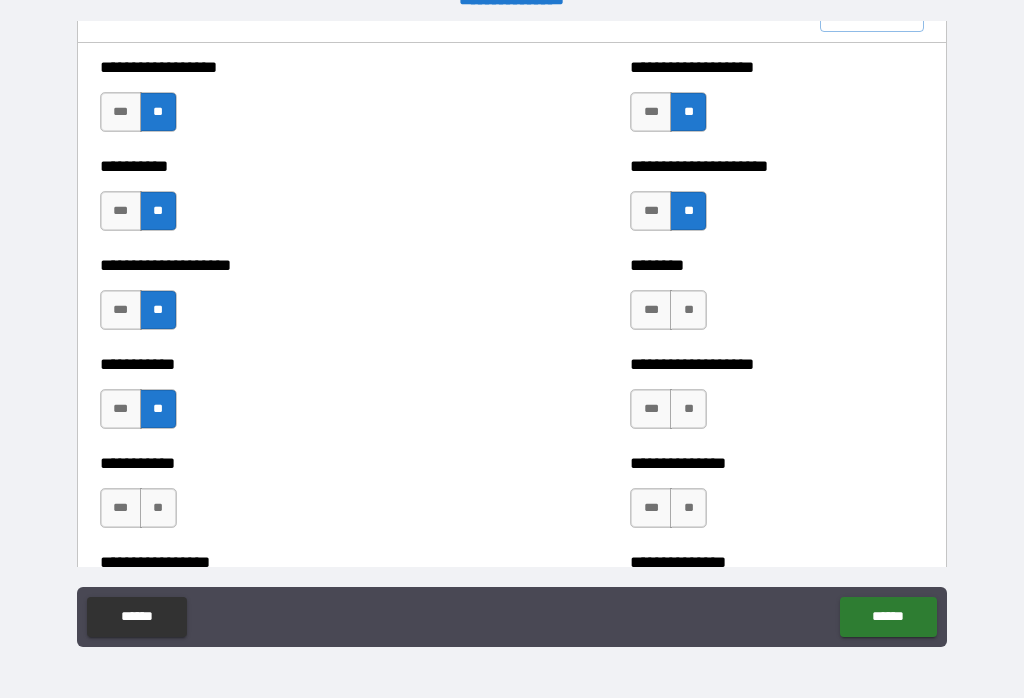 click on "**" at bounding box center [158, 508] 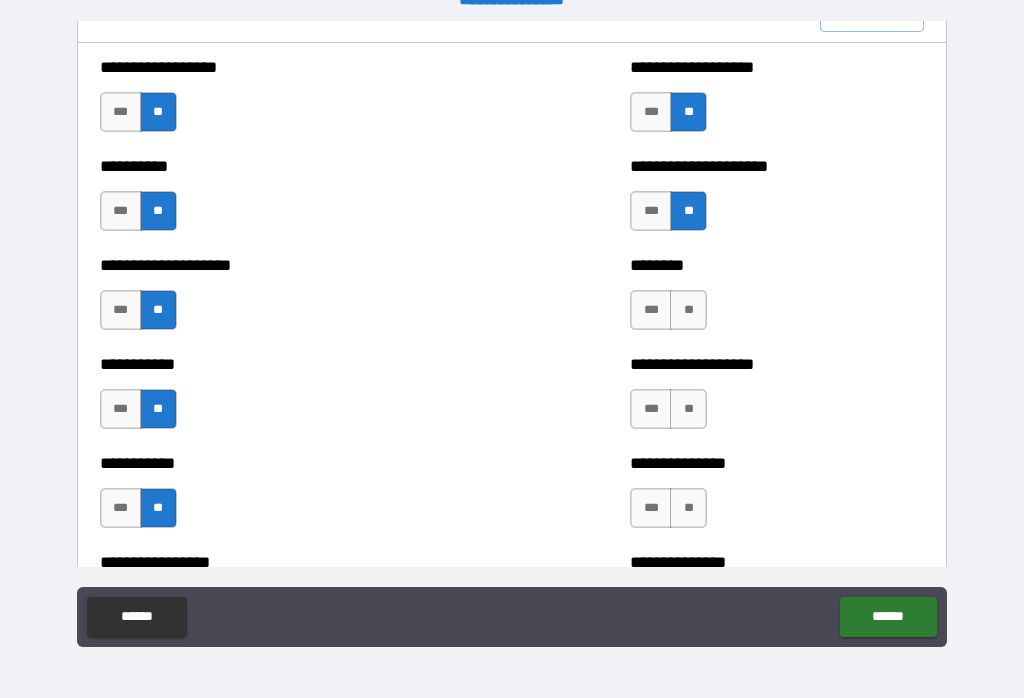 click on "**" at bounding box center (688, 310) 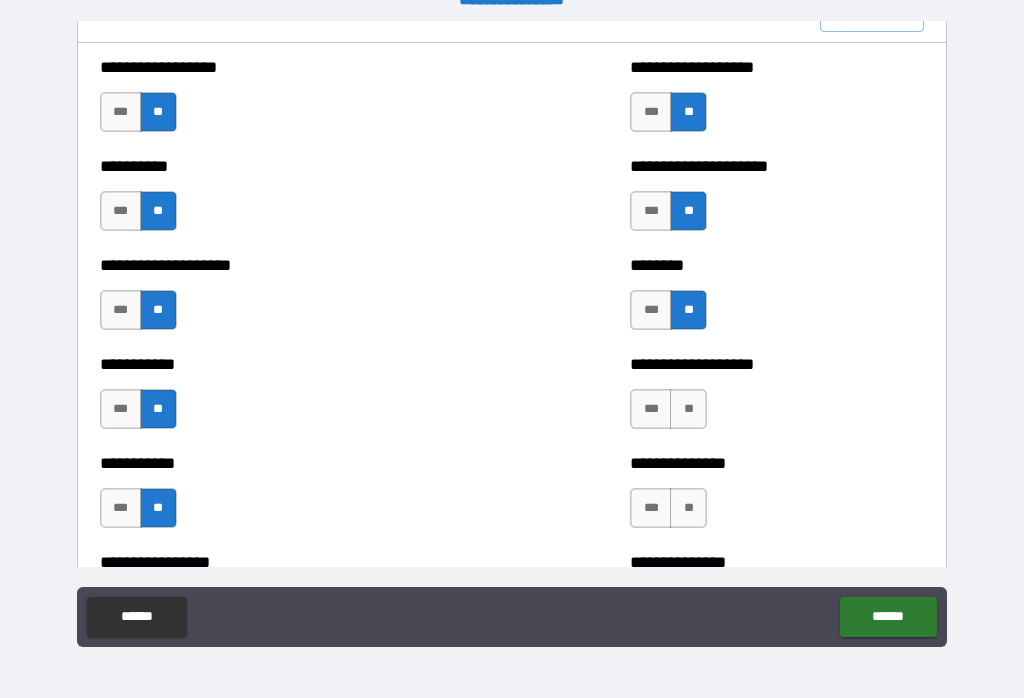 click on "**" at bounding box center (688, 409) 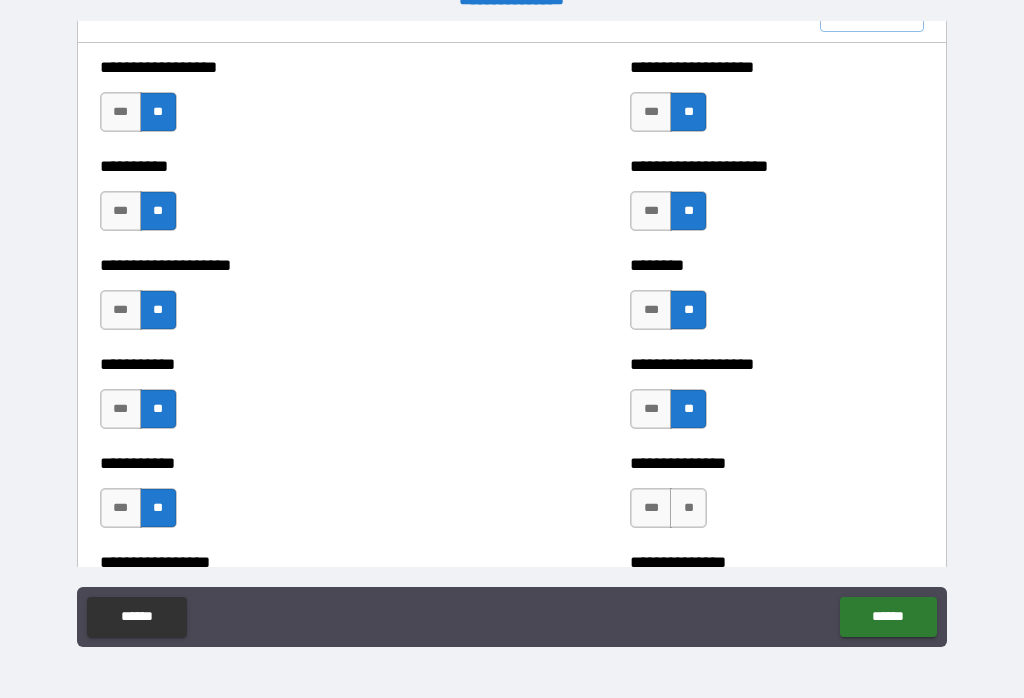 click on "**" at bounding box center (688, 508) 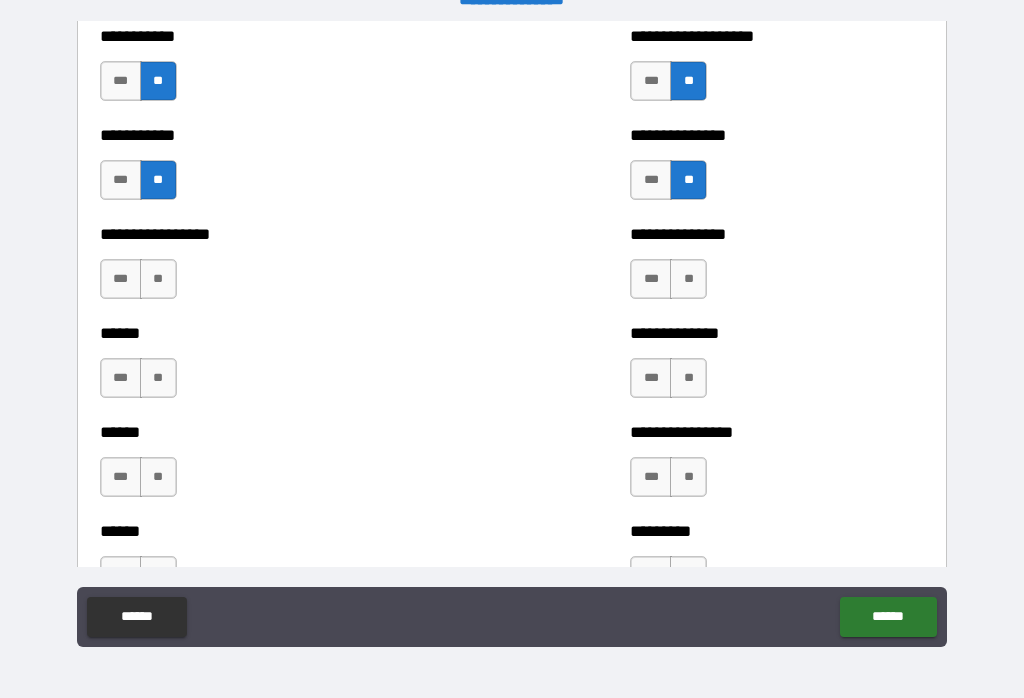 scroll, scrollTop: 2718, scrollLeft: 0, axis: vertical 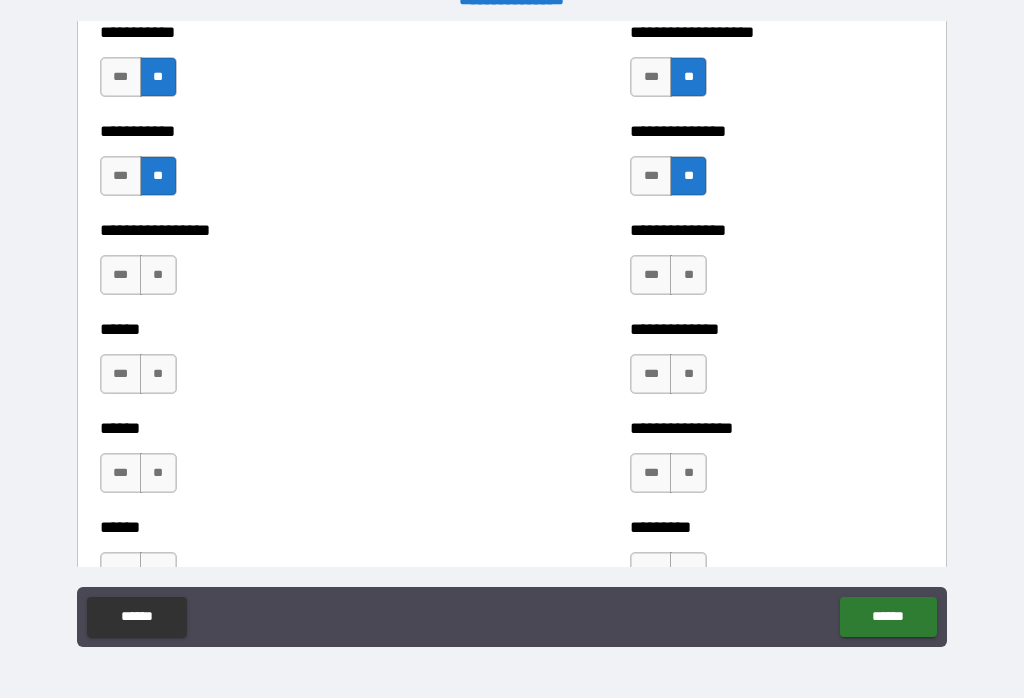 click on "**" at bounding box center [158, 275] 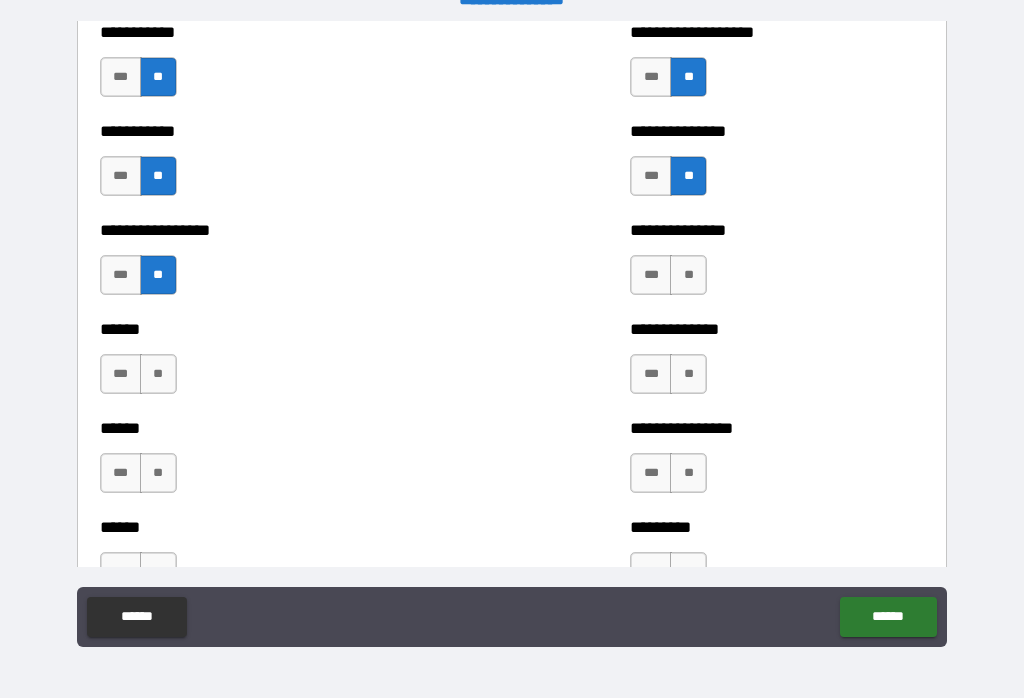 click on "**" at bounding box center (158, 374) 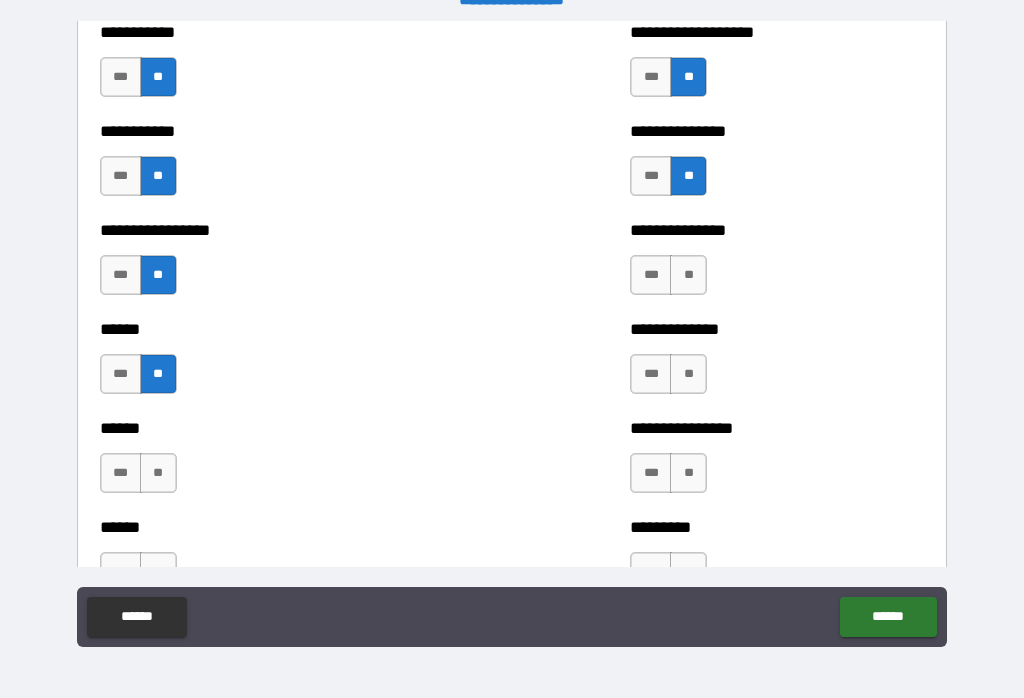 click on "**" at bounding box center [158, 473] 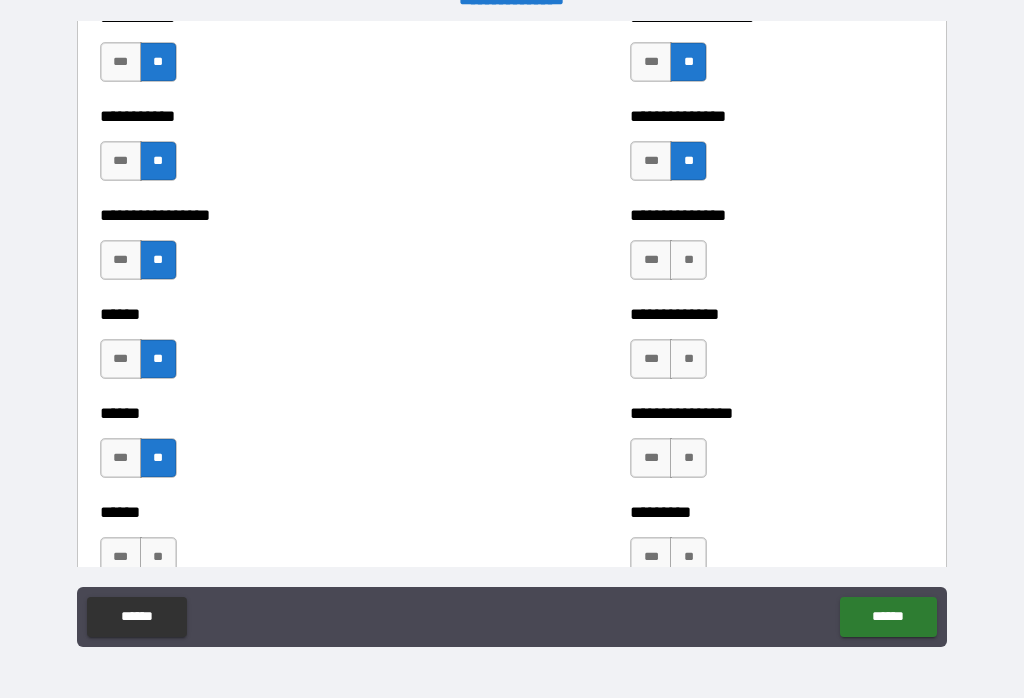 scroll, scrollTop: 2734, scrollLeft: 0, axis: vertical 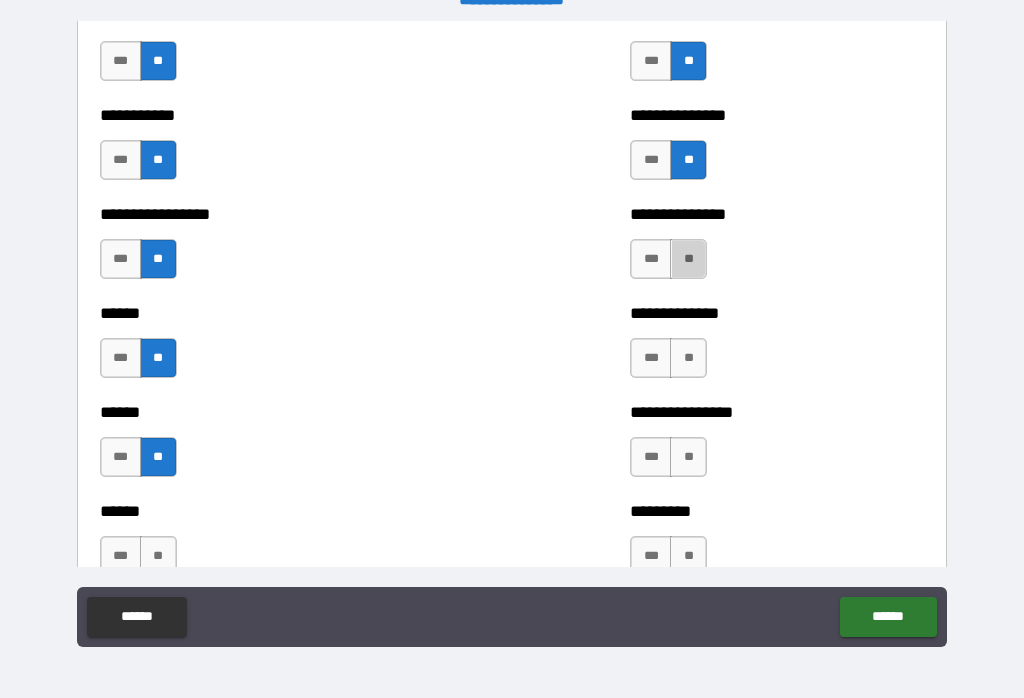 click on "**" at bounding box center [688, 259] 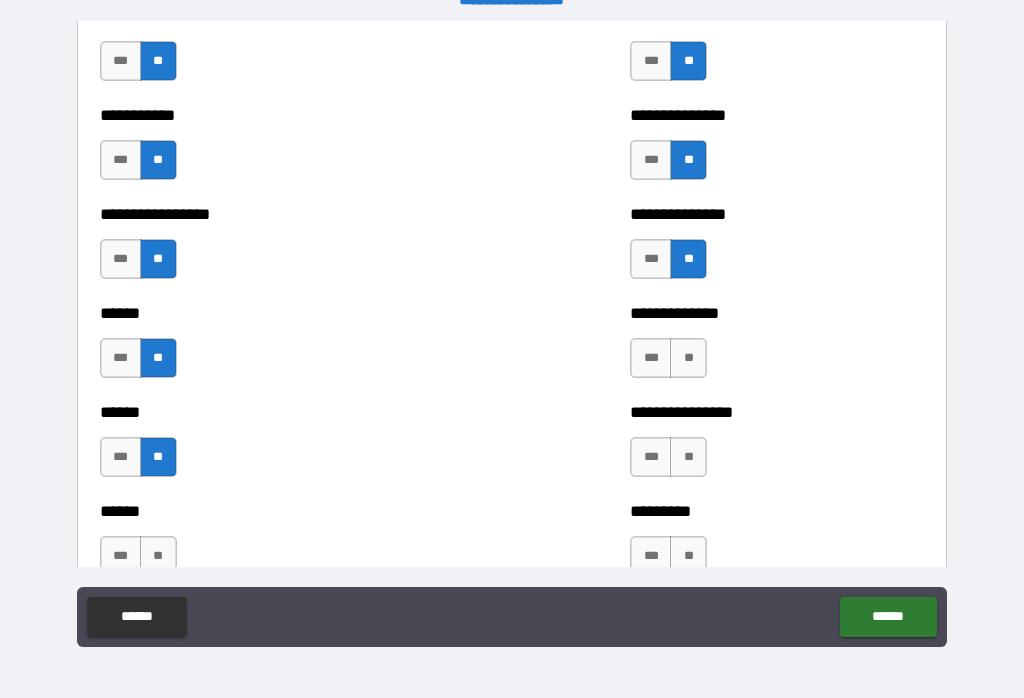 click on "**" at bounding box center [688, 358] 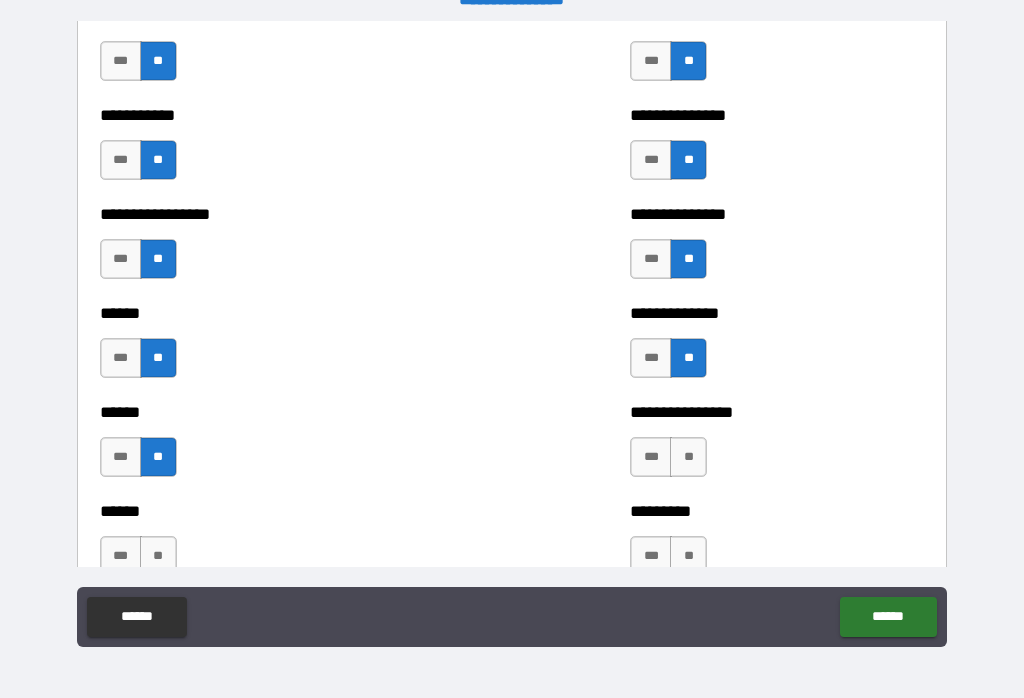 click on "**" at bounding box center [688, 457] 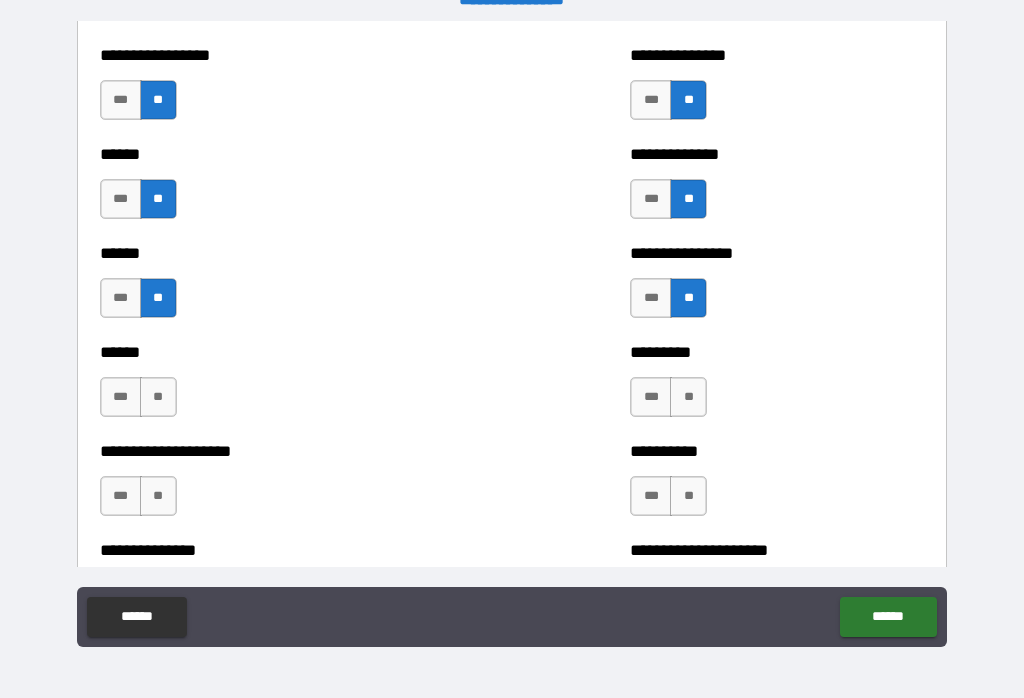 scroll, scrollTop: 2899, scrollLeft: 0, axis: vertical 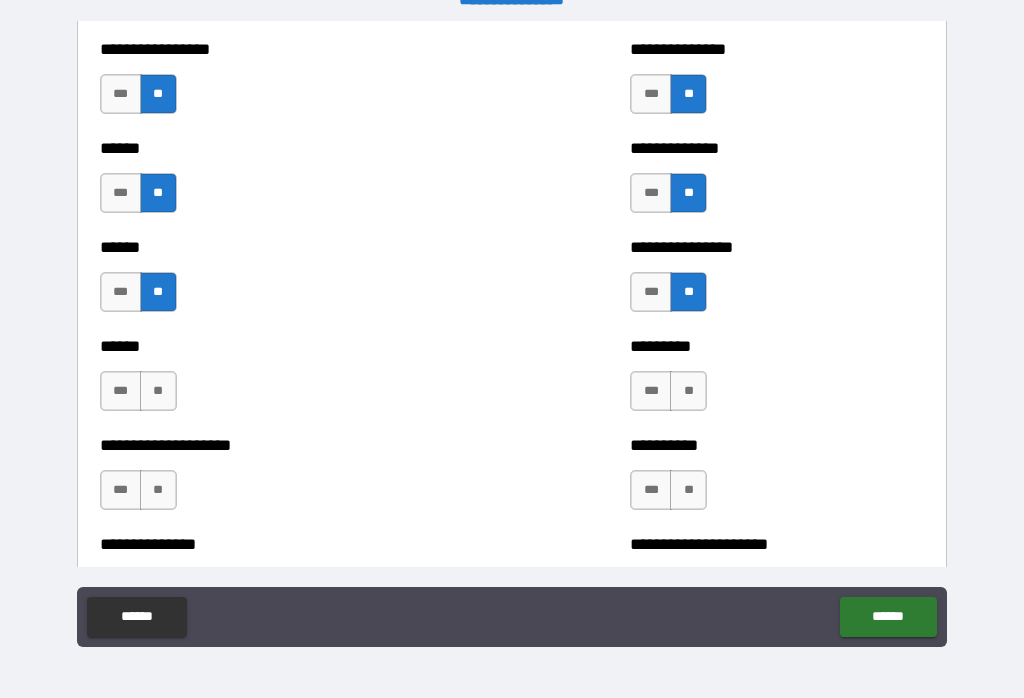 click on "**" at bounding box center [158, 391] 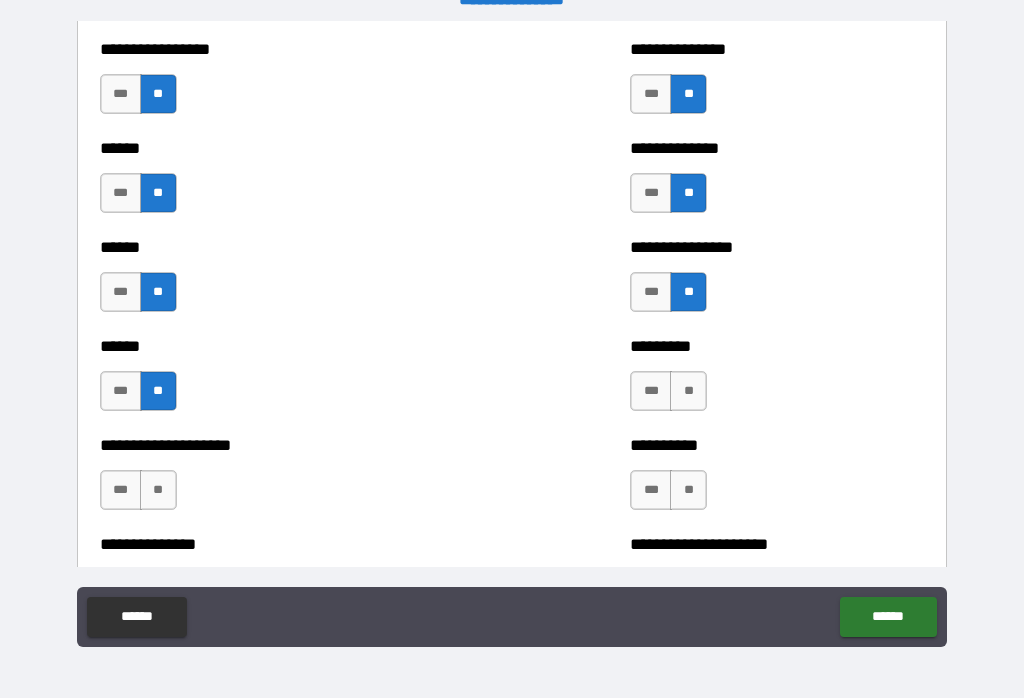 click on "**" at bounding box center [158, 490] 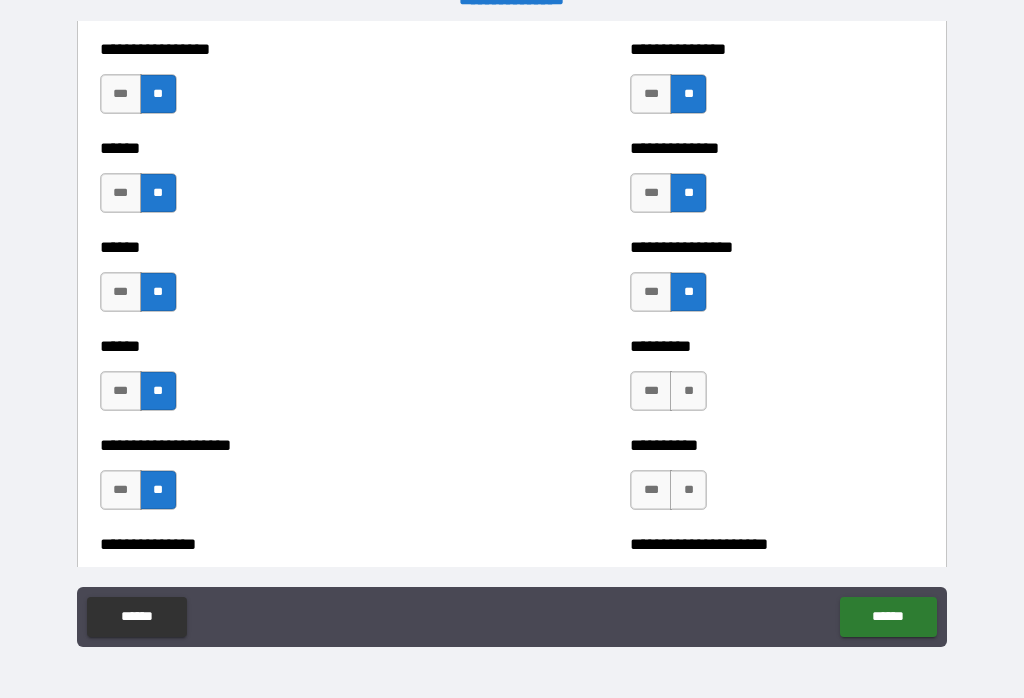 click on "**" at bounding box center [688, 391] 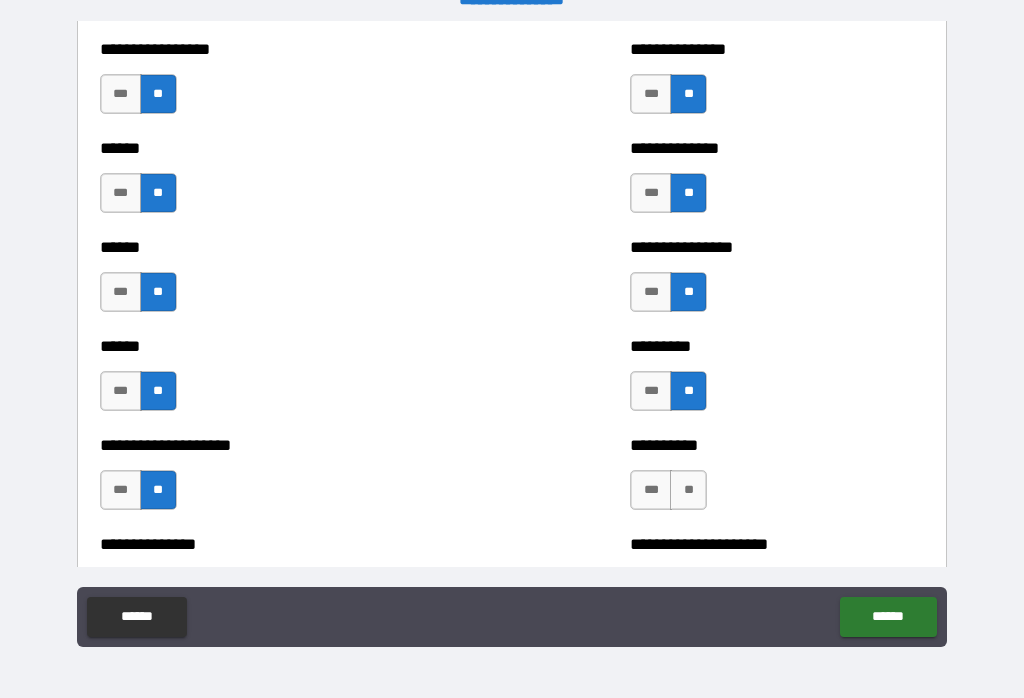 click on "**" at bounding box center (688, 490) 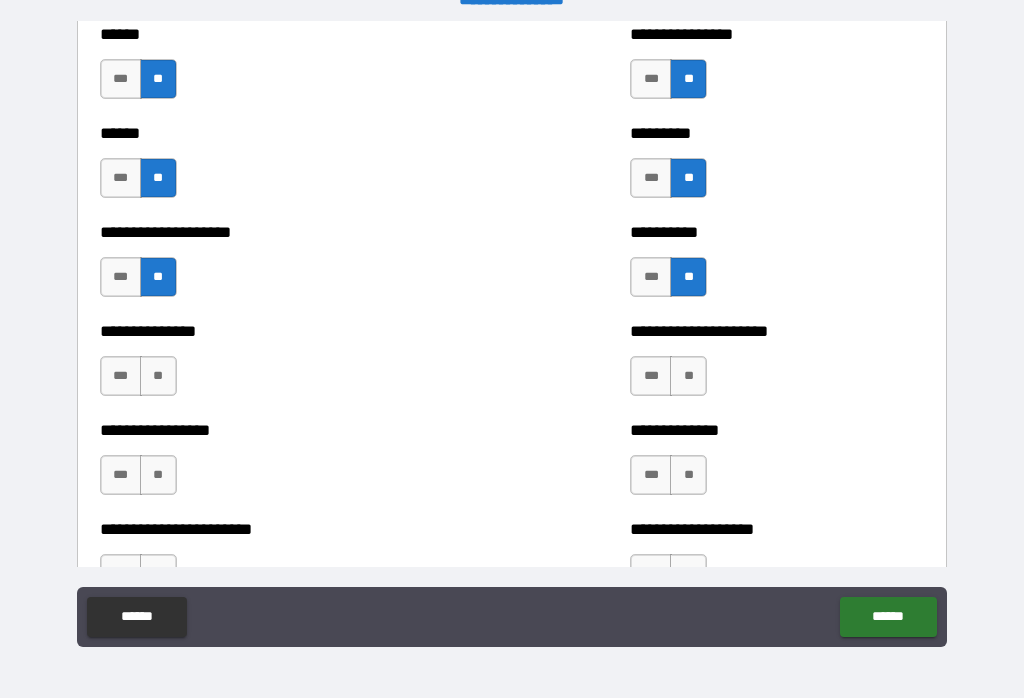 scroll, scrollTop: 3122, scrollLeft: 0, axis: vertical 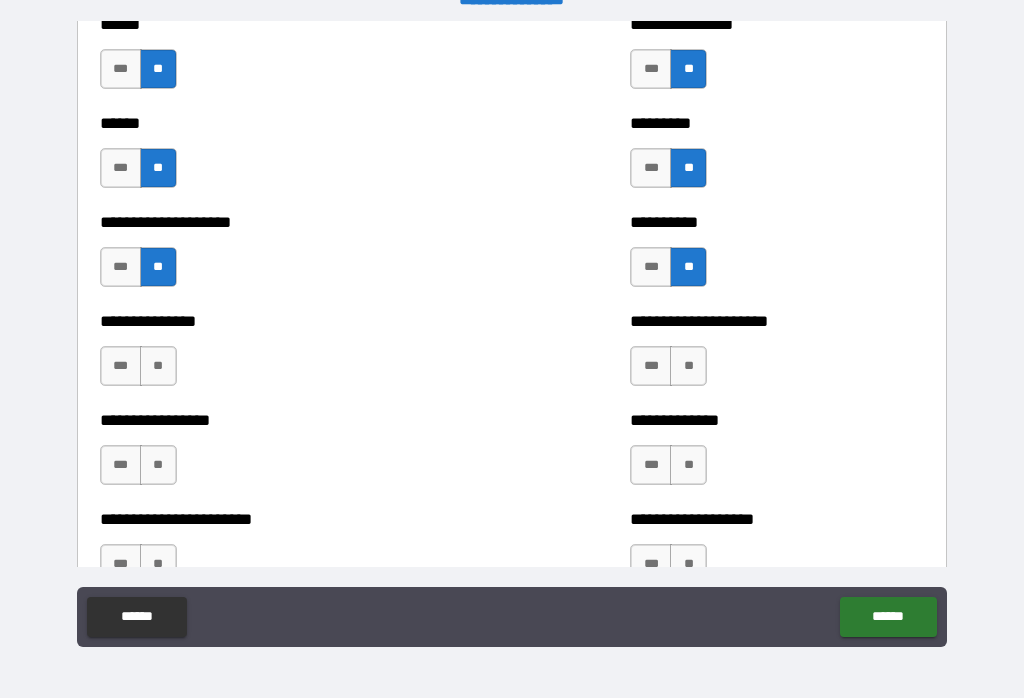 click on "**" at bounding box center (158, 366) 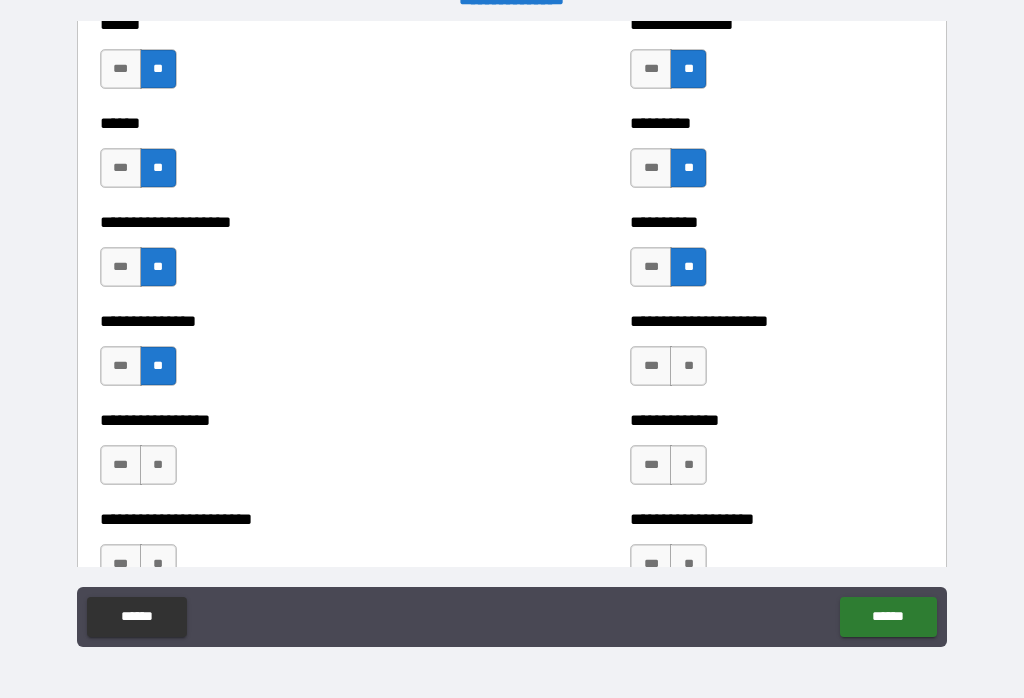click on "**" at bounding box center (158, 465) 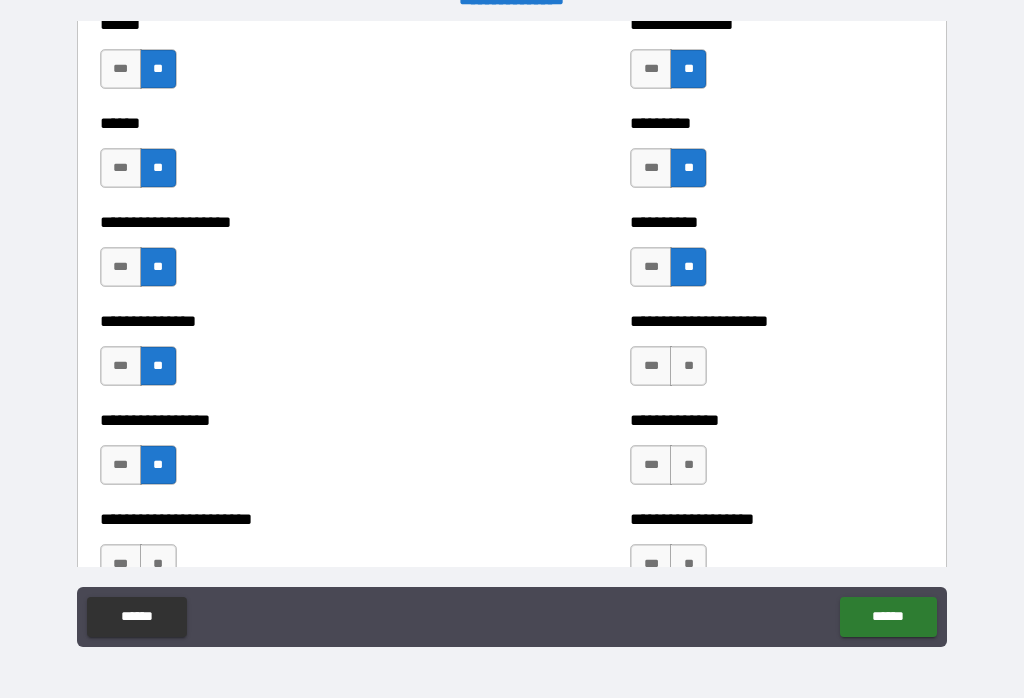 click on "**" at bounding box center (688, 366) 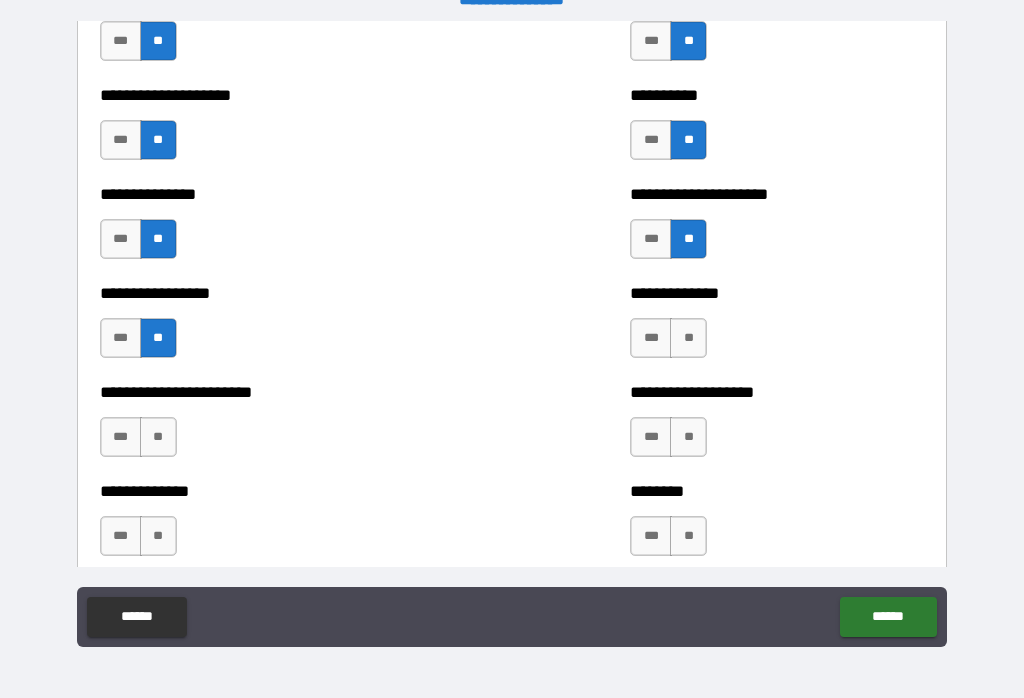 scroll, scrollTop: 3263, scrollLeft: 0, axis: vertical 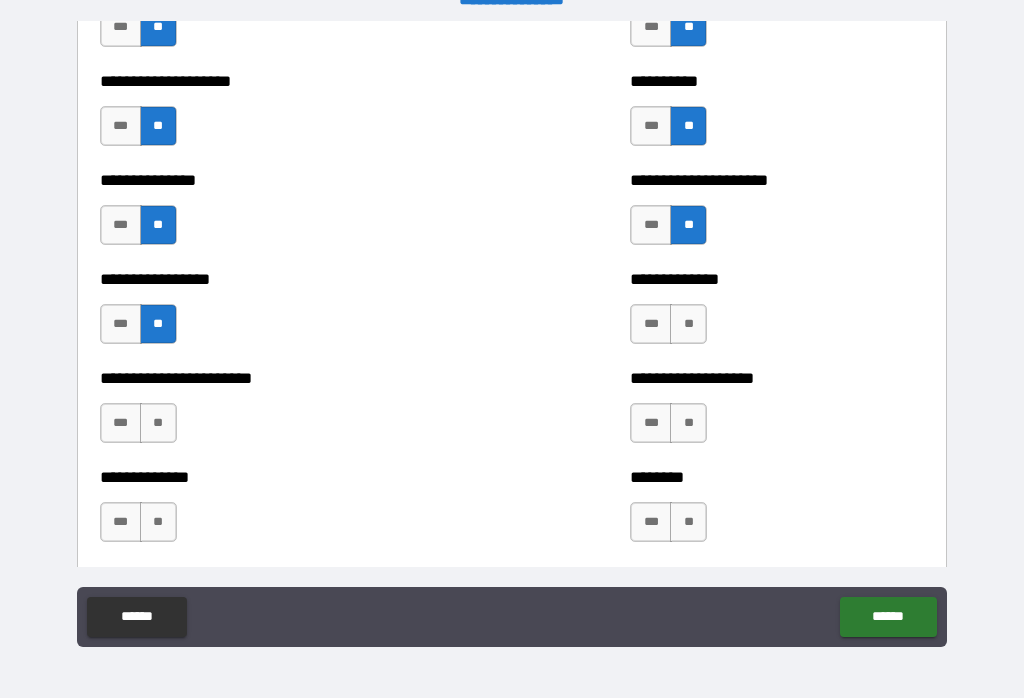click on "**" at bounding box center (688, 324) 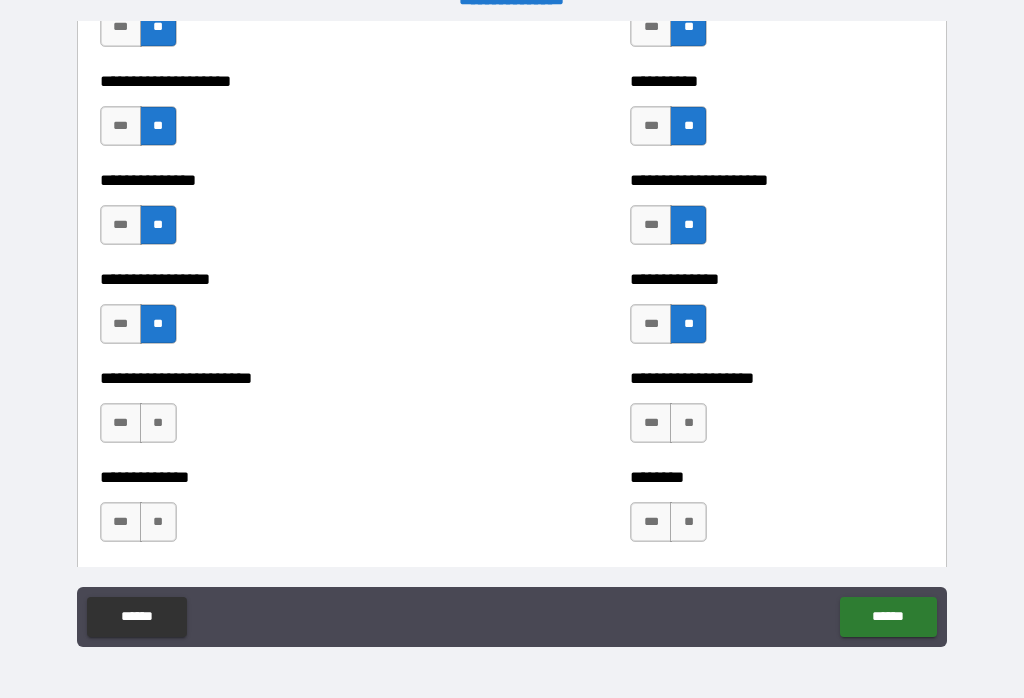 click on "**" at bounding box center (688, 423) 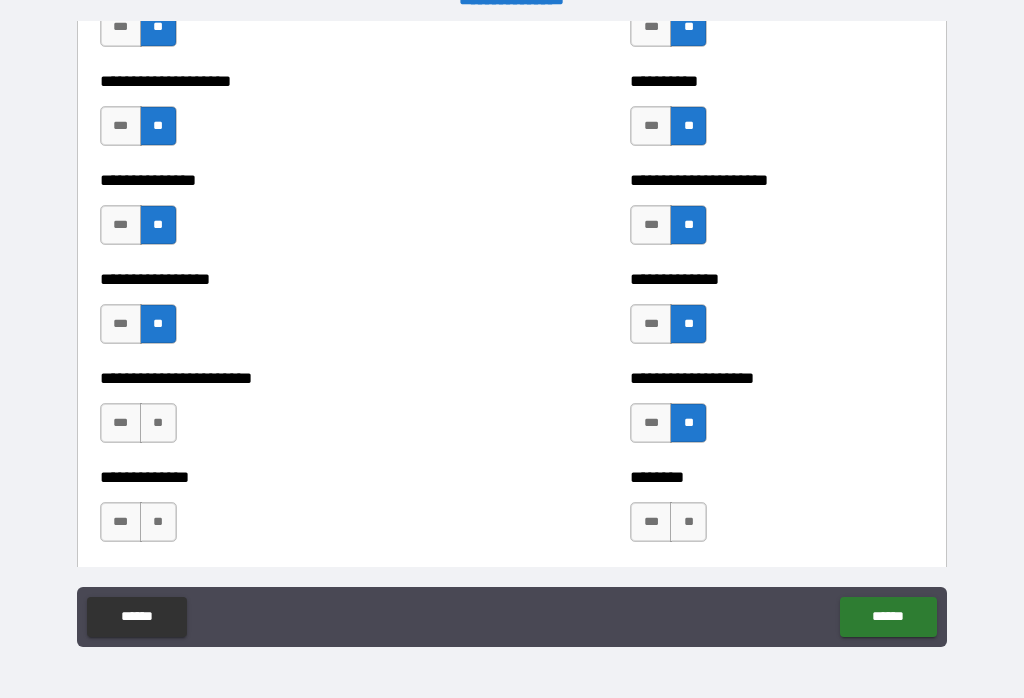 click on "**" at bounding box center (688, 522) 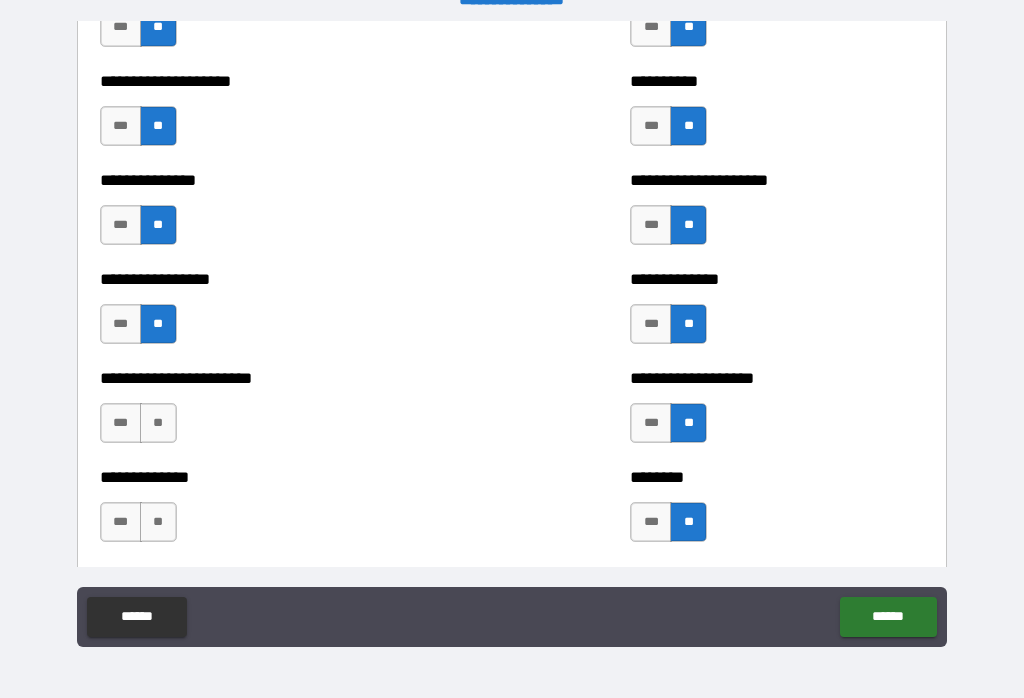 click on "**" at bounding box center [158, 423] 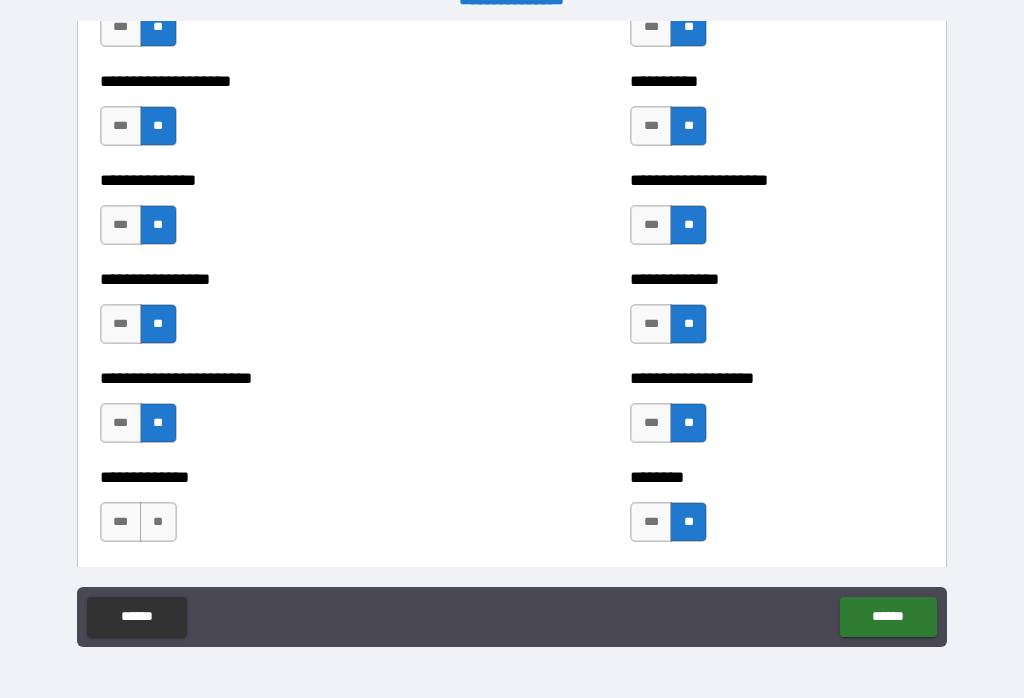 click on "**" at bounding box center (158, 522) 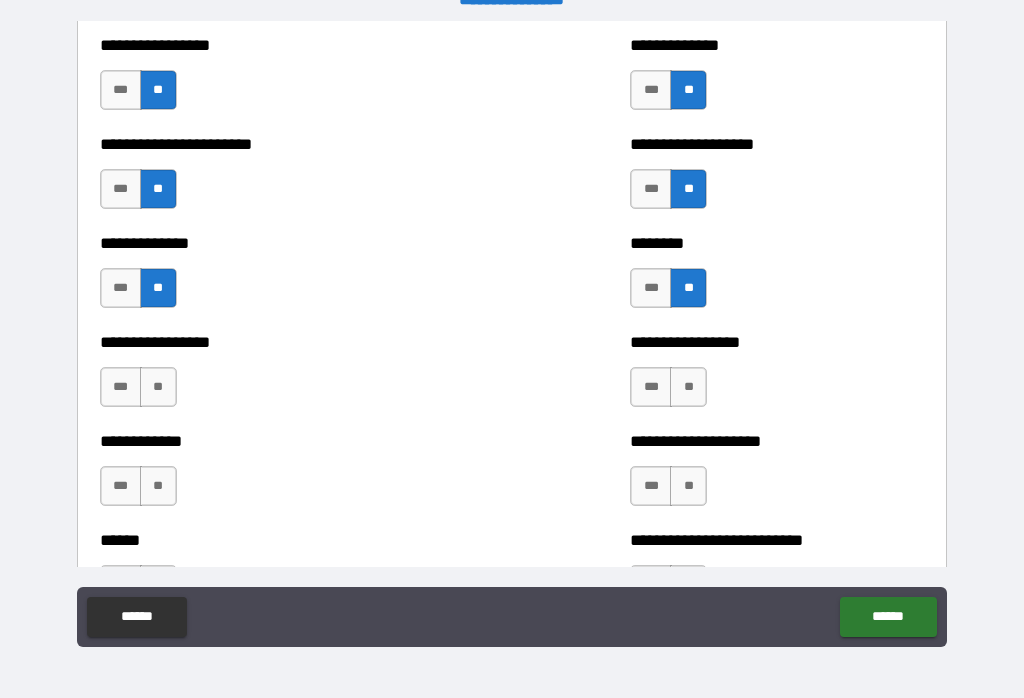 scroll, scrollTop: 3510, scrollLeft: 0, axis: vertical 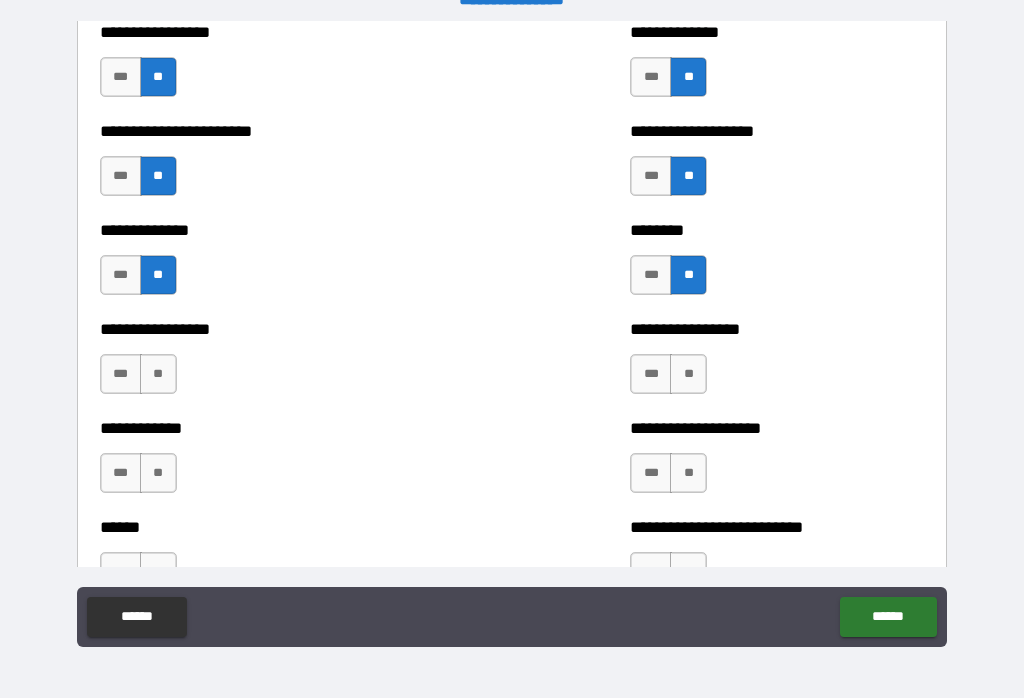 click on "**" at bounding box center [158, 374] 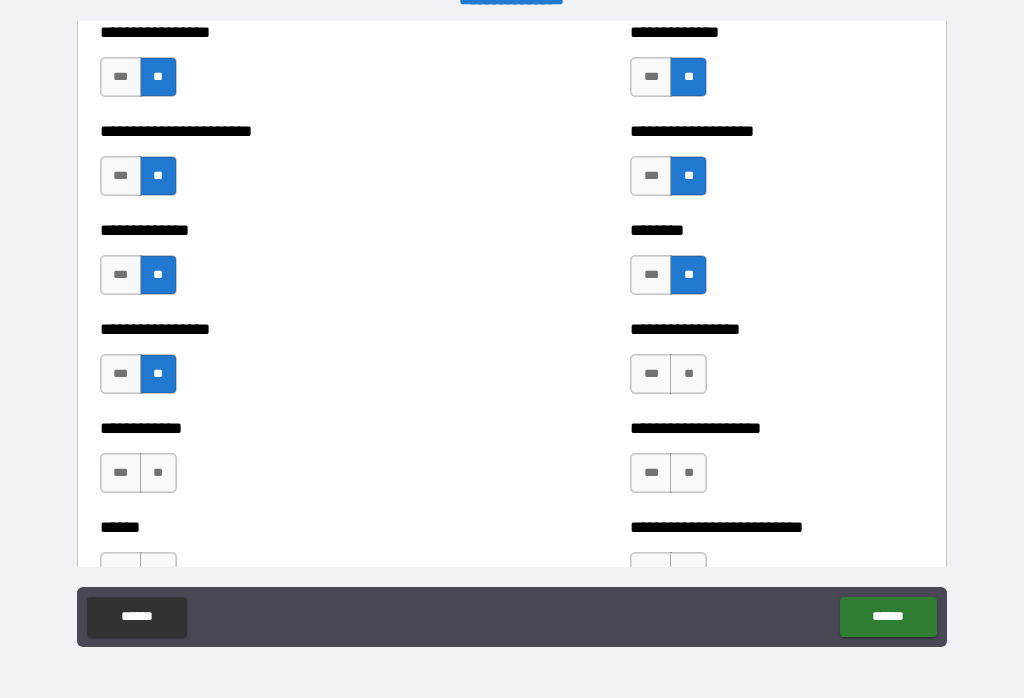 click on "**" at bounding box center [158, 473] 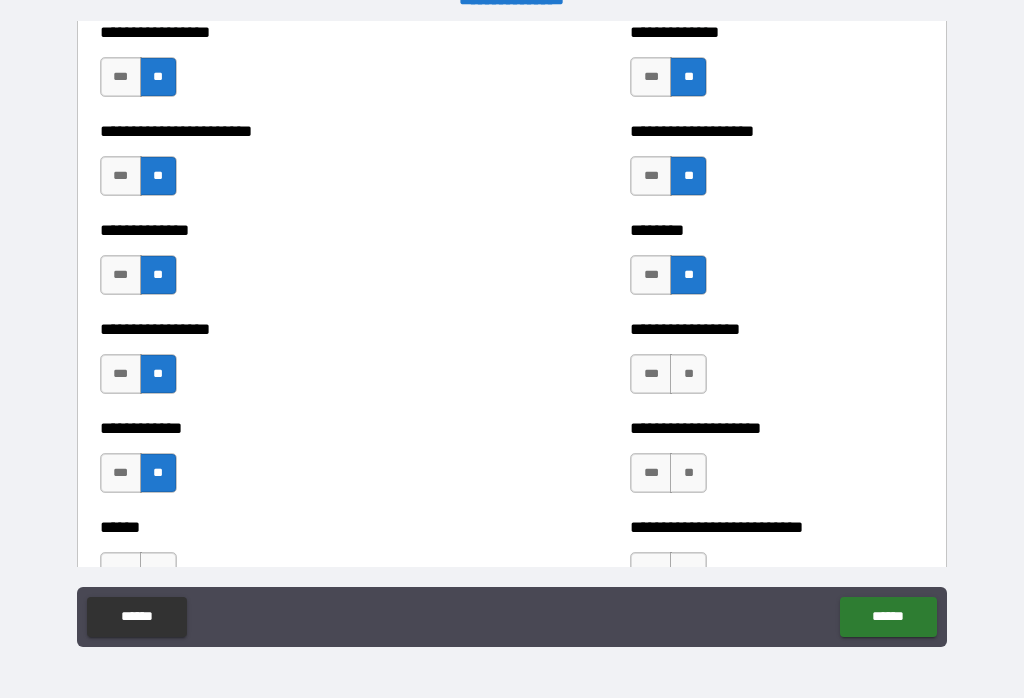 click on "**" at bounding box center (688, 374) 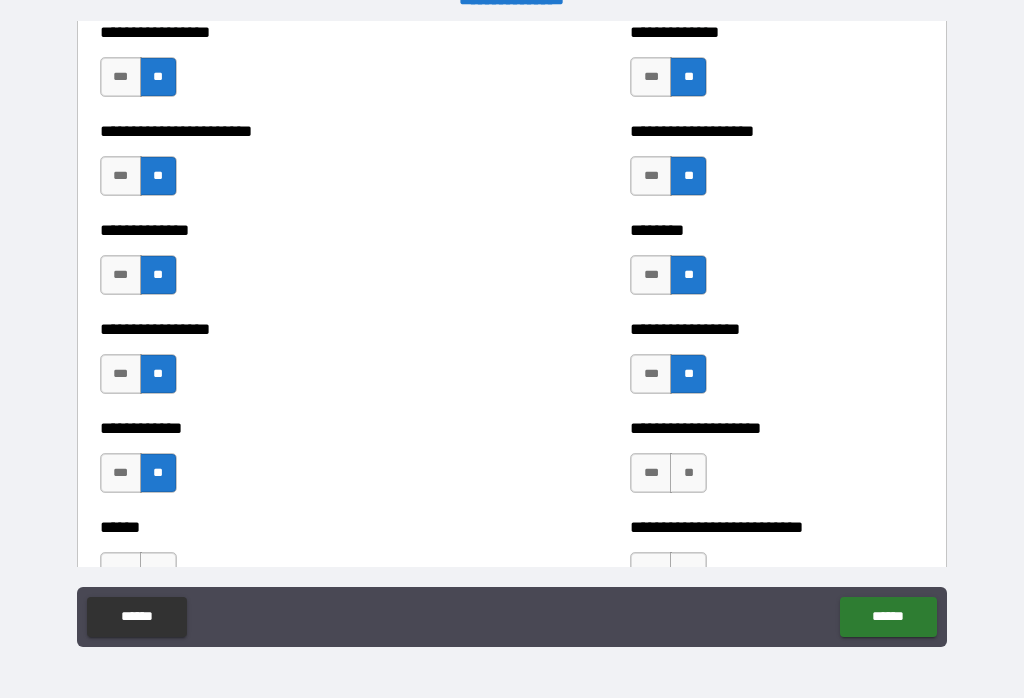 click on "**" at bounding box center [688, 473] 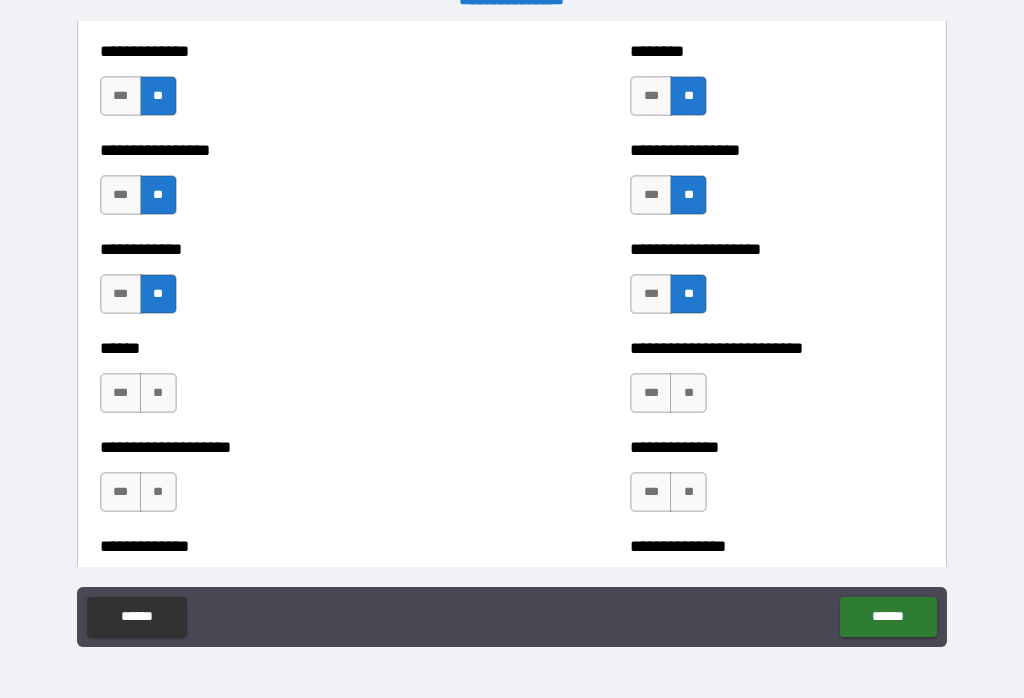 scroll, scrollTop: 3690, scrollLeft: 0, axis: vertical 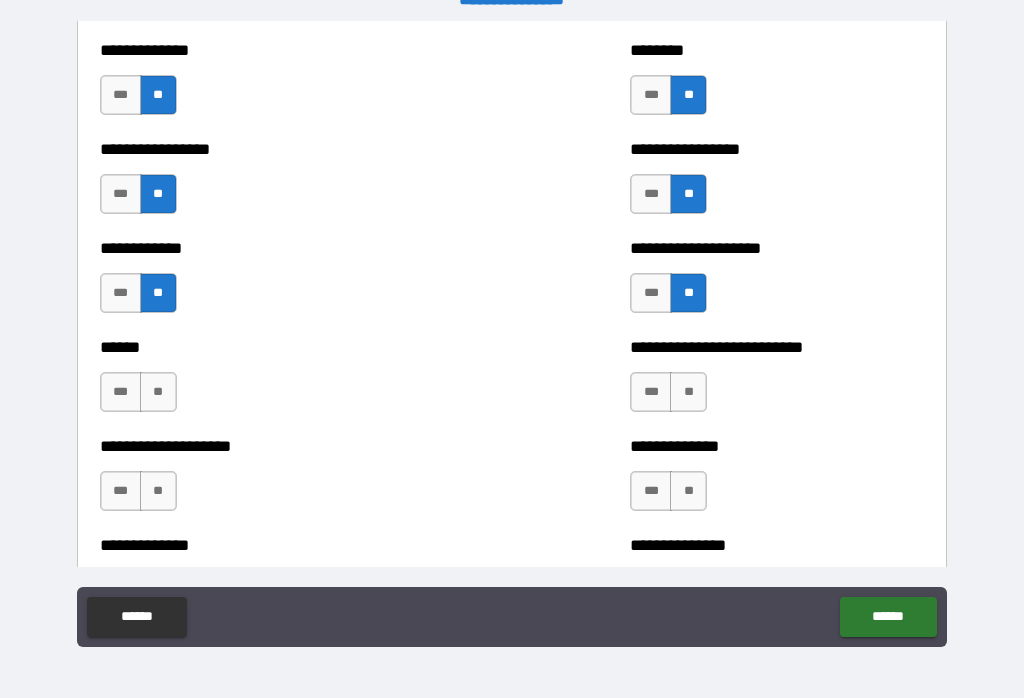 click on "***" at bounding box center [121, 392] 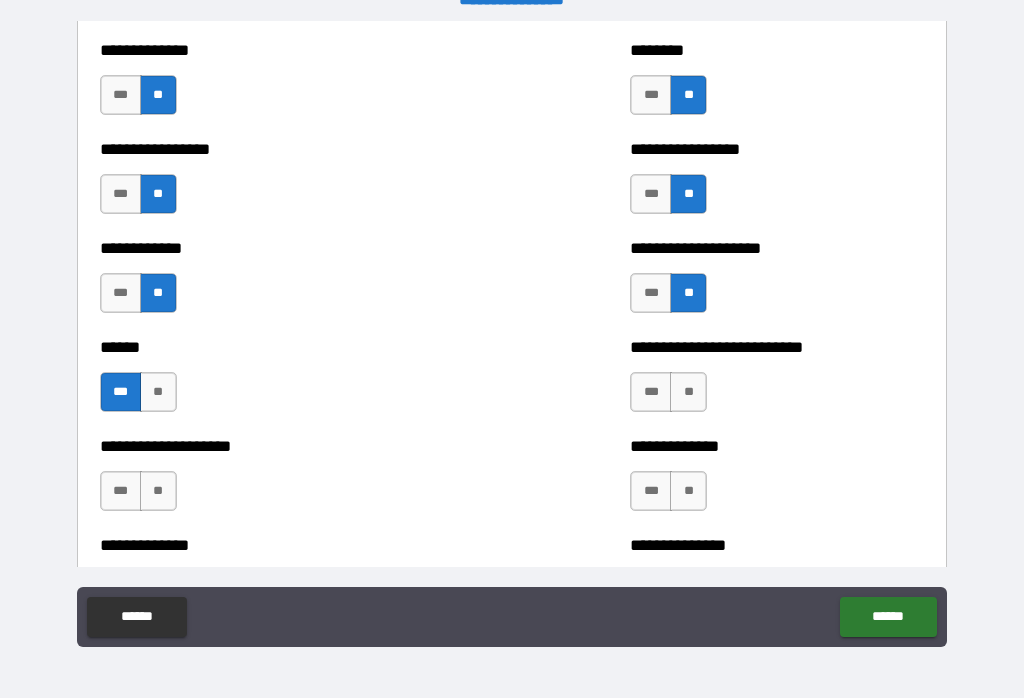 click on "**" at bounding box center [158, 491] 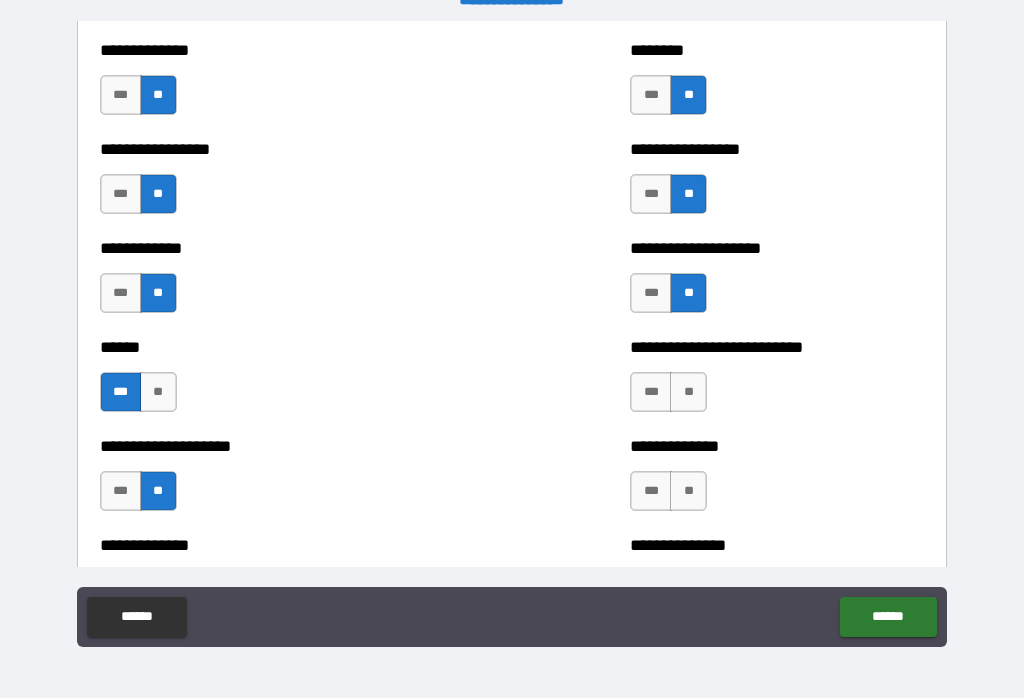 click on "**" at bounding box center [688, 392] 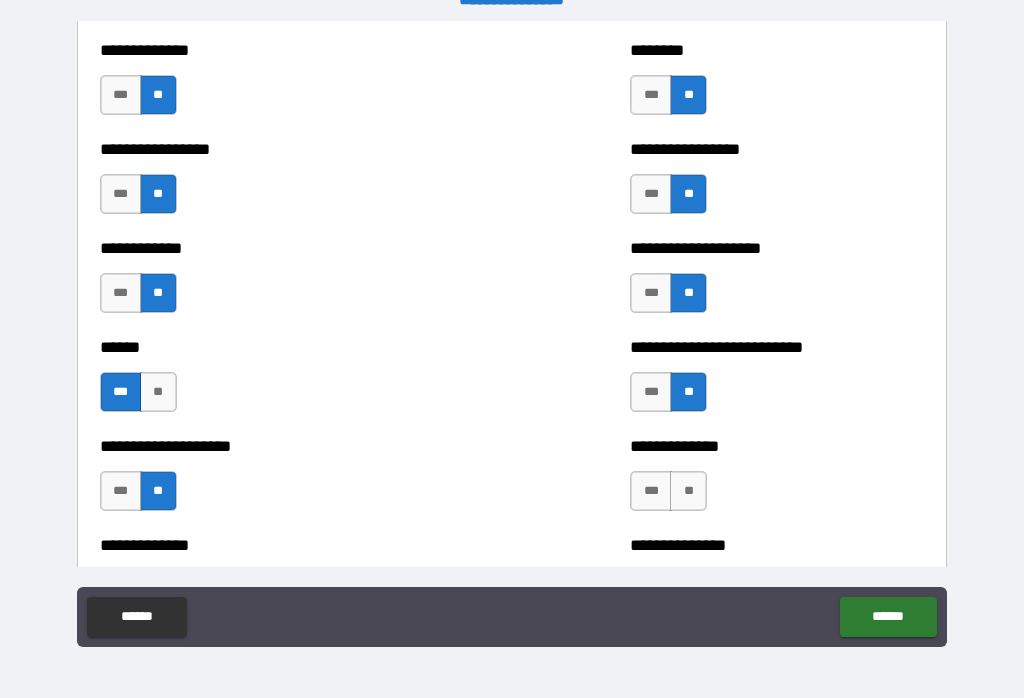 click on "**" at bounding box center [688, 491] 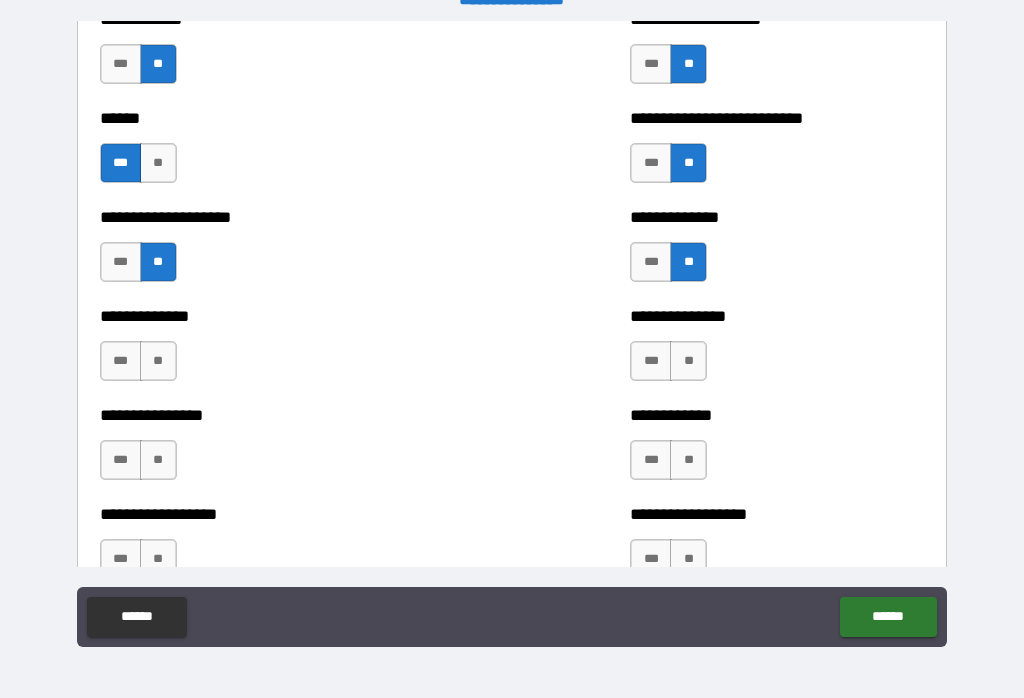scroll, scrollTop: 3922, scrollLeft: 0, axis: vertical 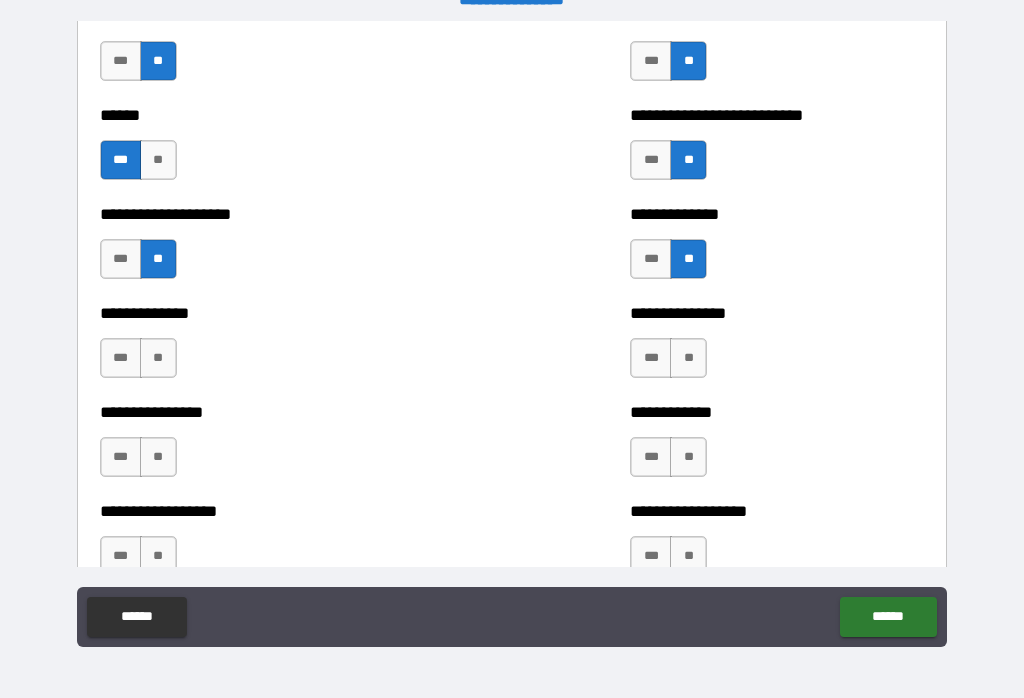 click on "**" at bounding box center (158, 358) 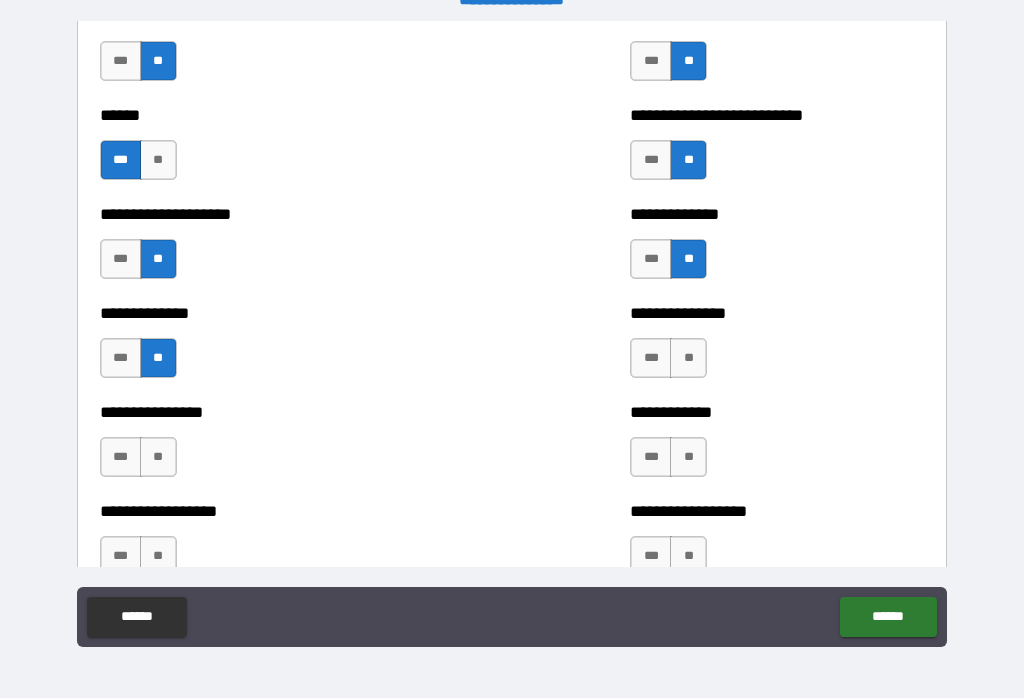 click on "**" at bounding box center (158, 457) 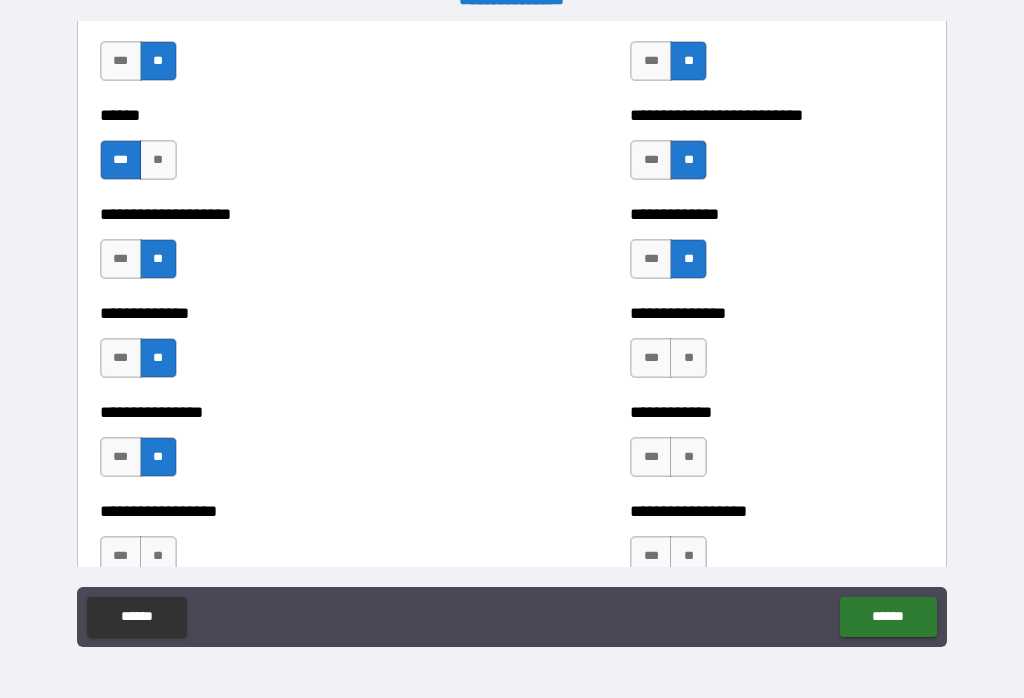 click on "**" at bounding box center (158, 556) 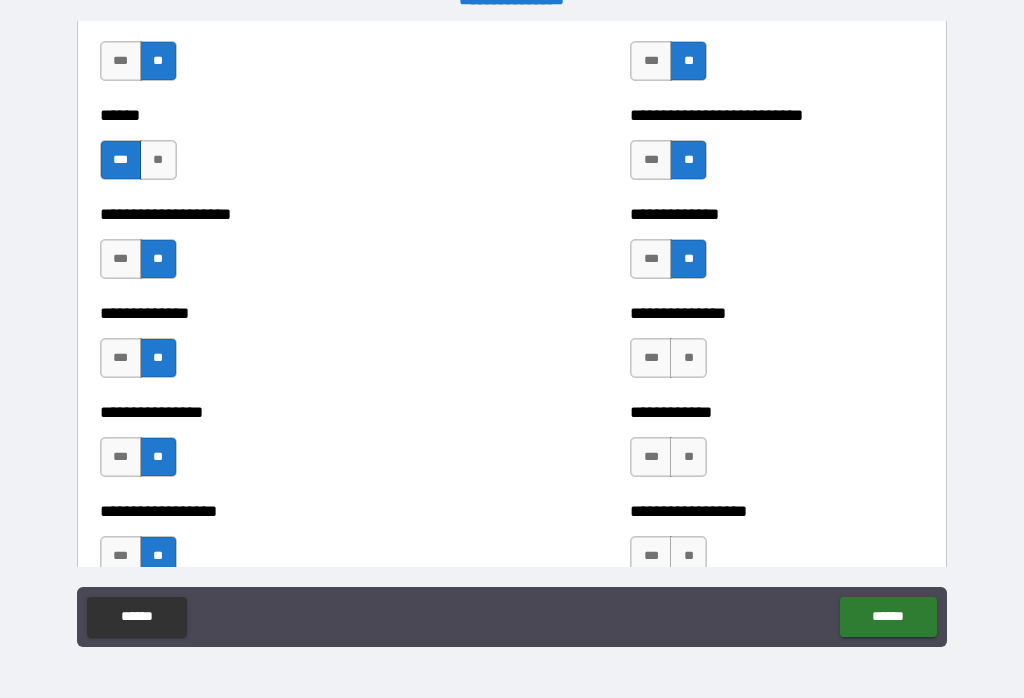 click on "**" at bounding box center (688, 358) 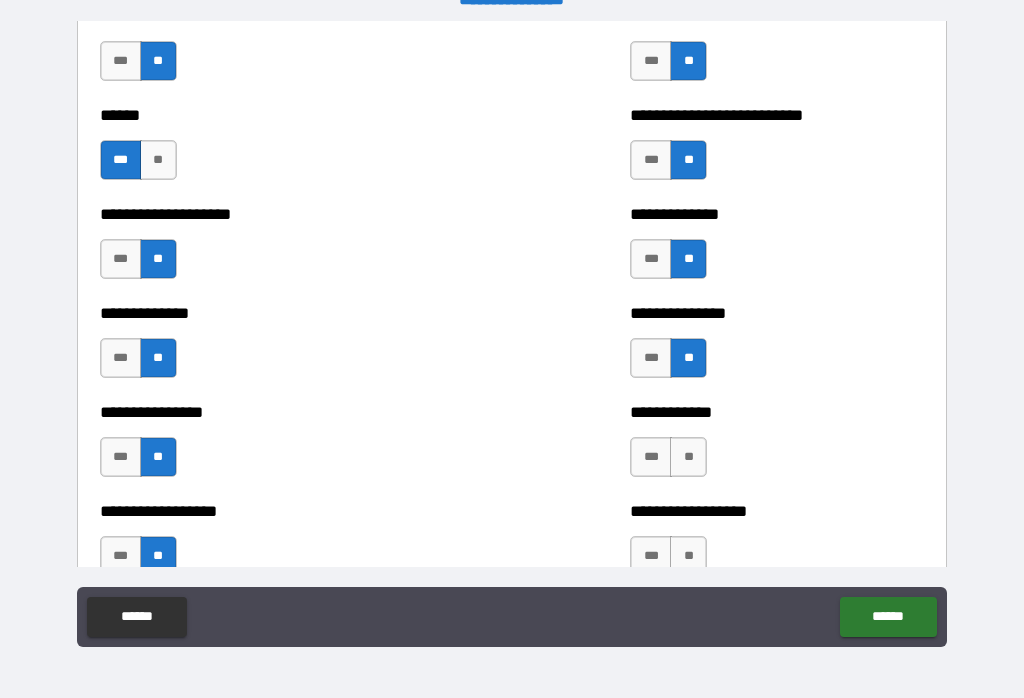 click on "**" at bounding box center [688, 457] 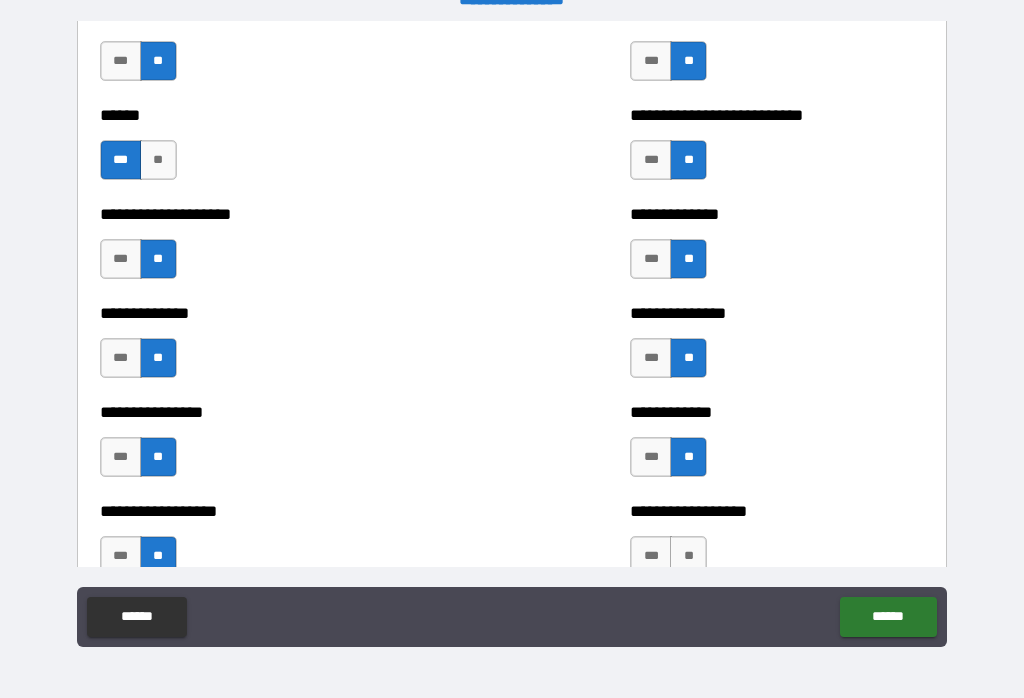 click on "**" at bounding box center (688, 556) 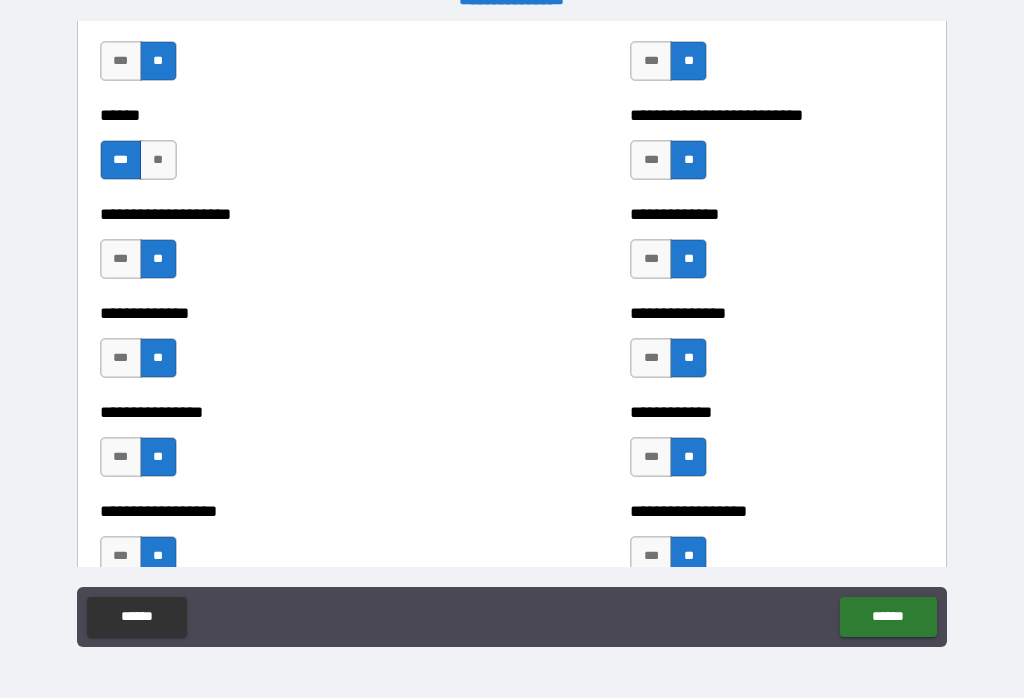 click on "**" at bounding box center [688, 556] 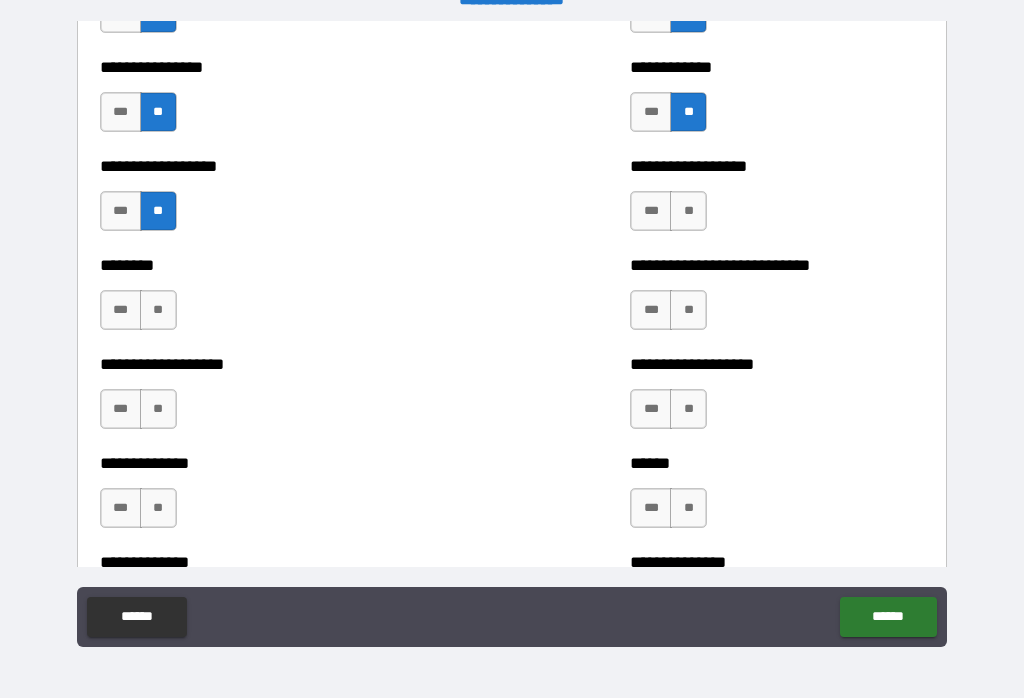 scroll, scrollTop: 4275, scrollLeft: 0, axis: vertical 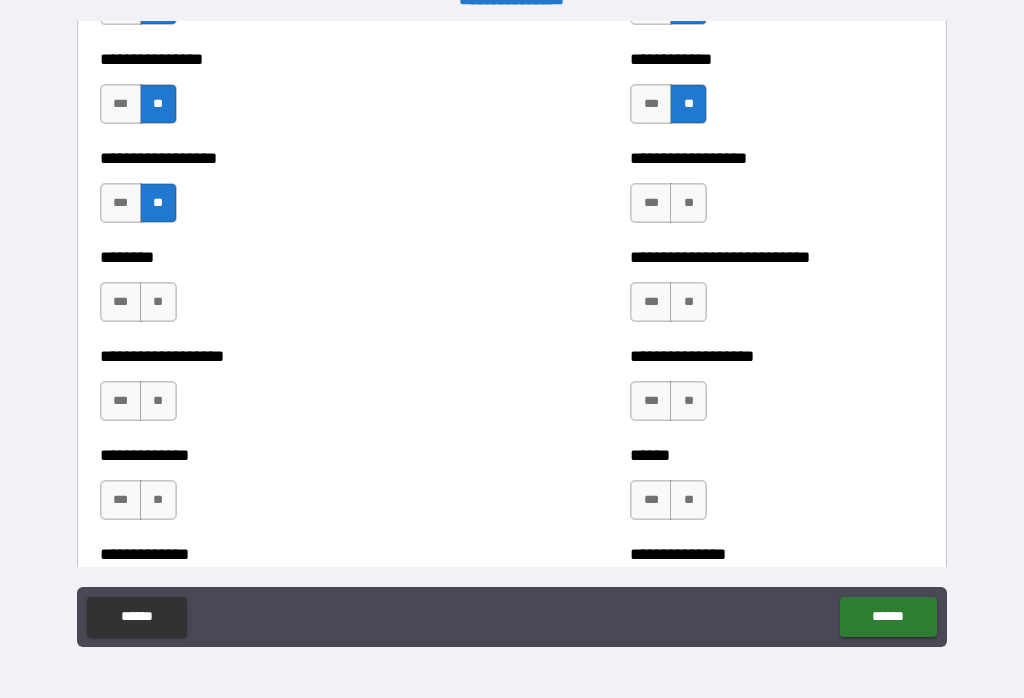 click on "**" at bounding box center [158, 302] 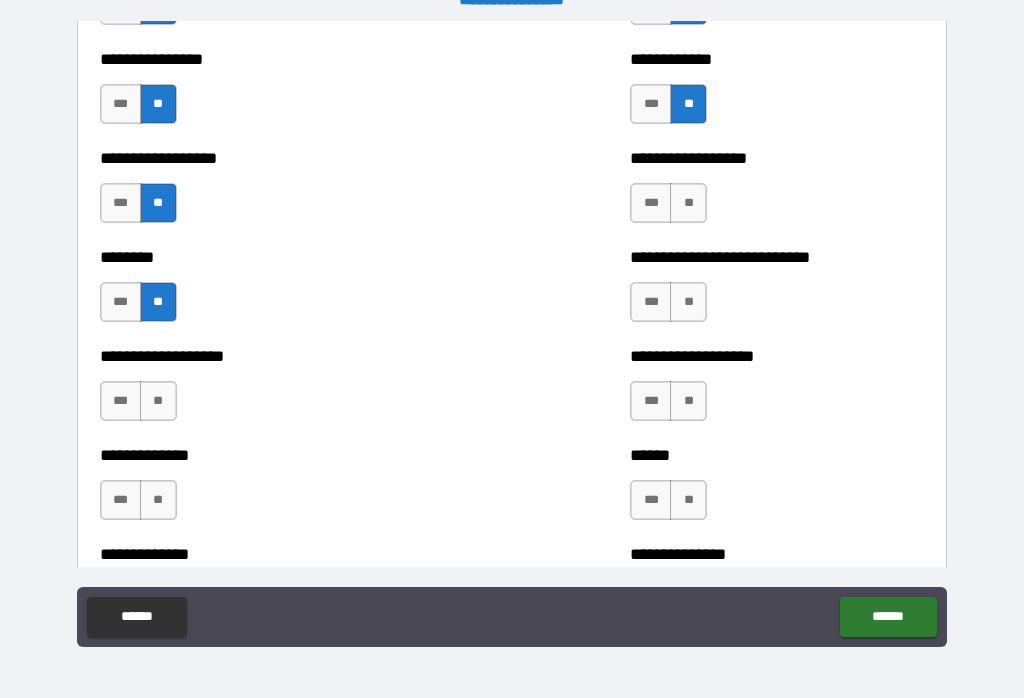 click on "***" at bounding box center (121, 401) 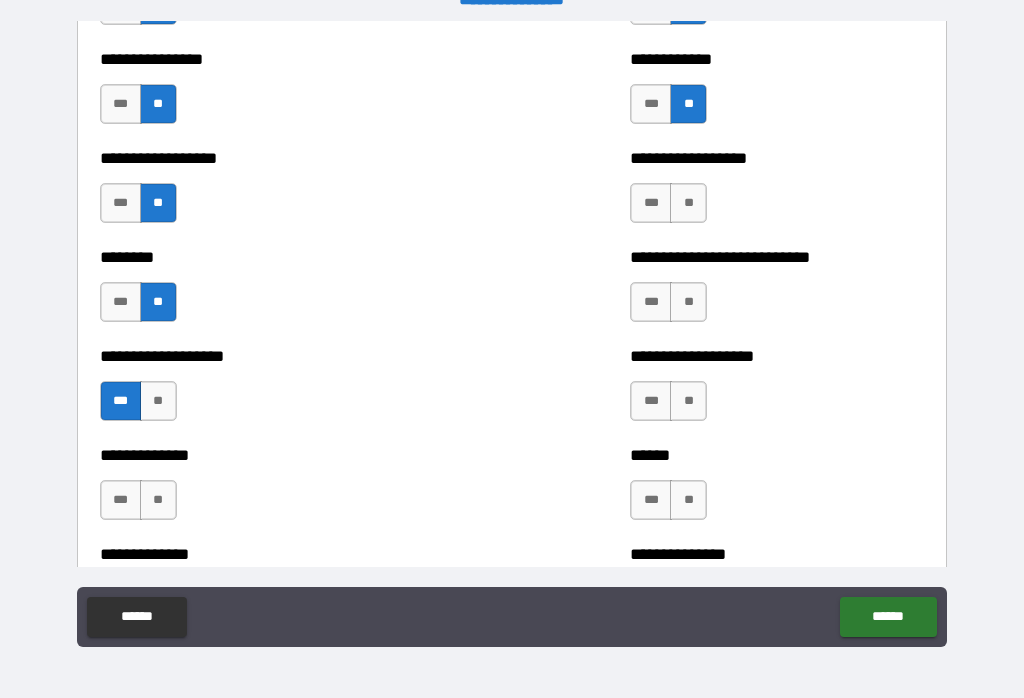 click on "**" at bounding box center [158, 500] 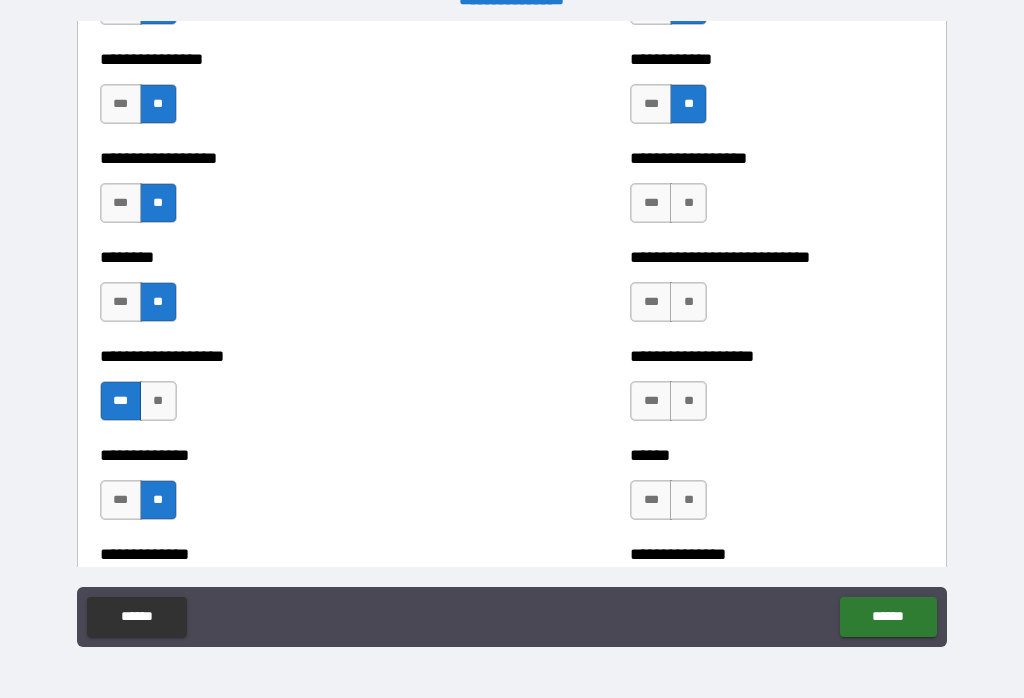 click on "**" at bounding box center (688, 302) 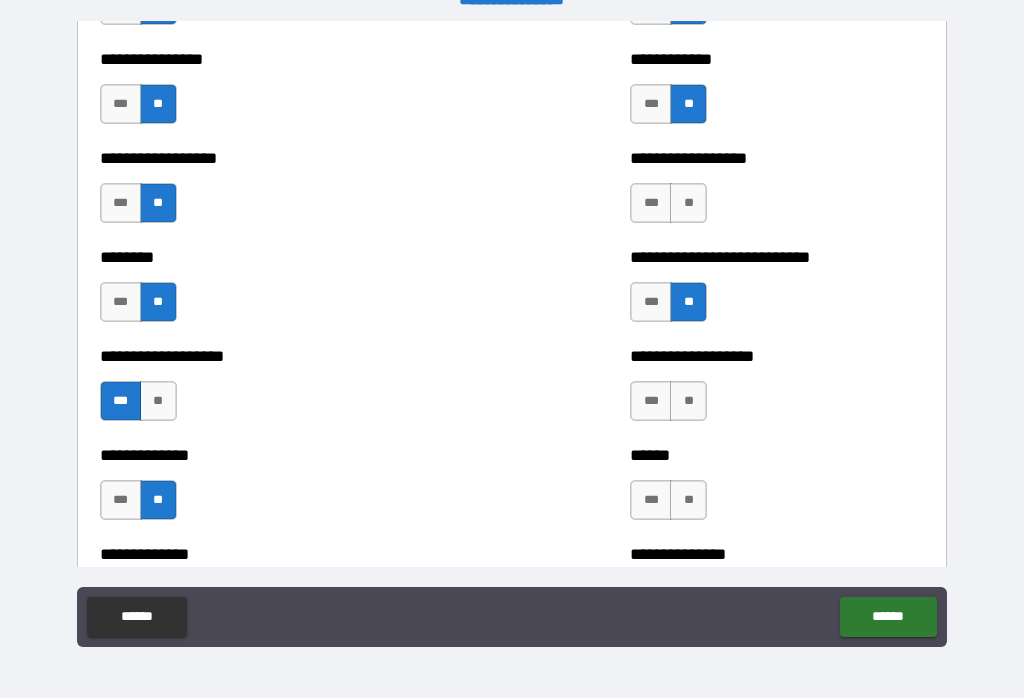 click on "**" at bounding box center [688, 401] 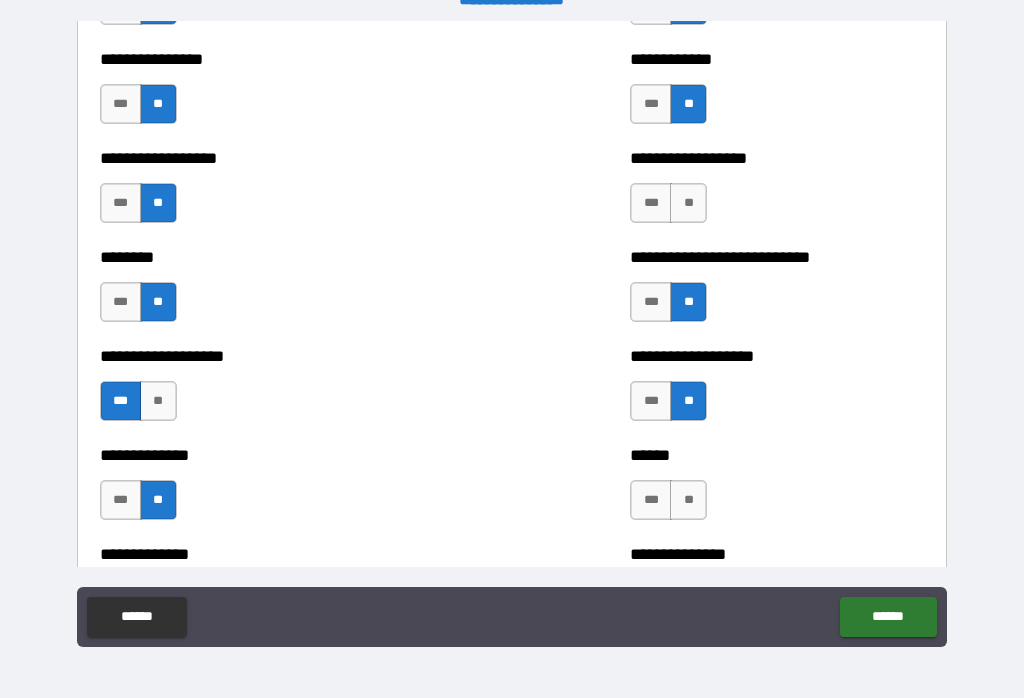 click on "**" at bounding box center (688, 500) 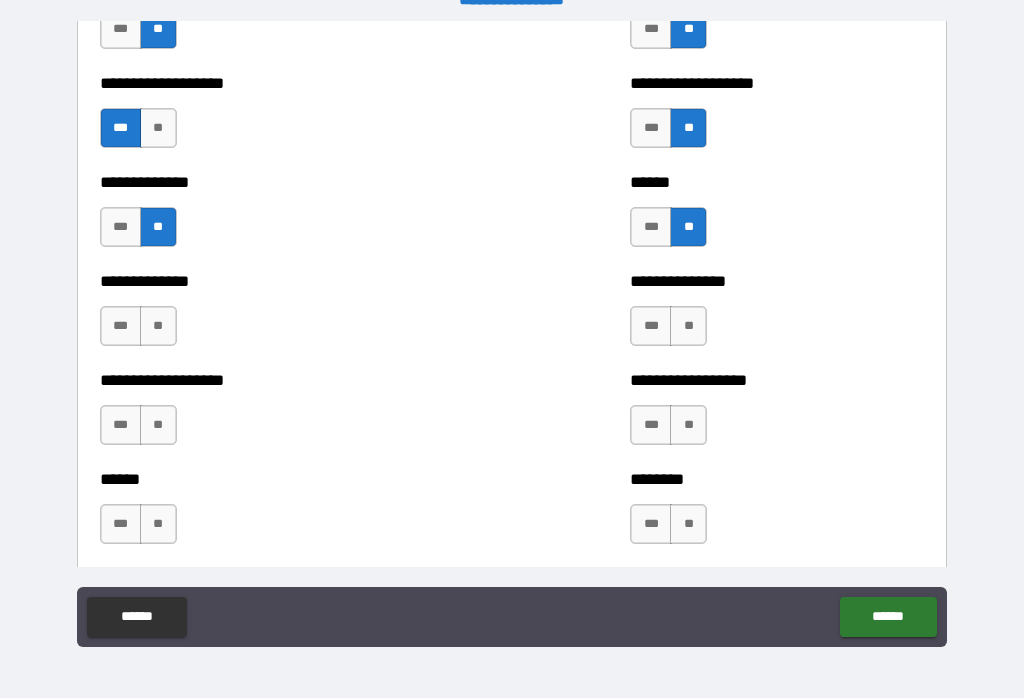 scroll, scrollTop: 4554, scrollLeft: 0, axis: vertical 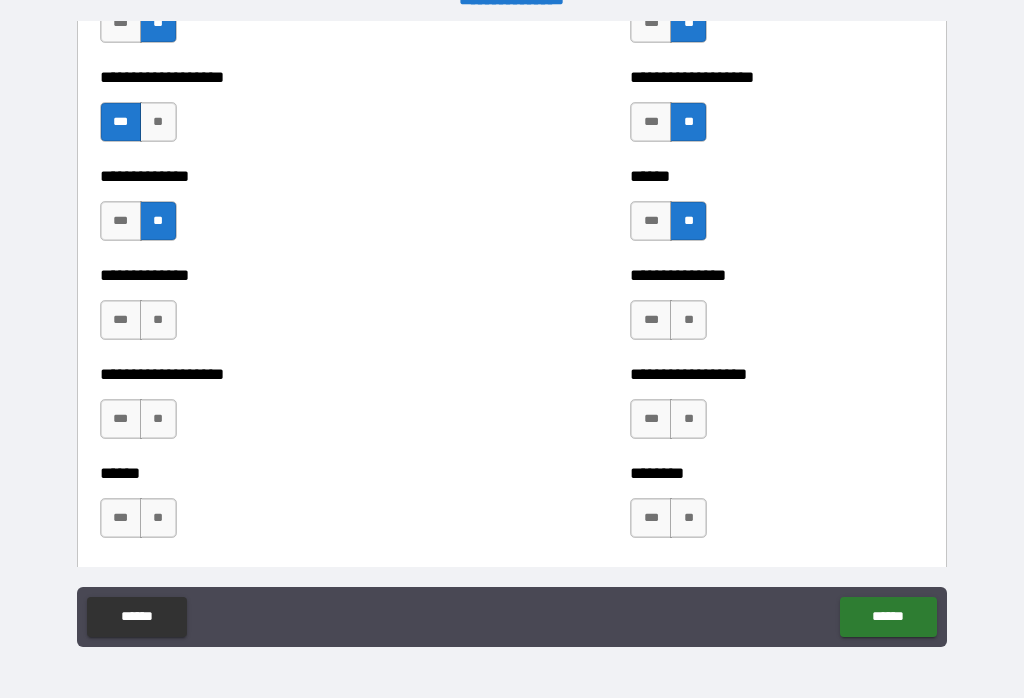 click on "**" at bounding box center [158, 320] 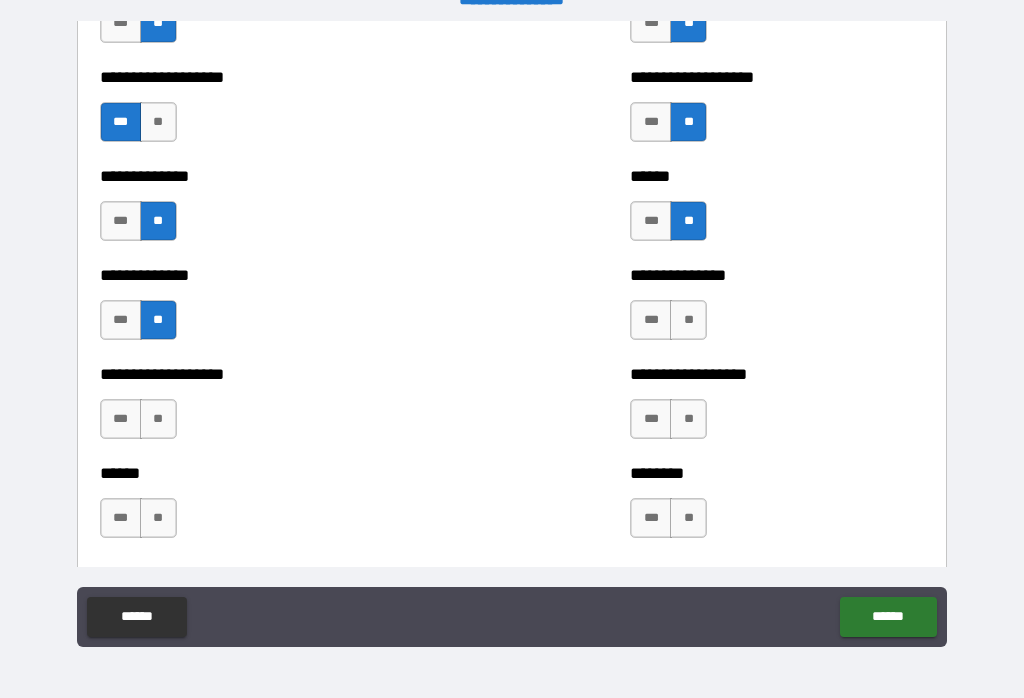click on "**" at bounding box center (158, 419) 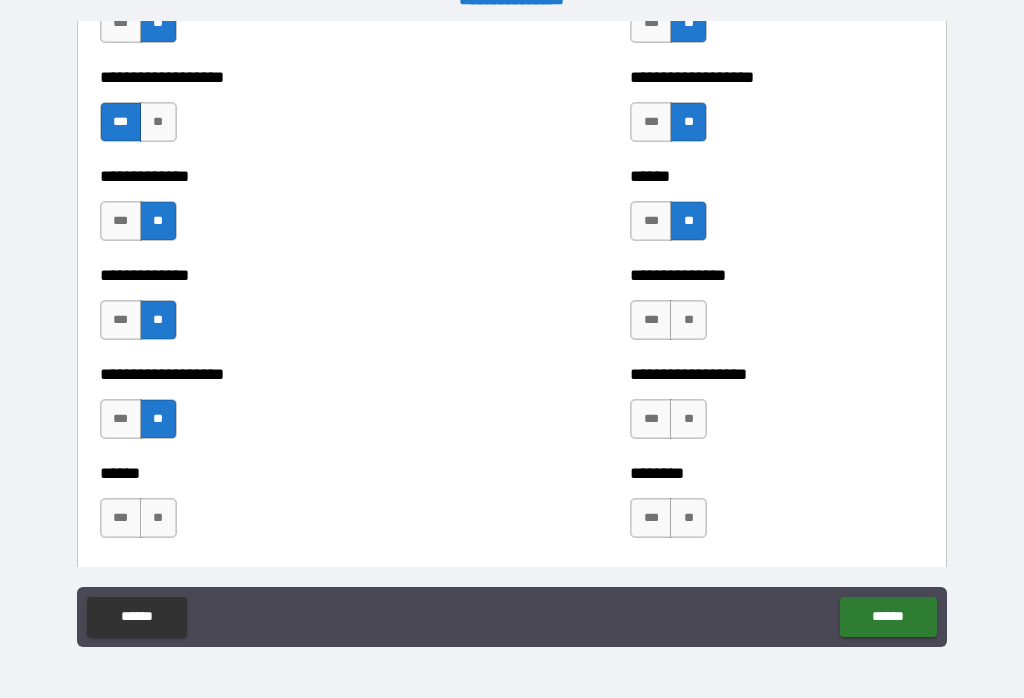 click on "**" at bounding box center [158, 518] 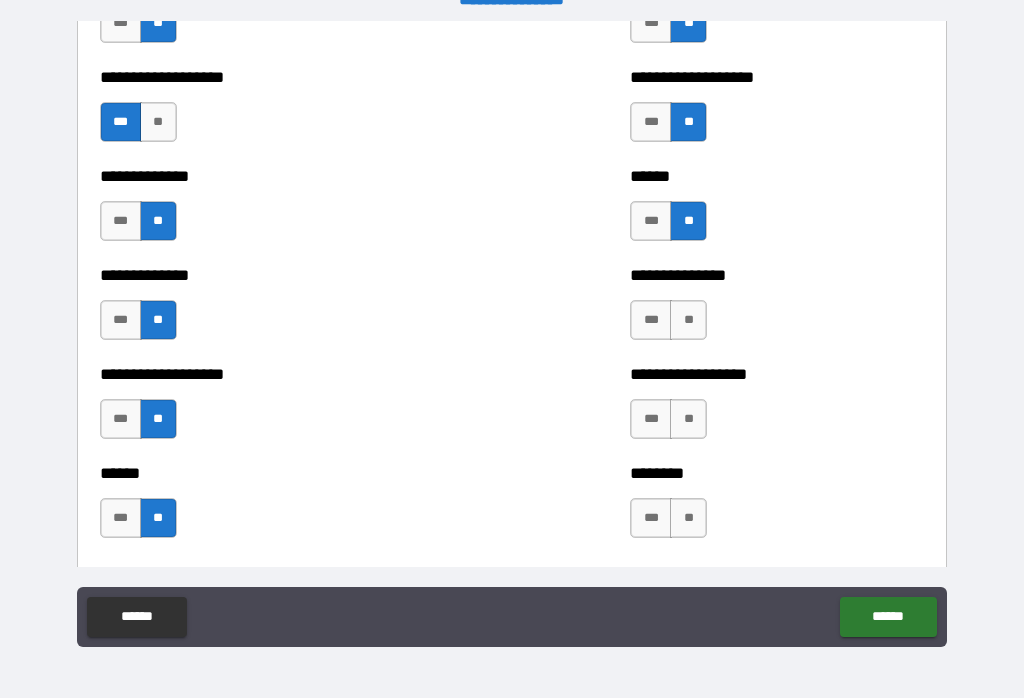 click on "**" at bounding box center [688, 320] 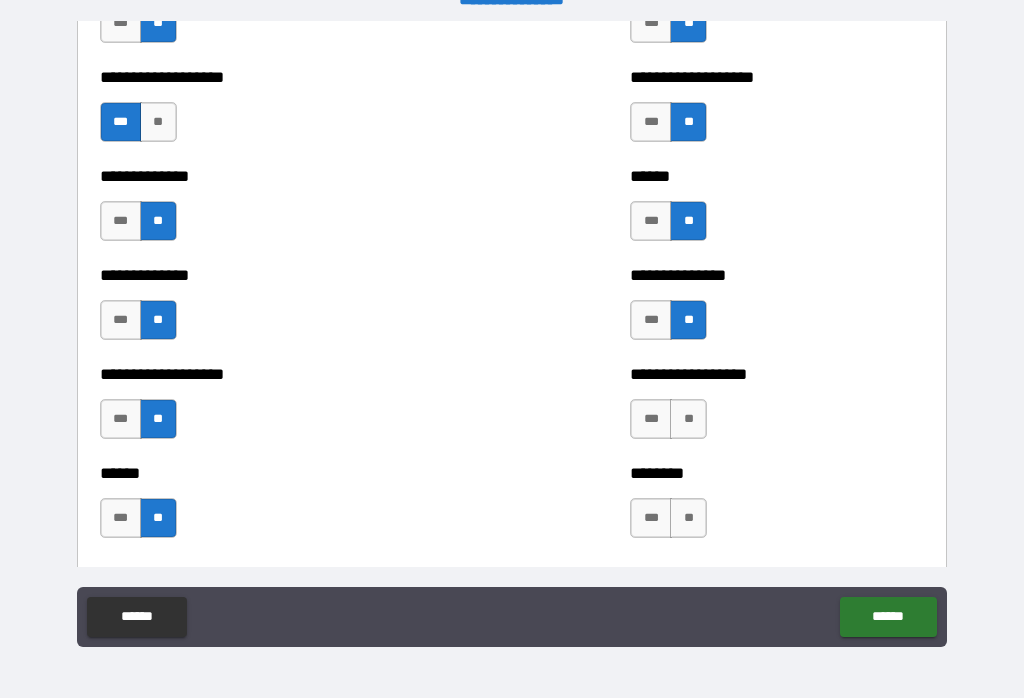 click on "**" at bounding box center [688, 419] 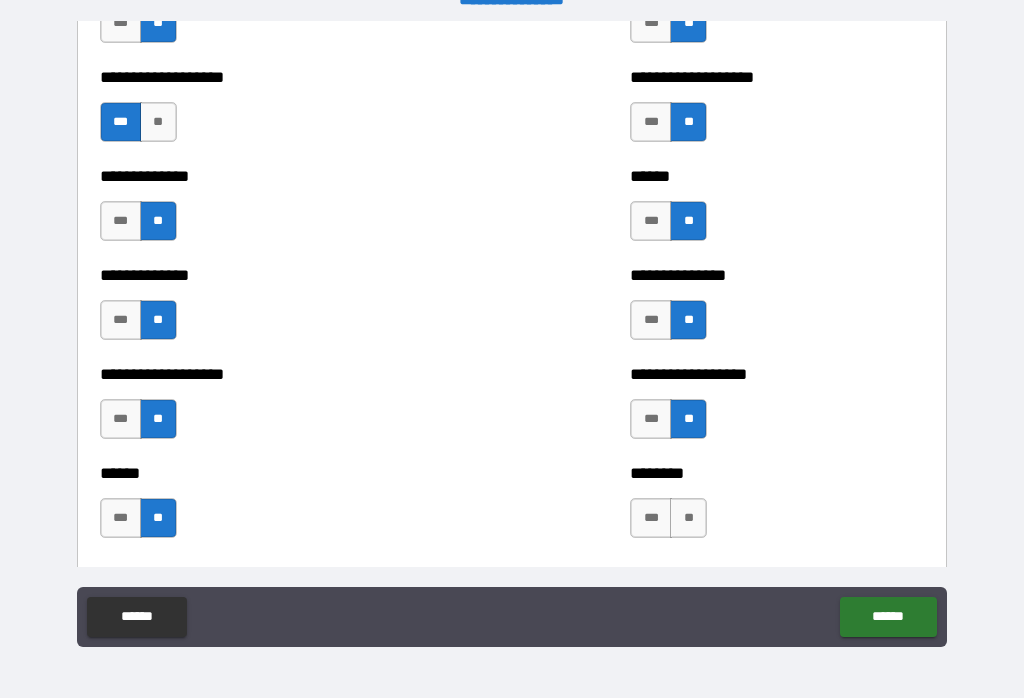 click on "**" at bounding box center (688, 518) 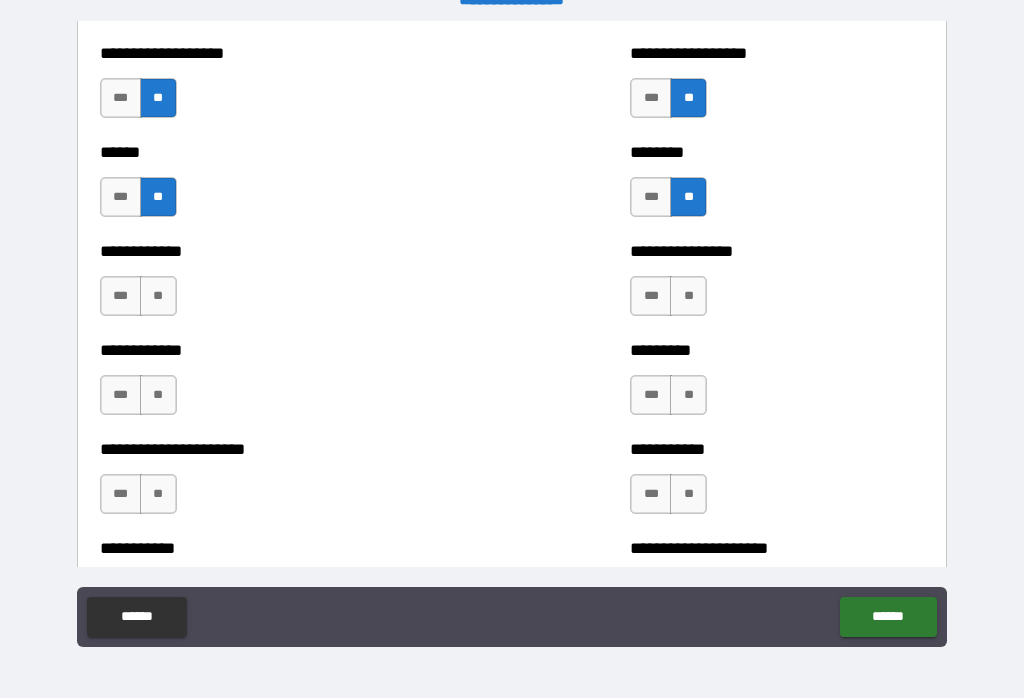 scroll, scrollTop: 4874, scrollLeft: 0, axis: vertical 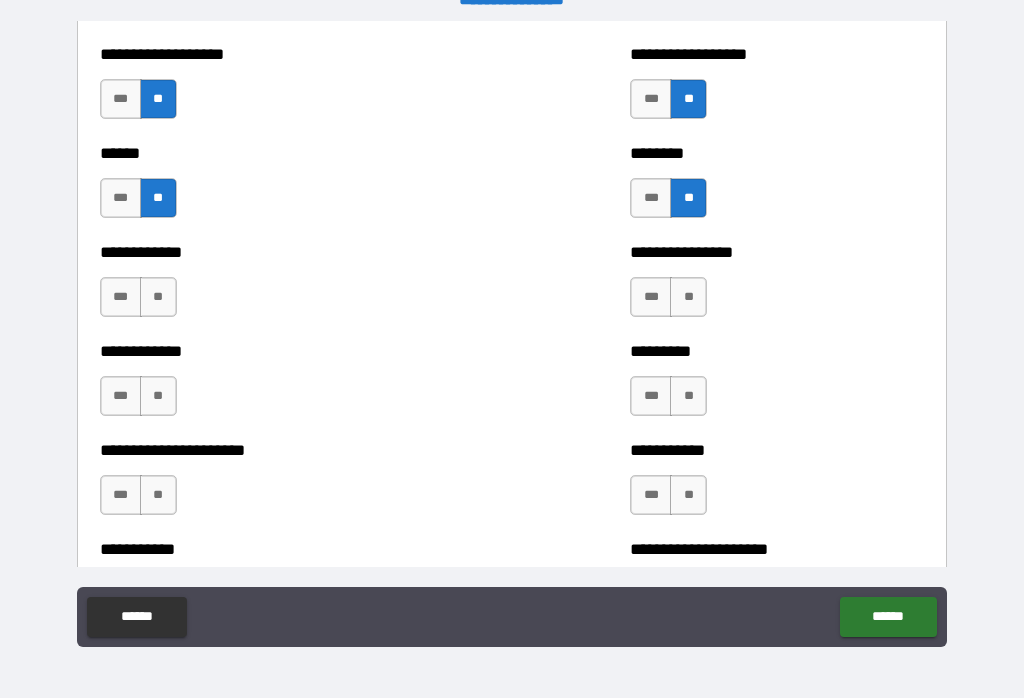 click on "**" at bounding box center (158, 297) 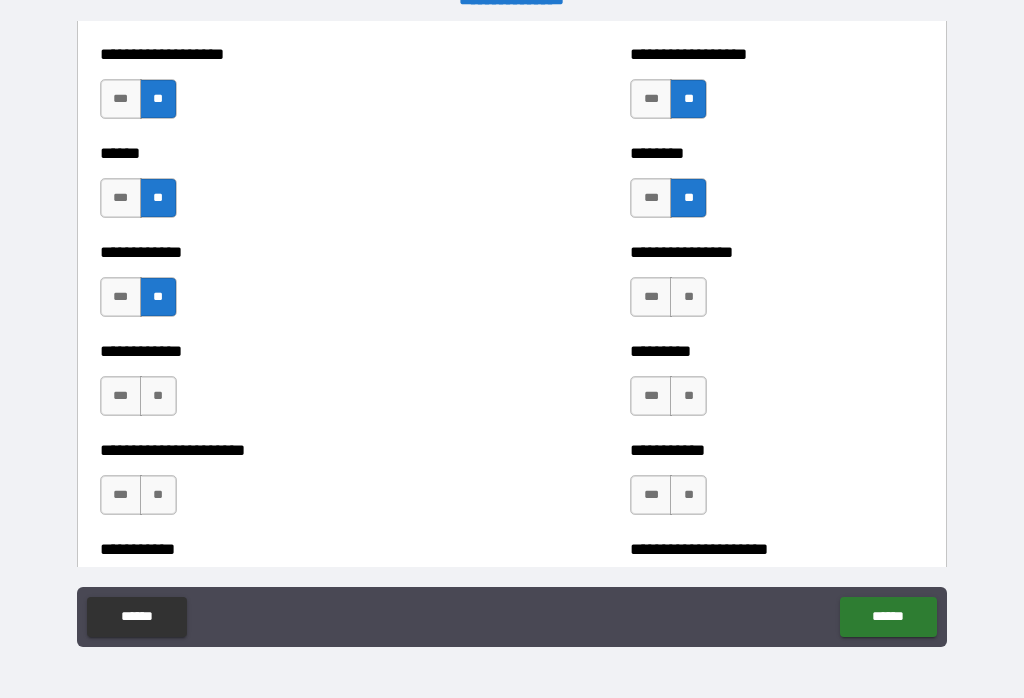 click on "**" at bounding box center (158, 396) 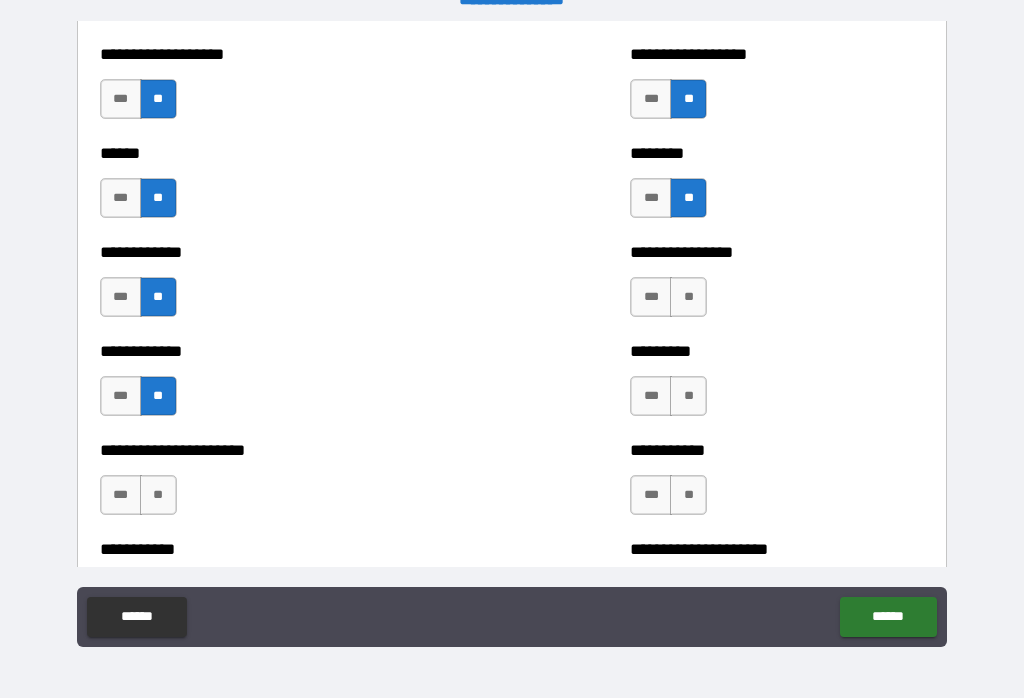 click on "**" at bounding box center (158, 495) 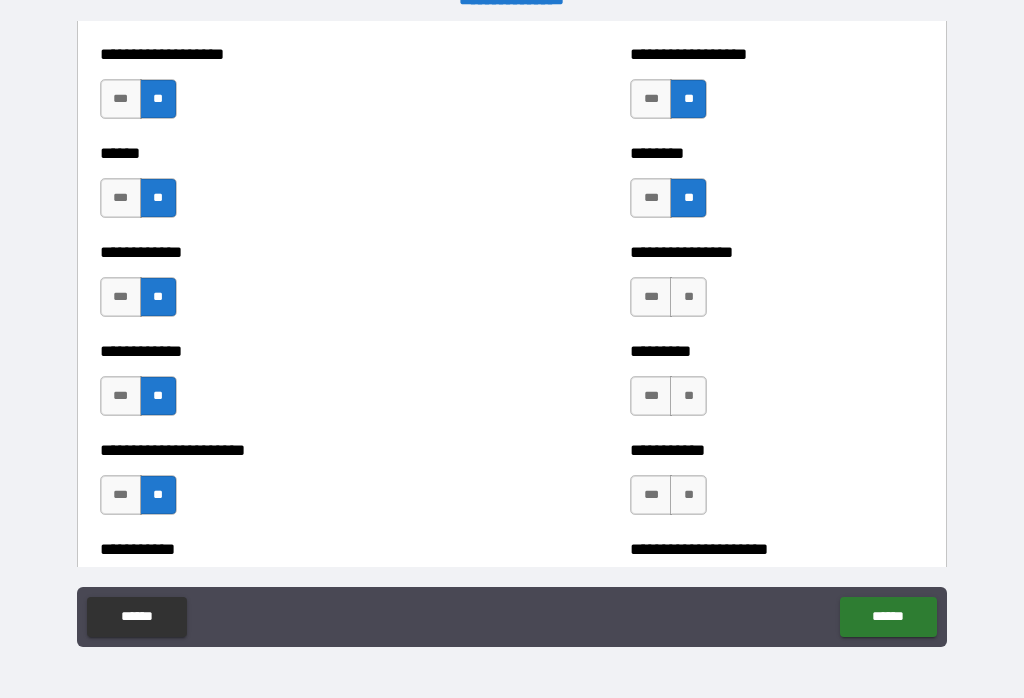 click on "**" at bounding box center (688, 297) 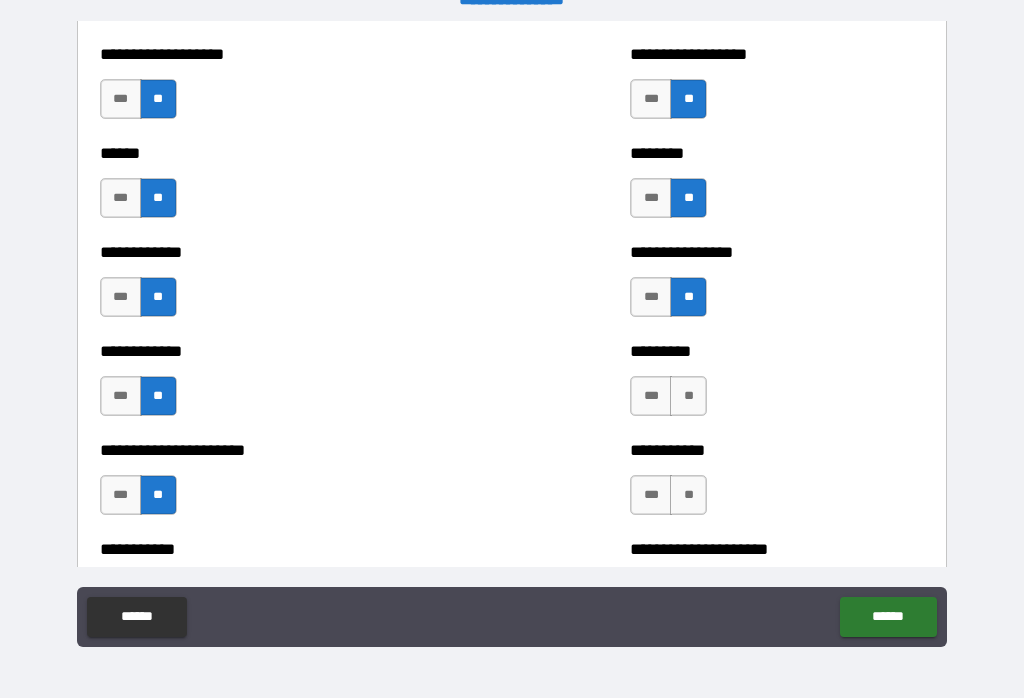 click on "**" at bounding box center (688, 396) 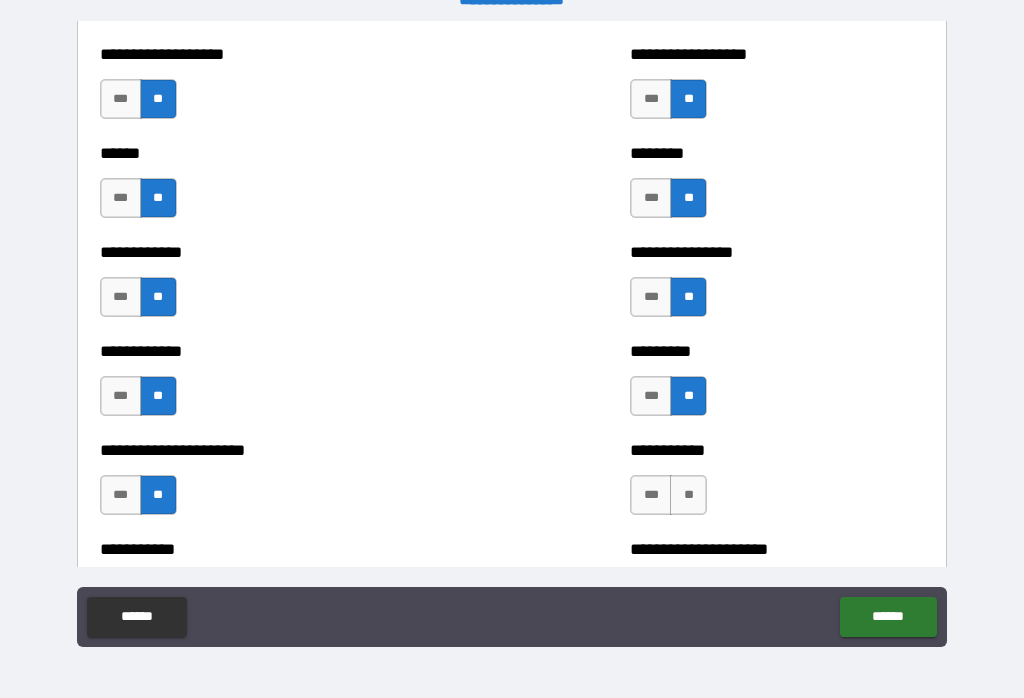 click on "**" at bounding box center (688, 495) 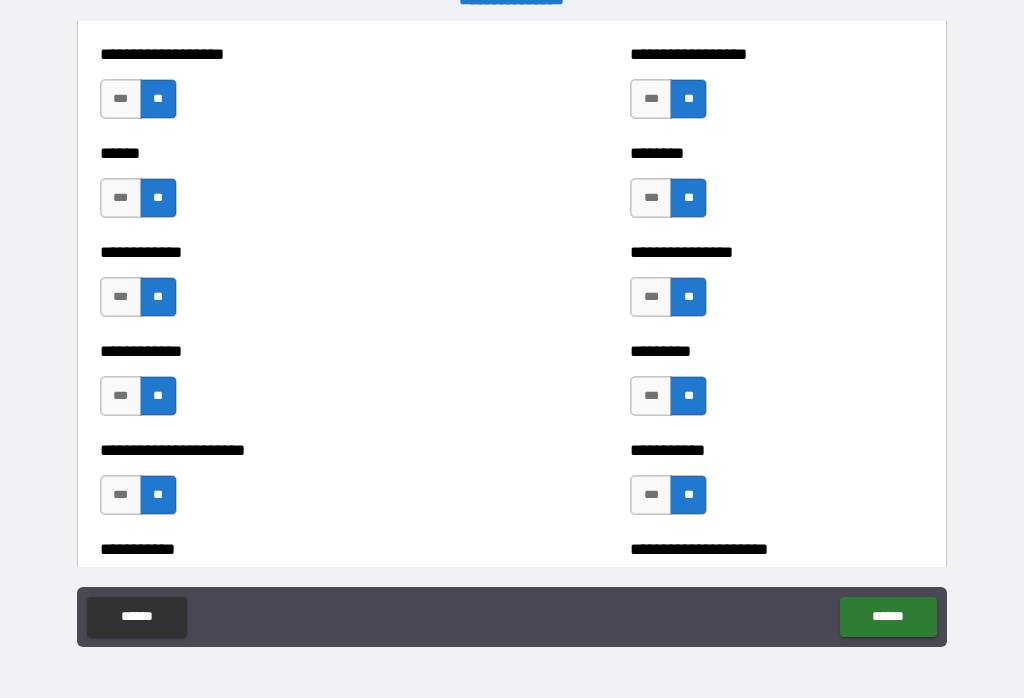 click on "**" at bounding box center [688, 495] 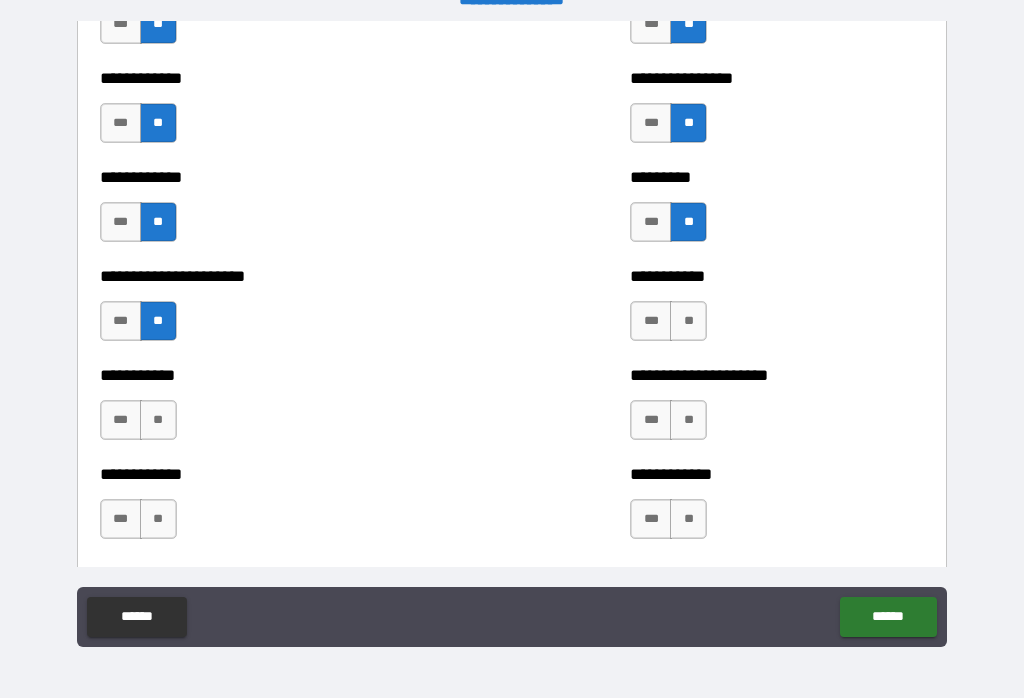 scroll, scrollTop: 5054, scrollLeft: 0, axis: vertical 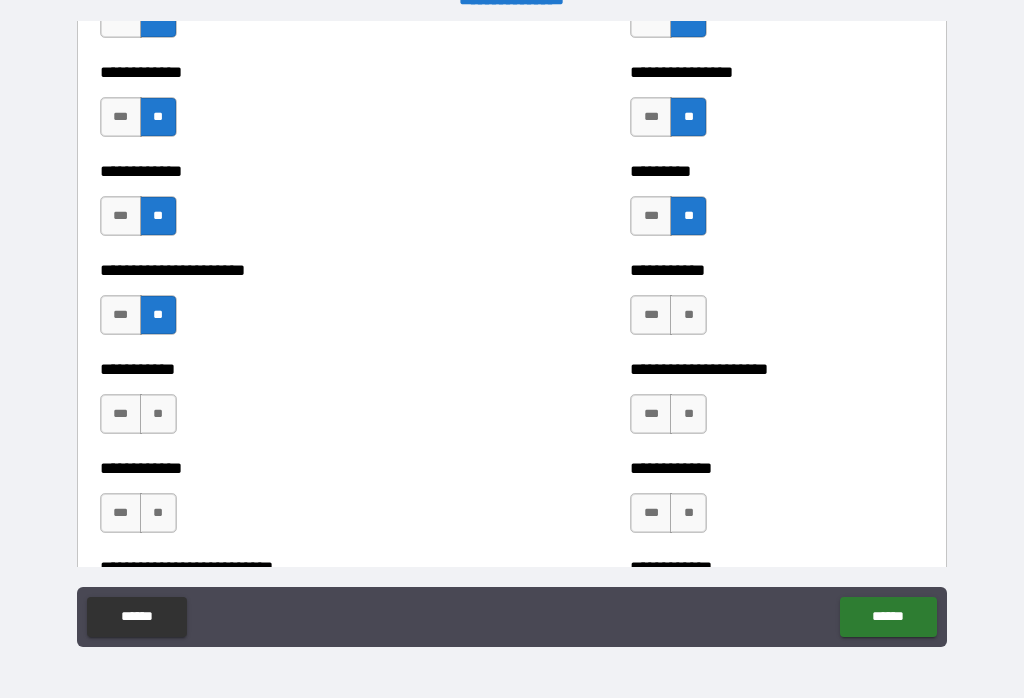 click on "**" at bounding box center [688, 315] 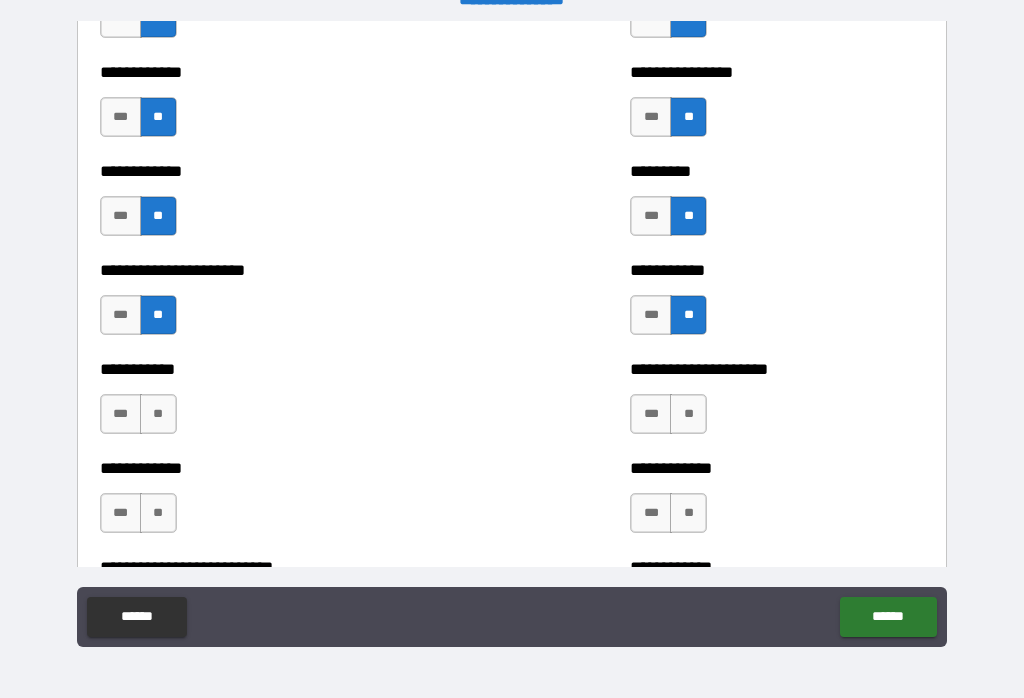 click on "**" at bounding box center [158, 414] 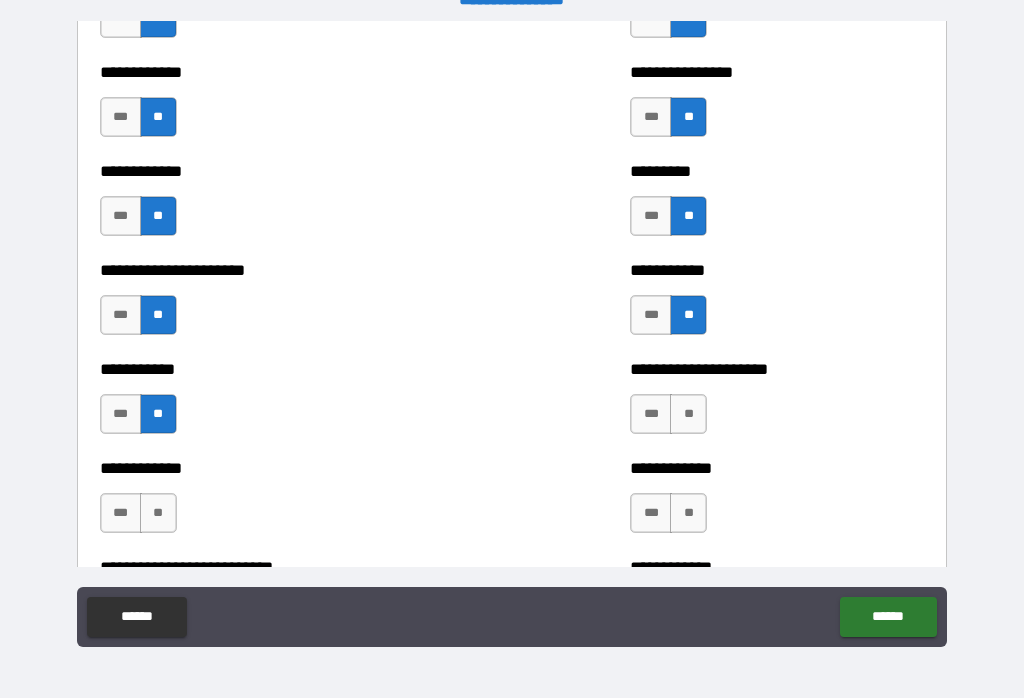 click on "**" at bounding box center (158, 513) 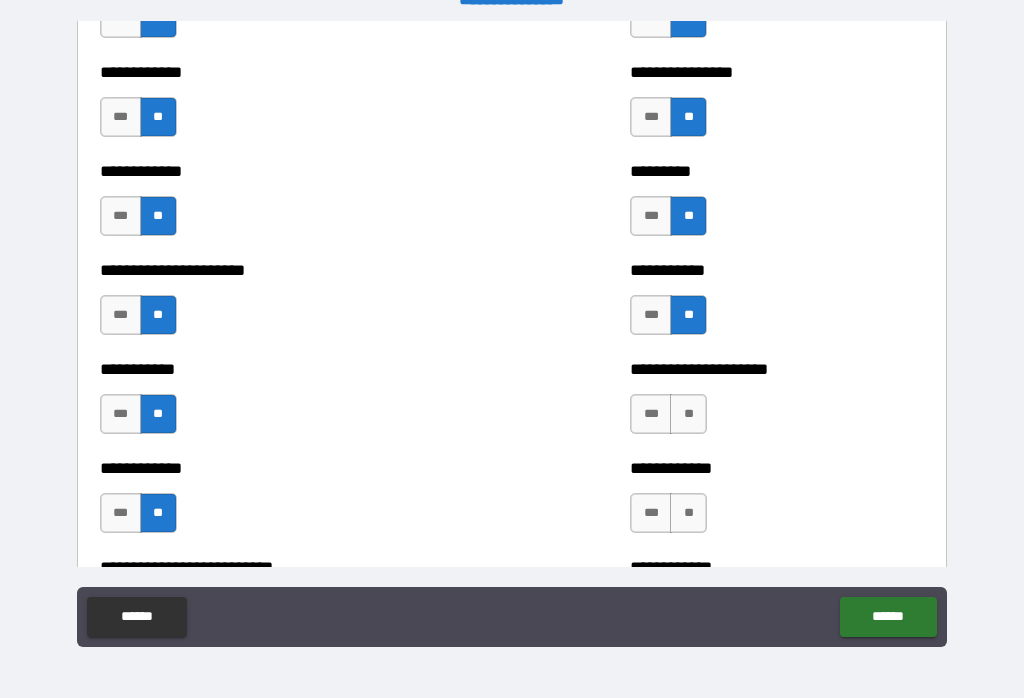 click on "**" at bounding box center (688, 414) 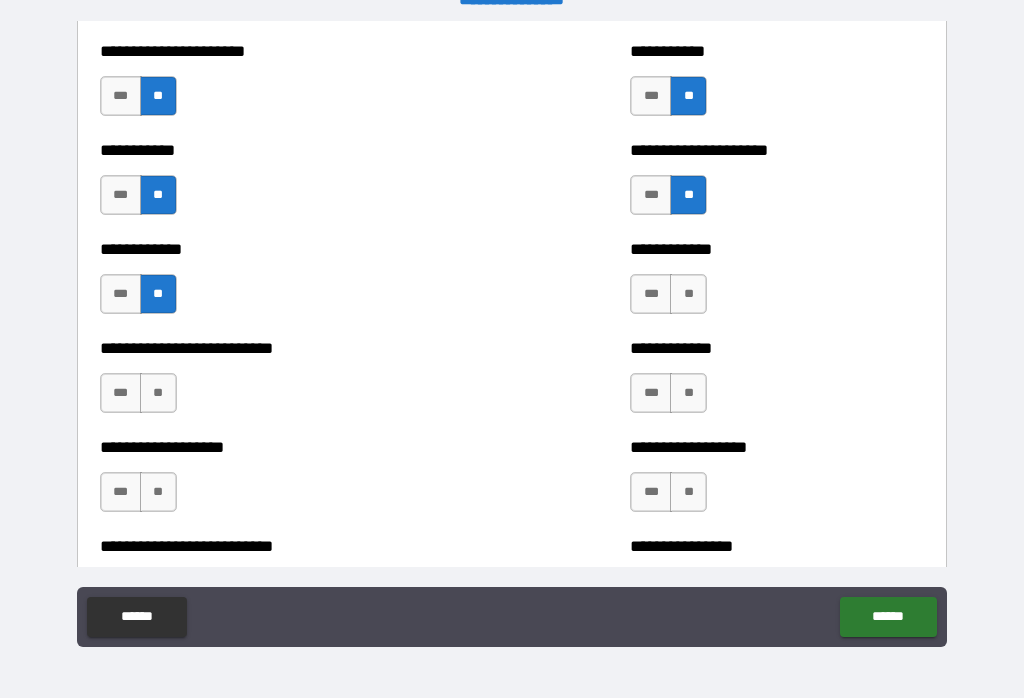 scroll, scrollTop: 5270, scrollLeft: 0, axis: vertical 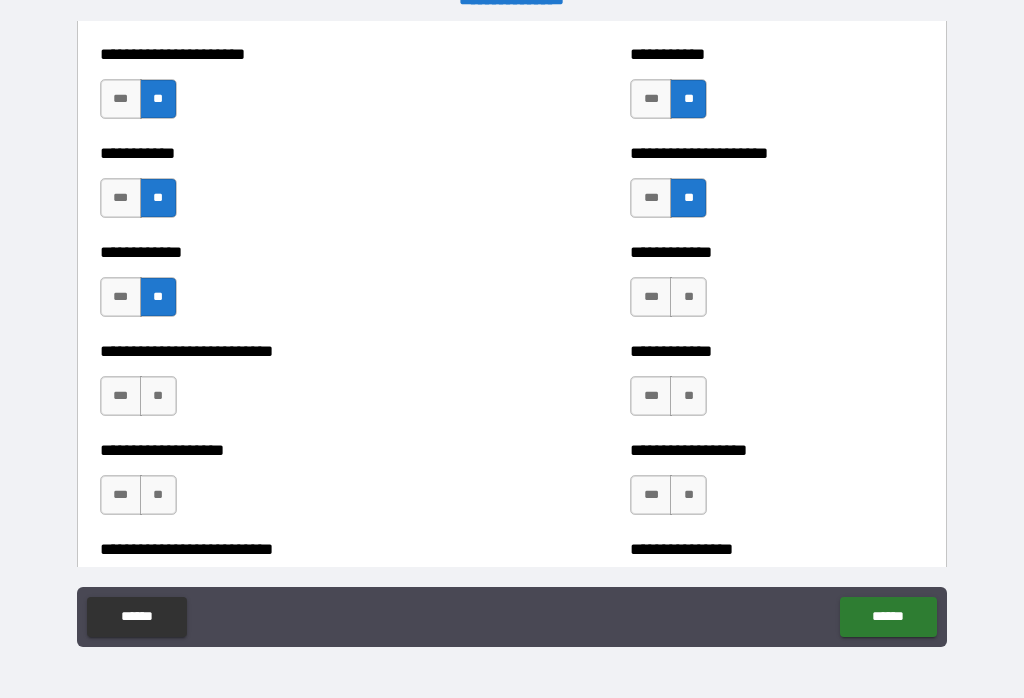 click on "**" at bounding box center (158, 396) 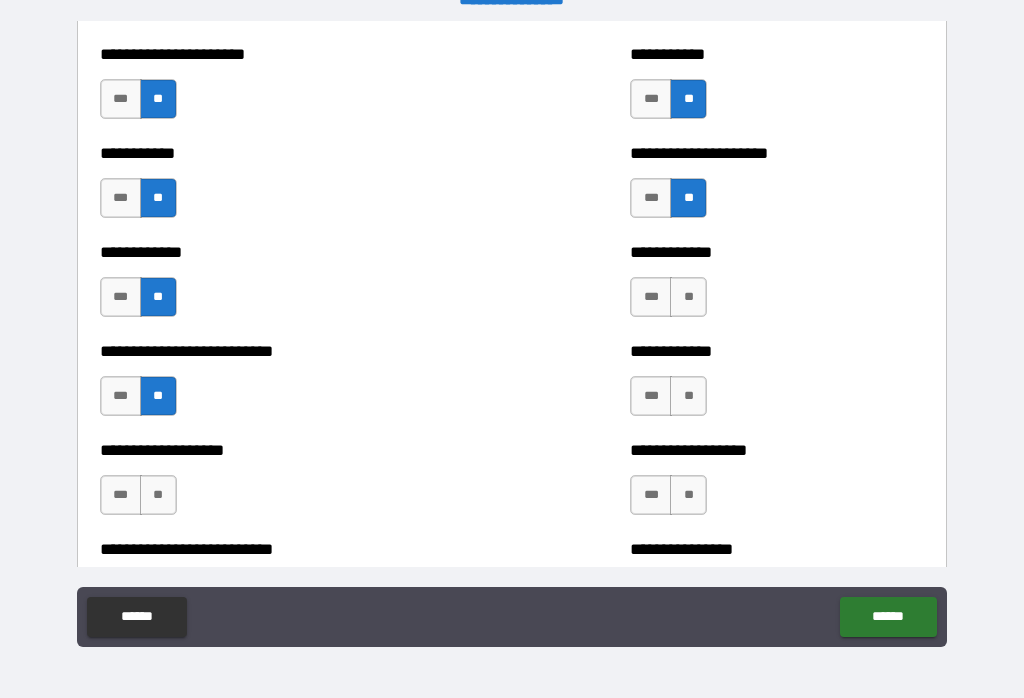 click on "**" at bounding box center [158, 495] 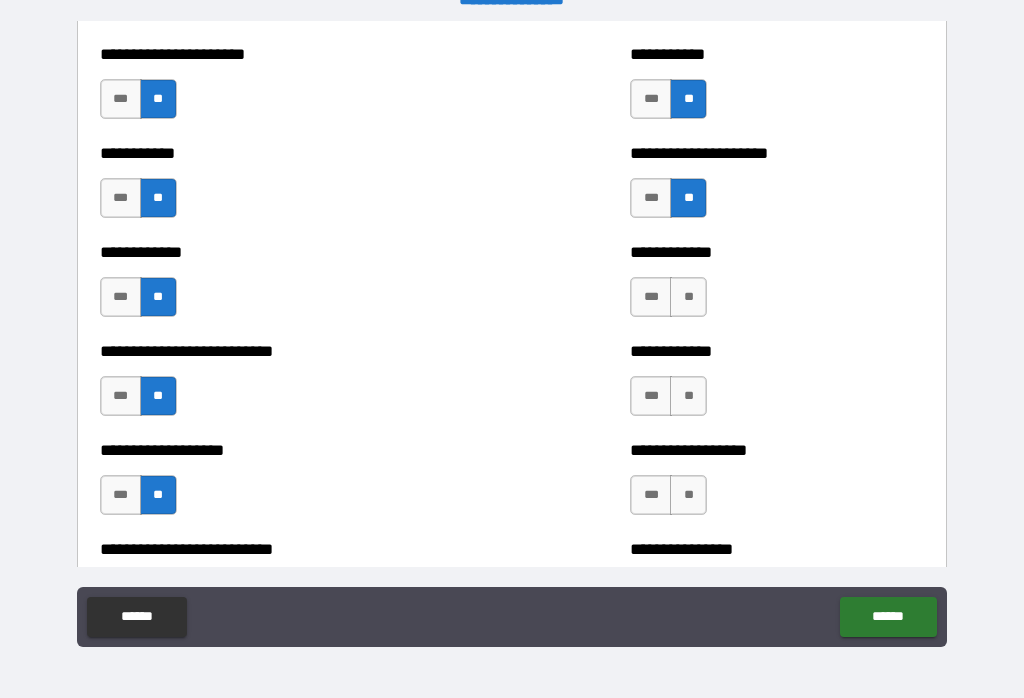 click on "**" at bounding box center [688, 396] 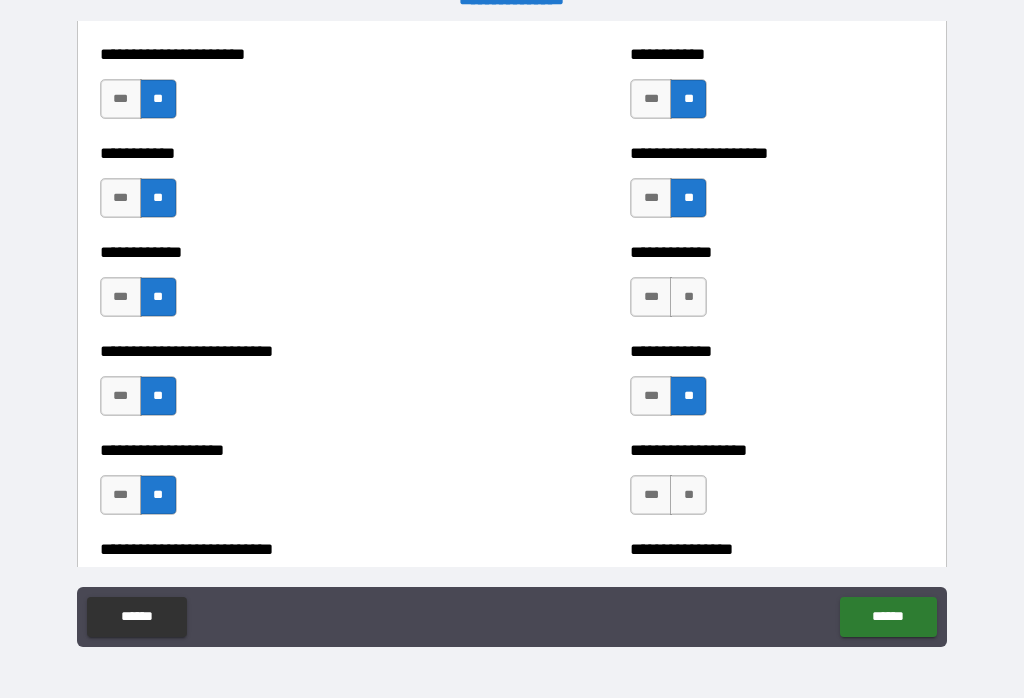 click on "**" at bounding box center (688, 495) 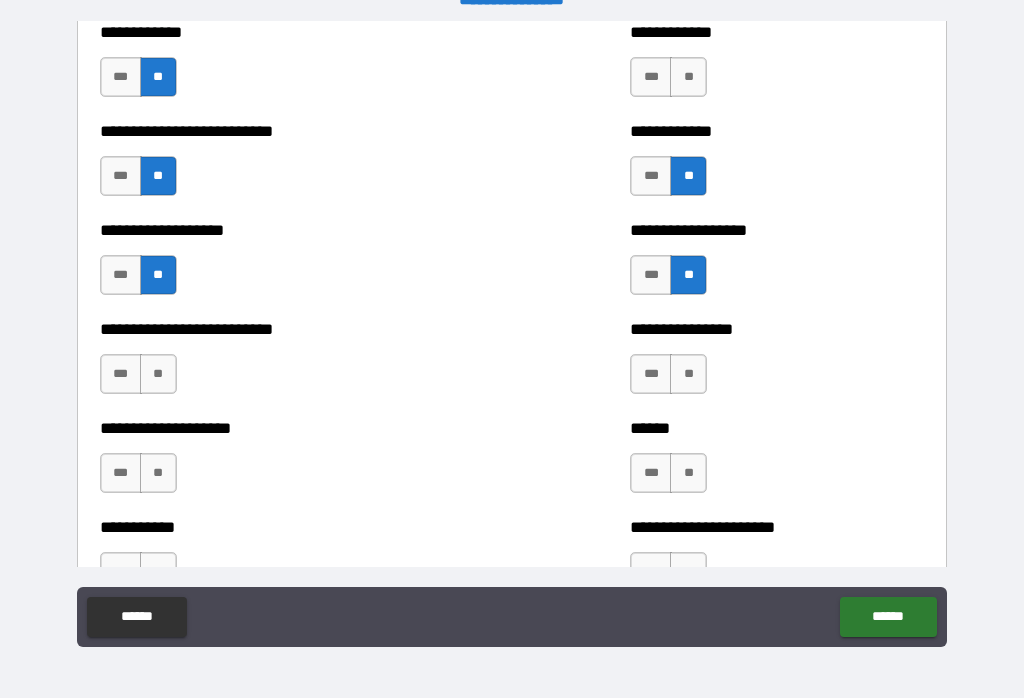 scroll, scrollTop: 5502, scrollLeft: 0, axis: vertical 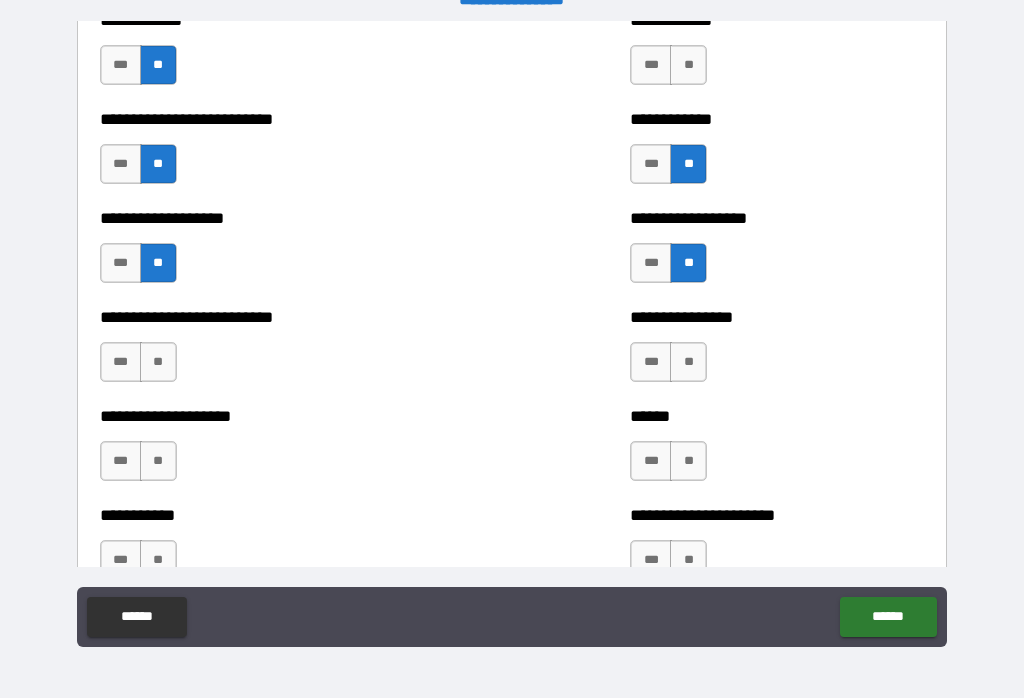 click on "**" at bounding box center [158, 362] 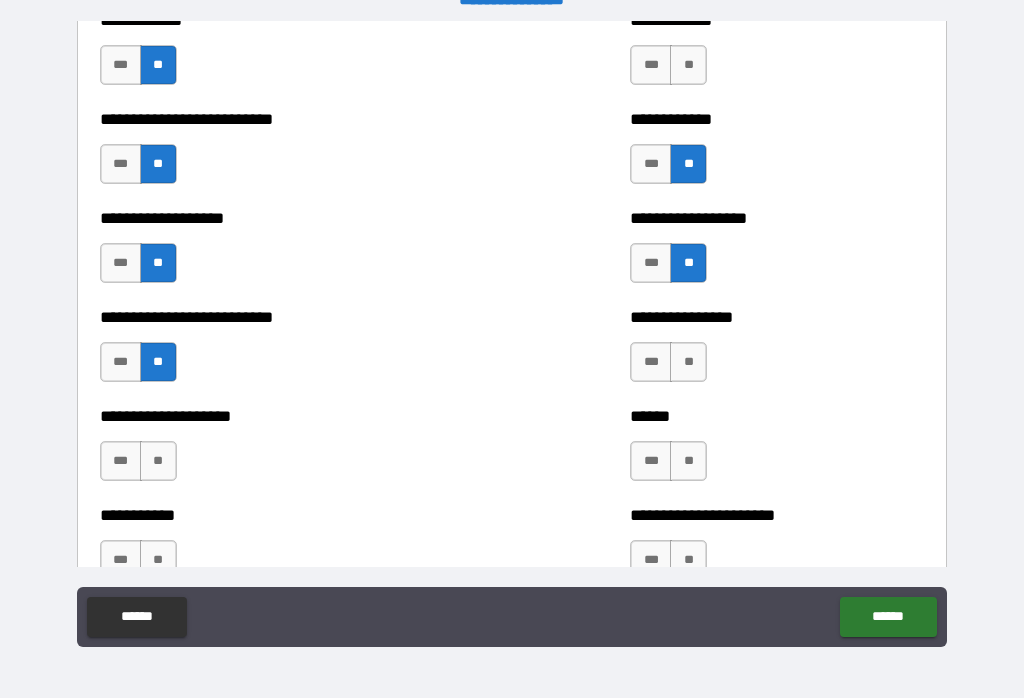 click on "**" at bounding box center (158, 461) 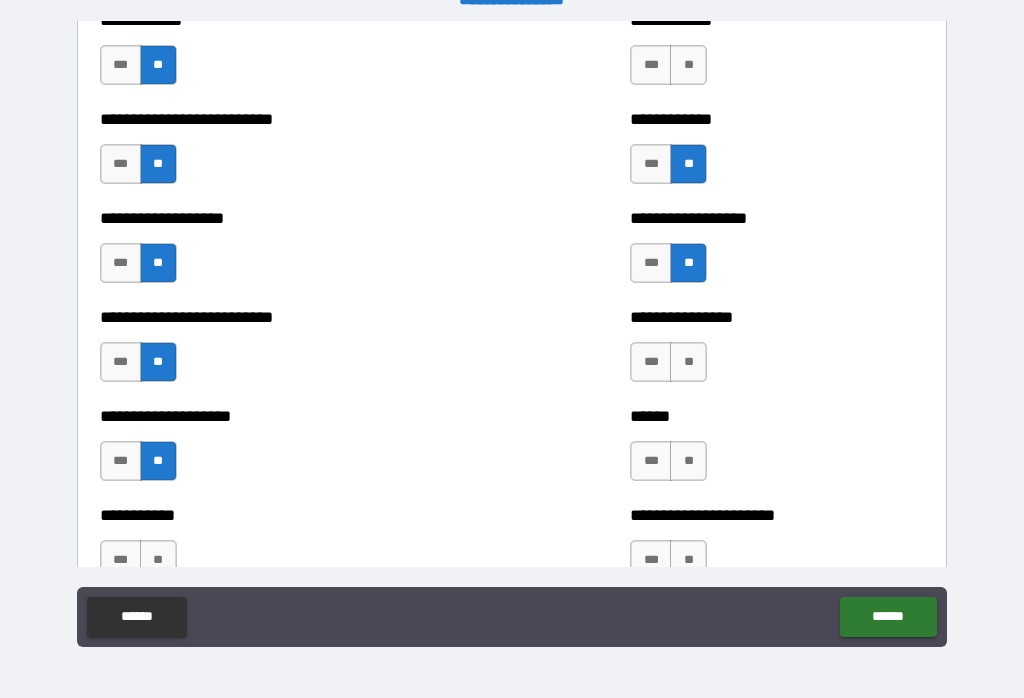 click on "**" at bounding box center (158, 560) 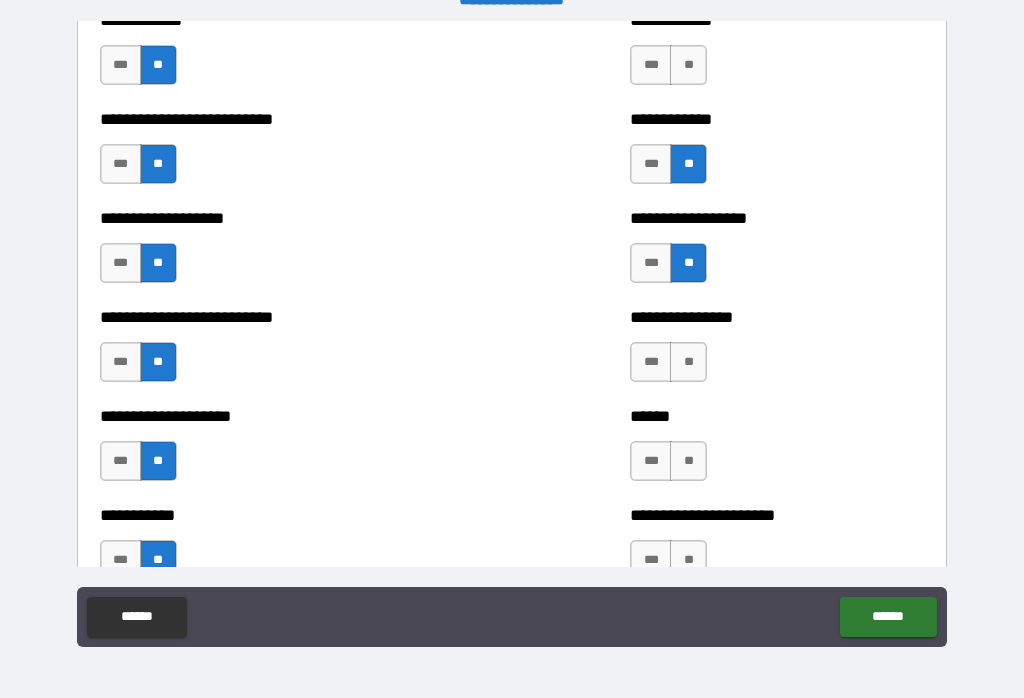 click on "**" at bounding box center [688, 362] 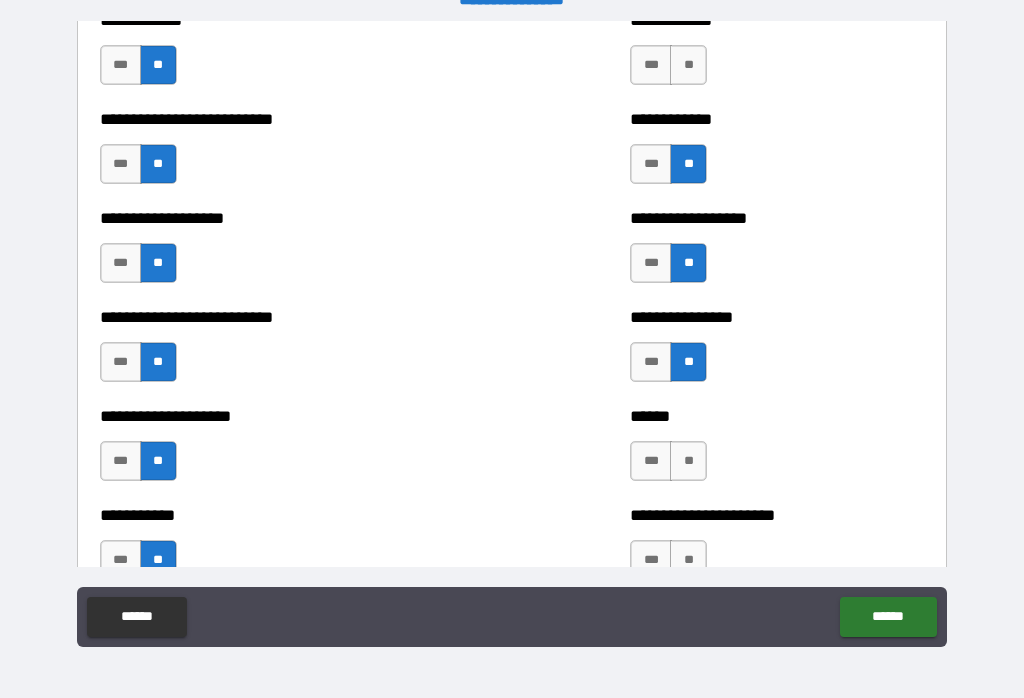 click on "**" at bounding box center (688, 461) 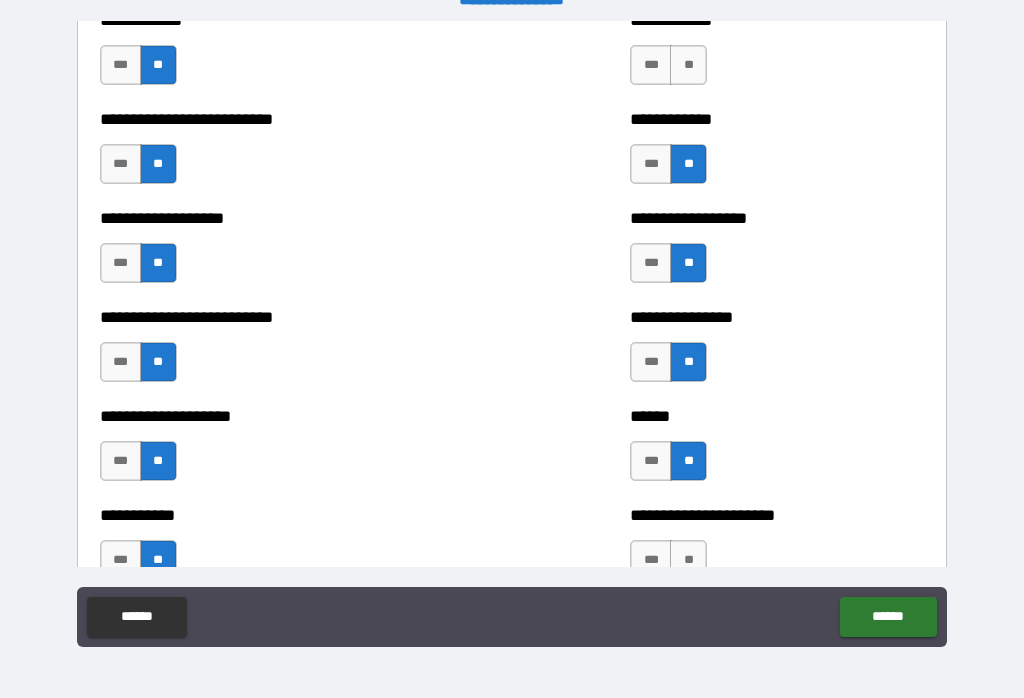 click on "**" at bounding box center [688, 560] 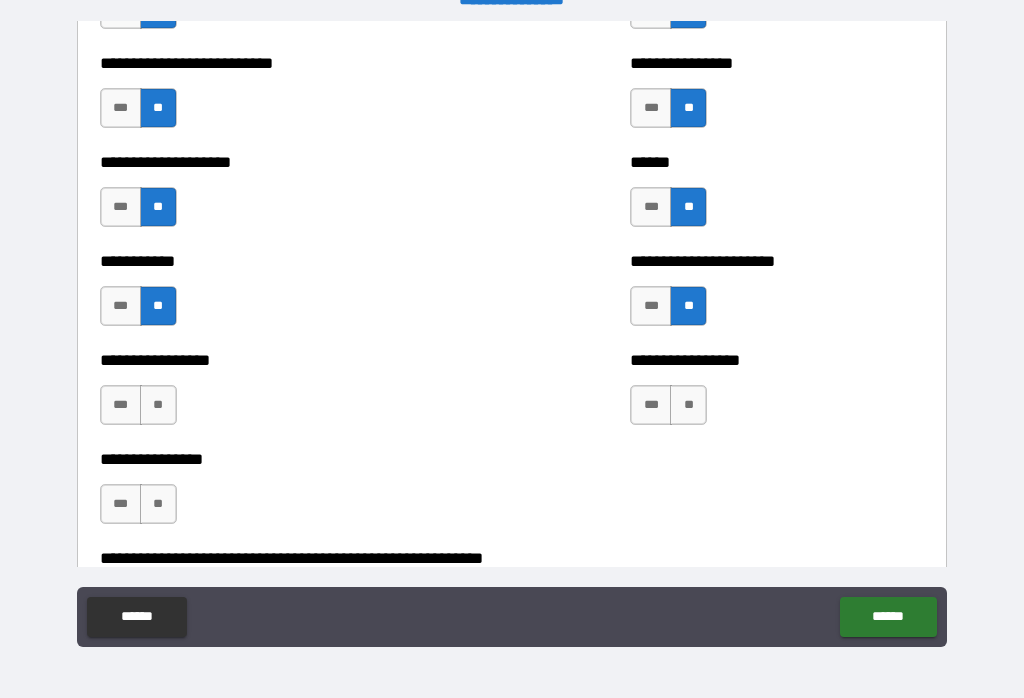 scroll, scrollTop: 5758, scrollLeft: 0, axis: vertical 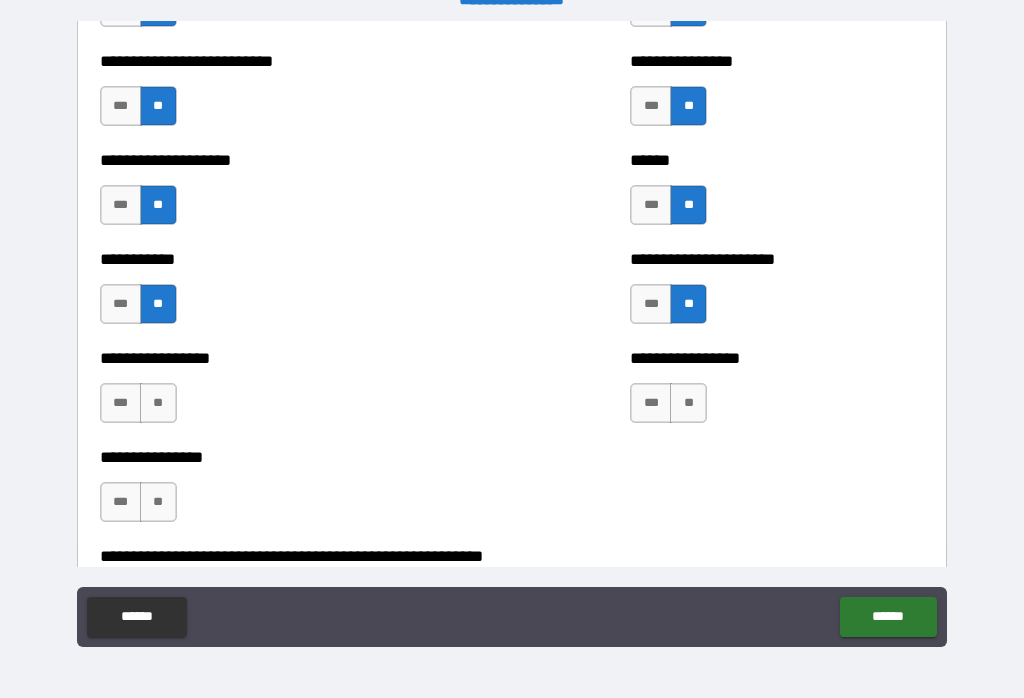 click on "**" at bounding box center (158, 403) 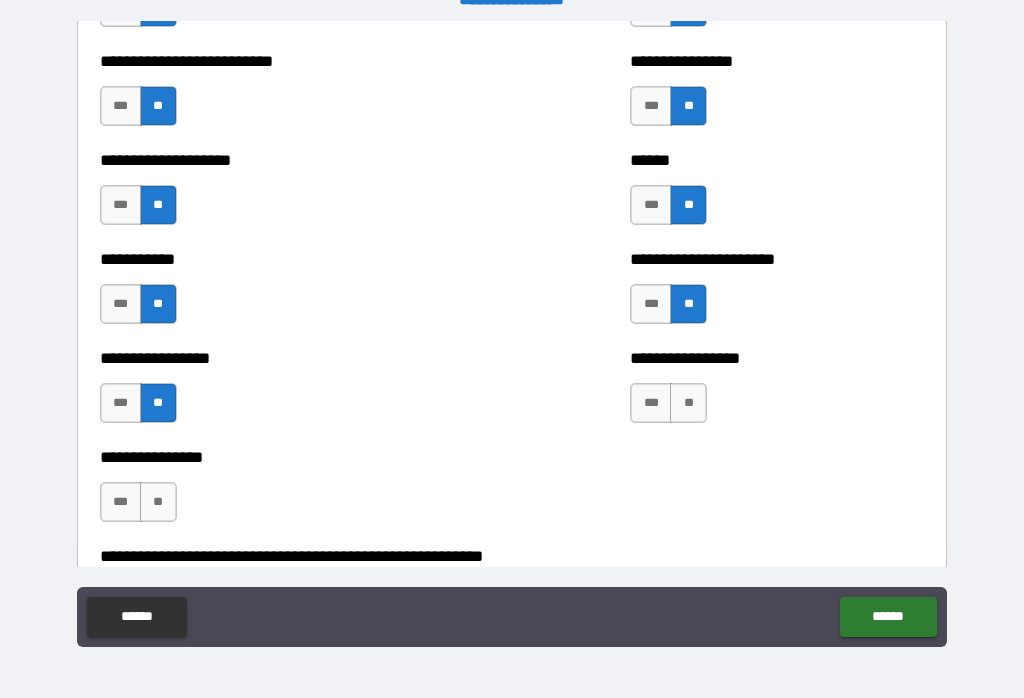 click on "**" at bounding box center (158, 502) 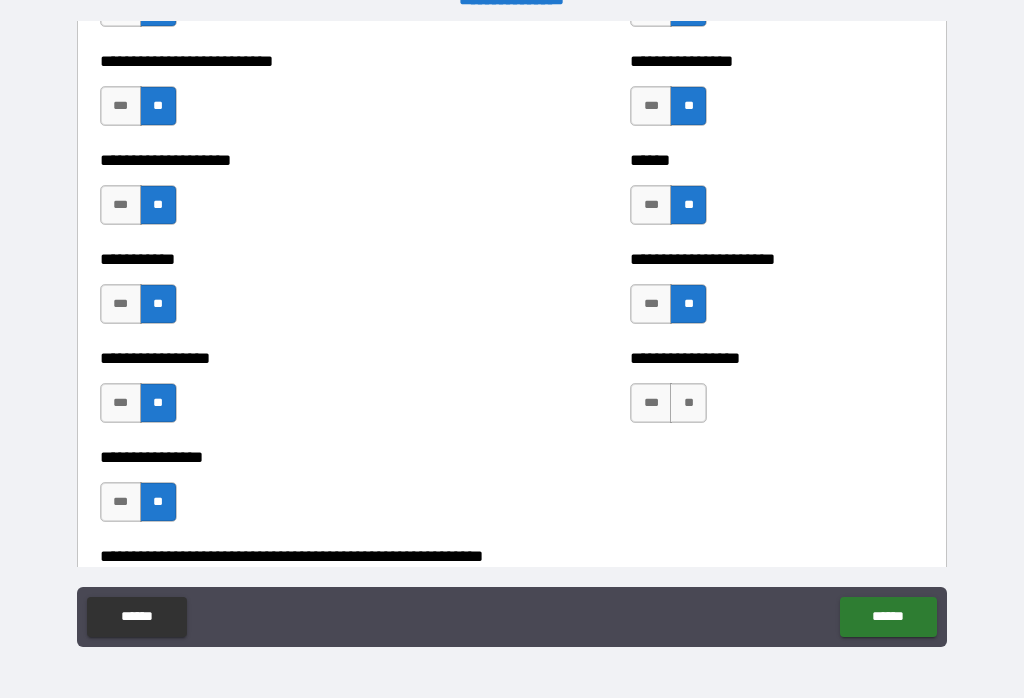 click on "**" at bounding box center [688, 403] 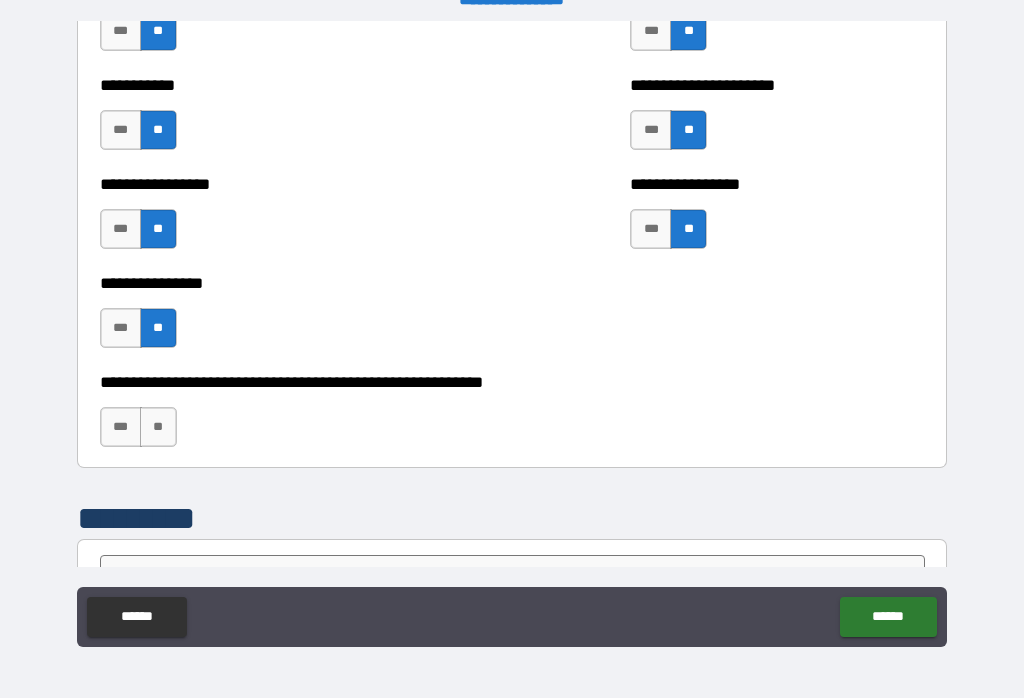 scroll, scrollTop: 5944, scrollLeft: 0, axis: vertical 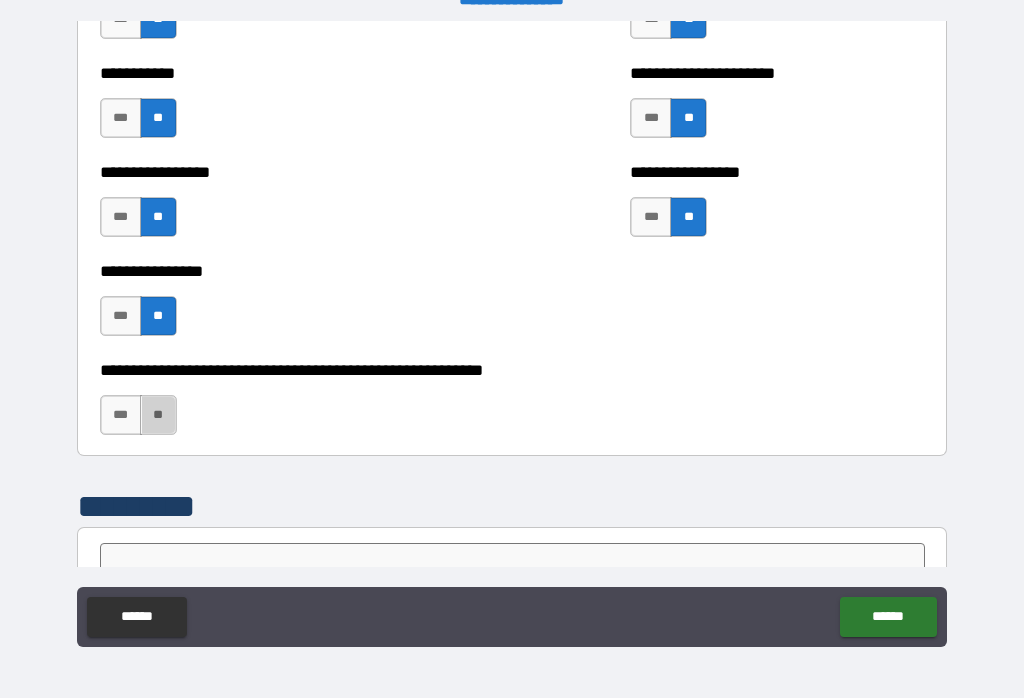 click on "**" at bounding box center [158, 415] 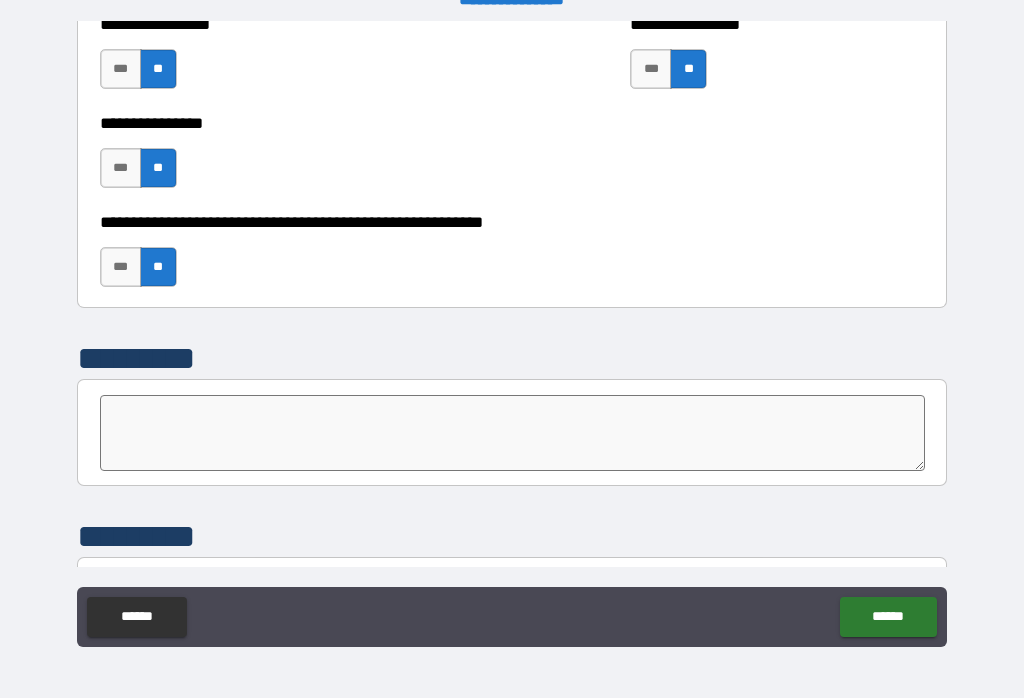 scroll, scrollTop: 6096, scrollLeft: 0, axis: vertical 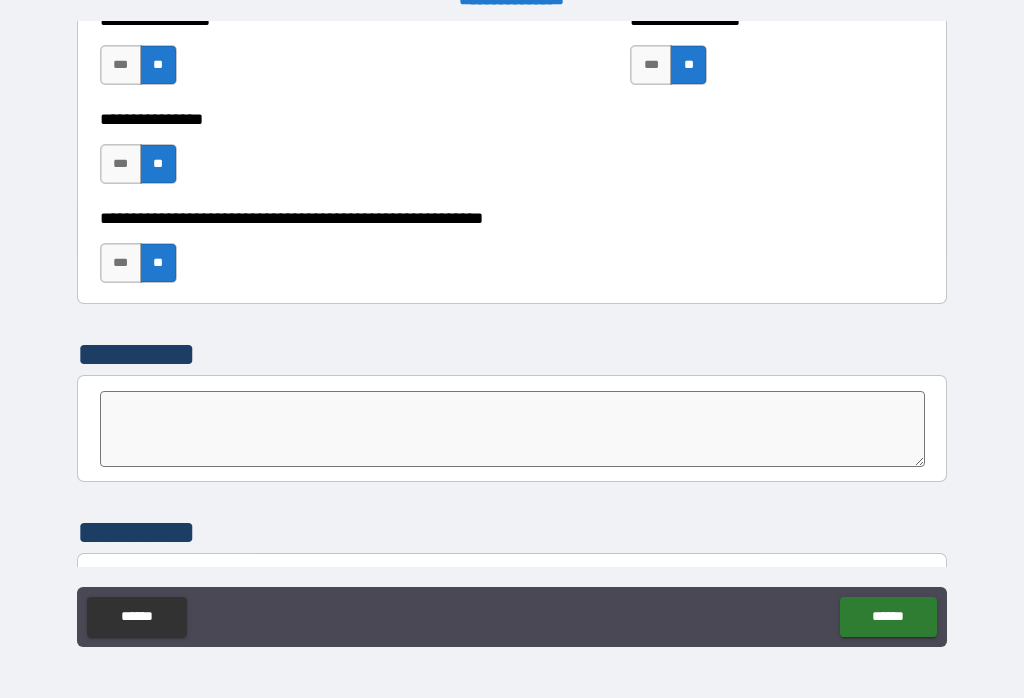 click at bounding box center (513, 429) 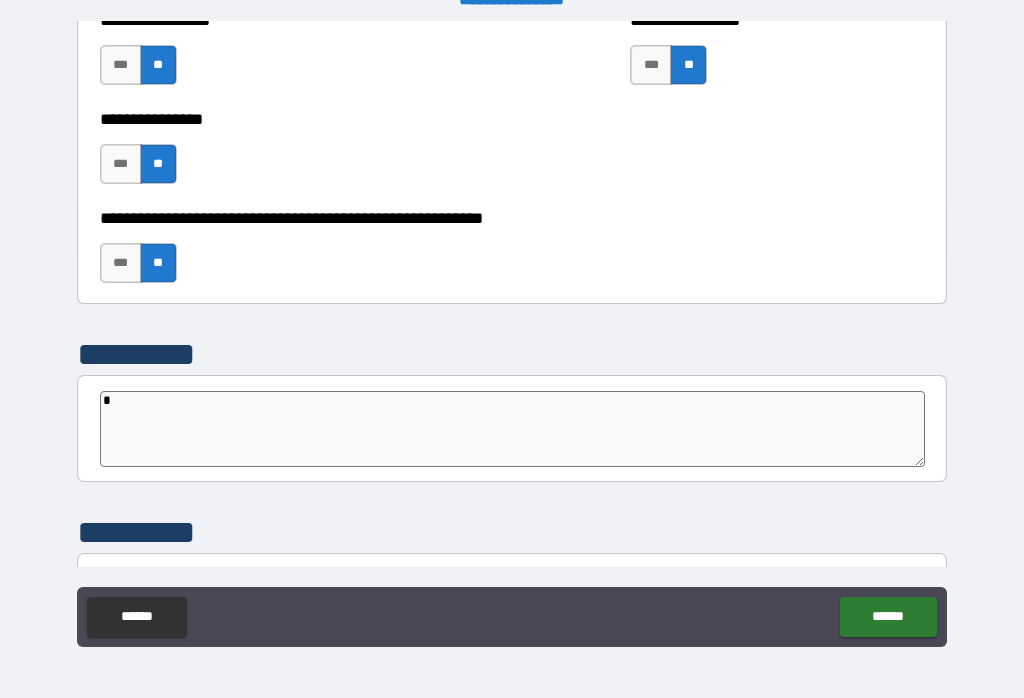 type on "*" 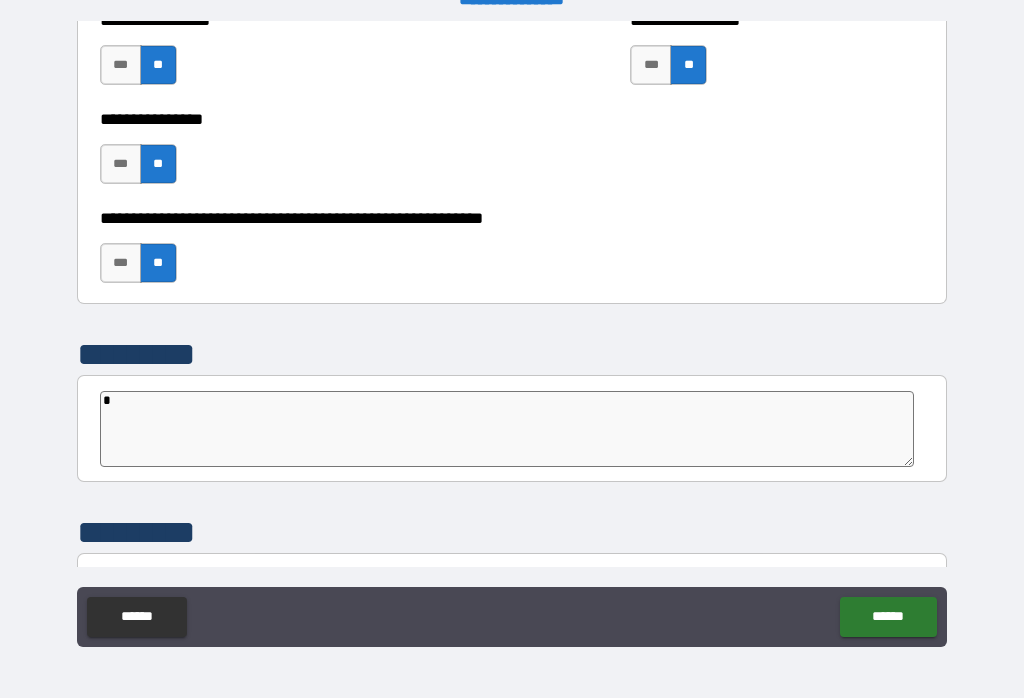 type on "**" 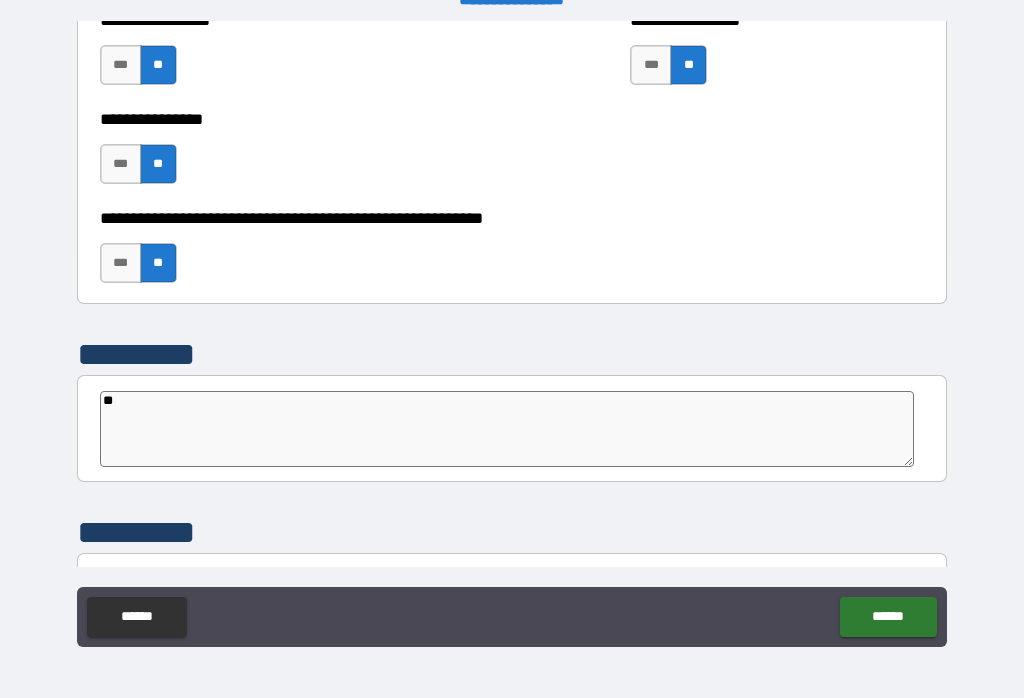 type on "*" 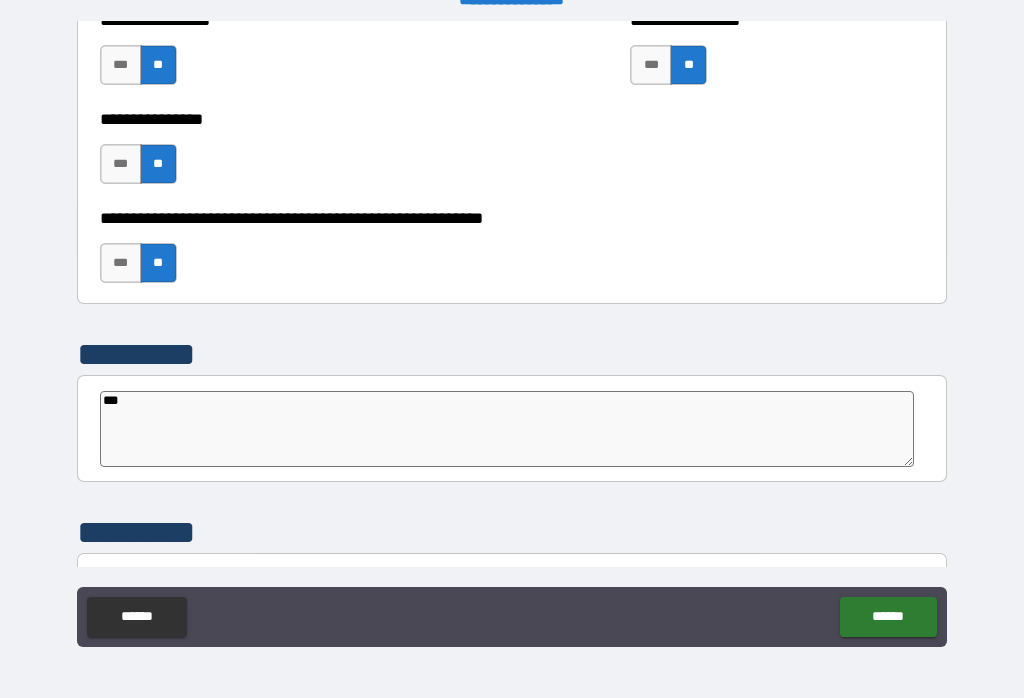 type on "****" 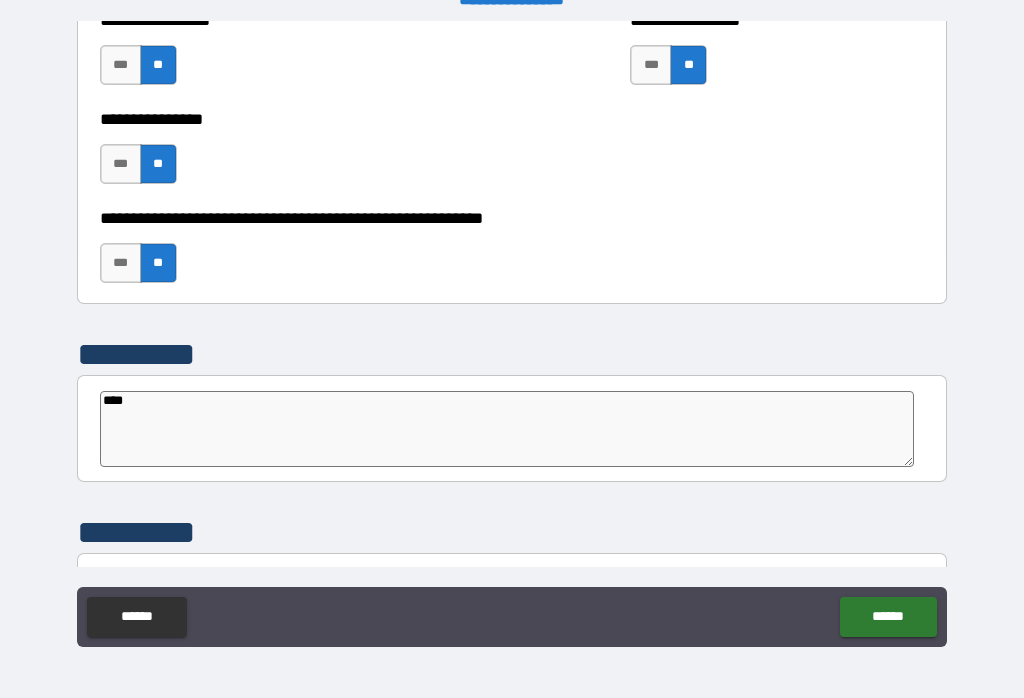 type on "*" 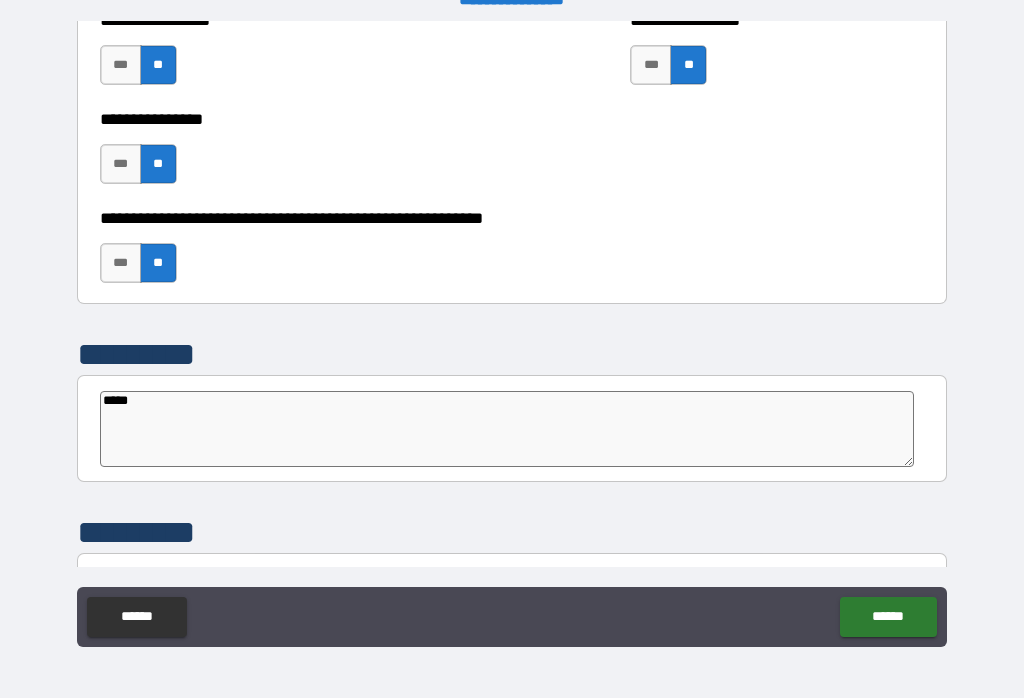 type on "*" 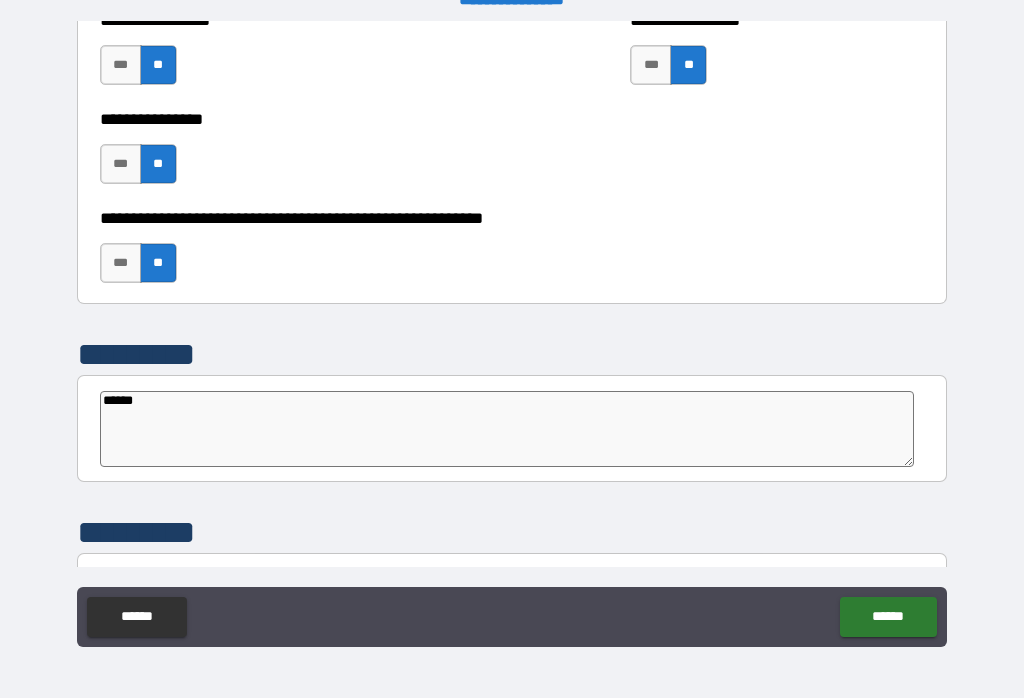 type on "*******" 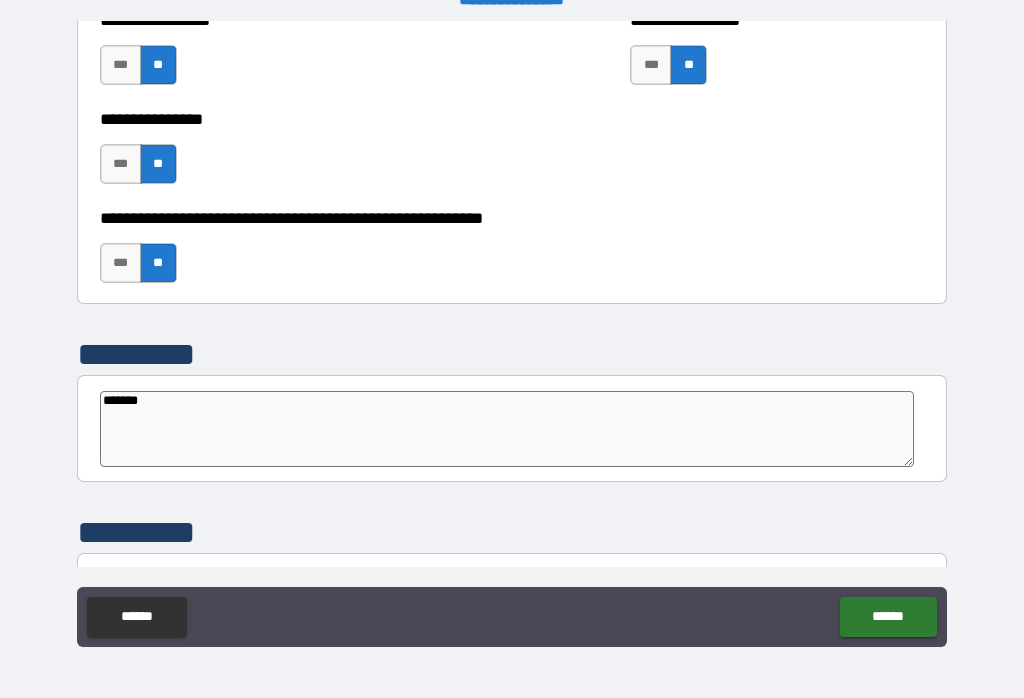 type on "*" 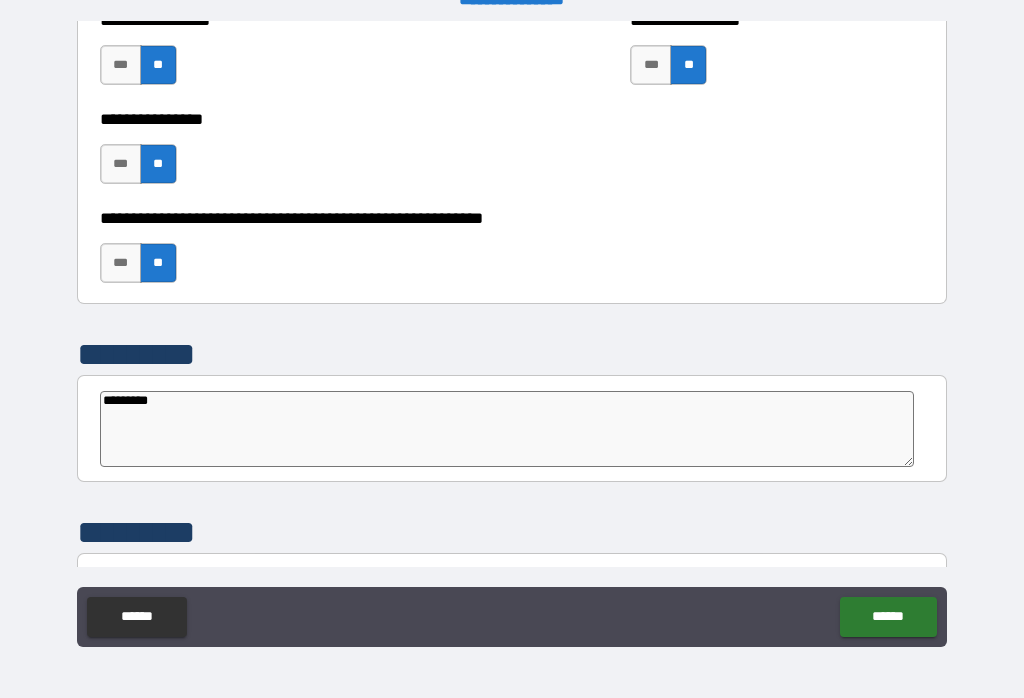 type on "*" 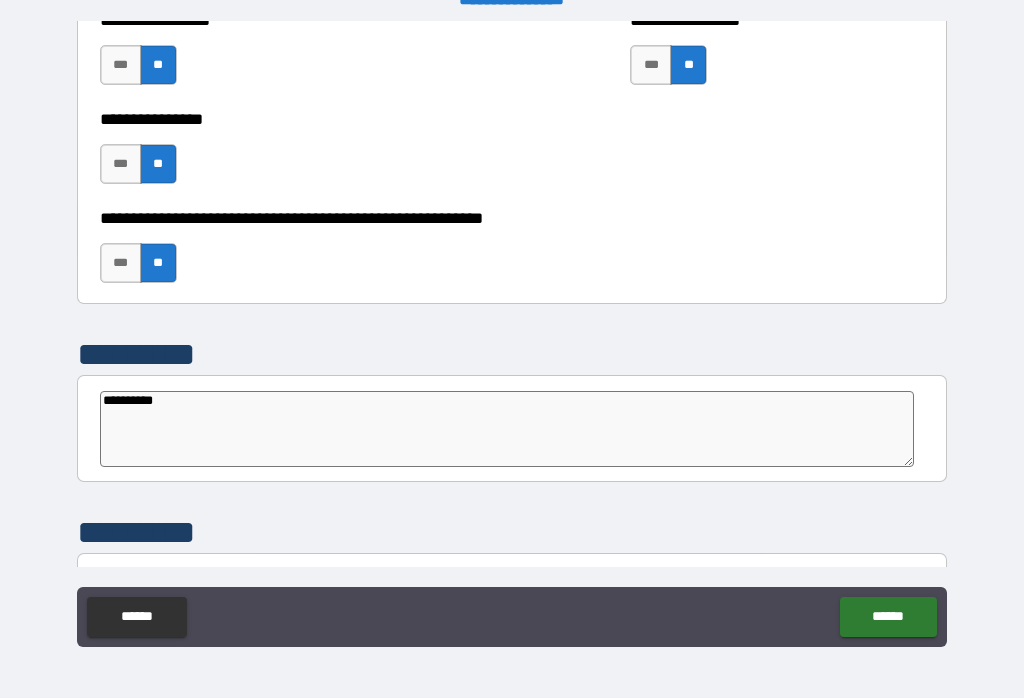 type on "*" 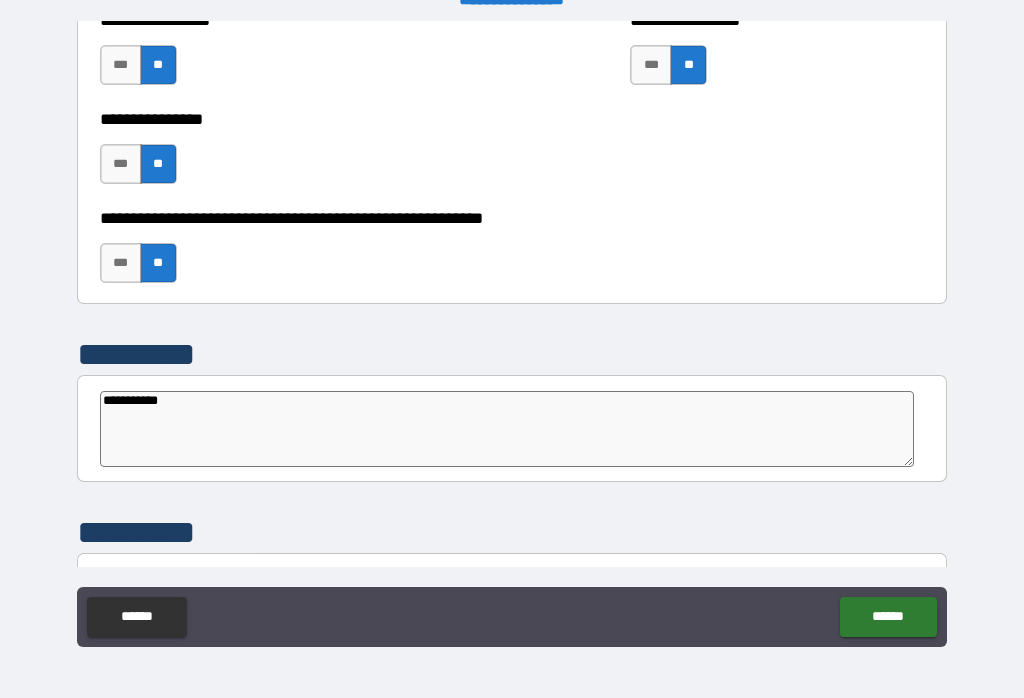 type on "**********" 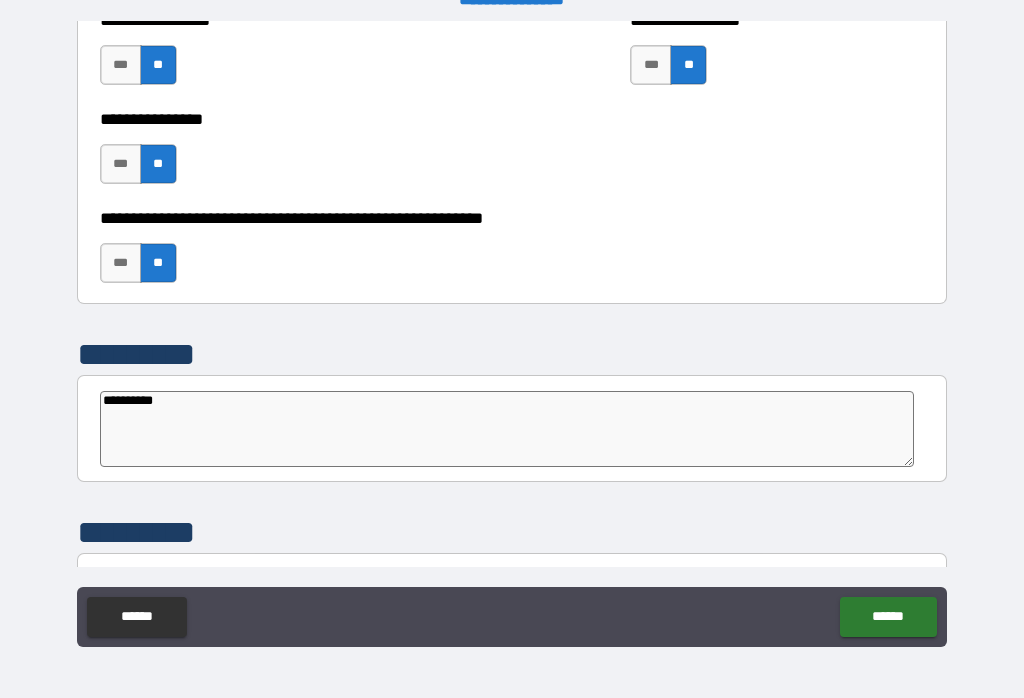 type on "*" 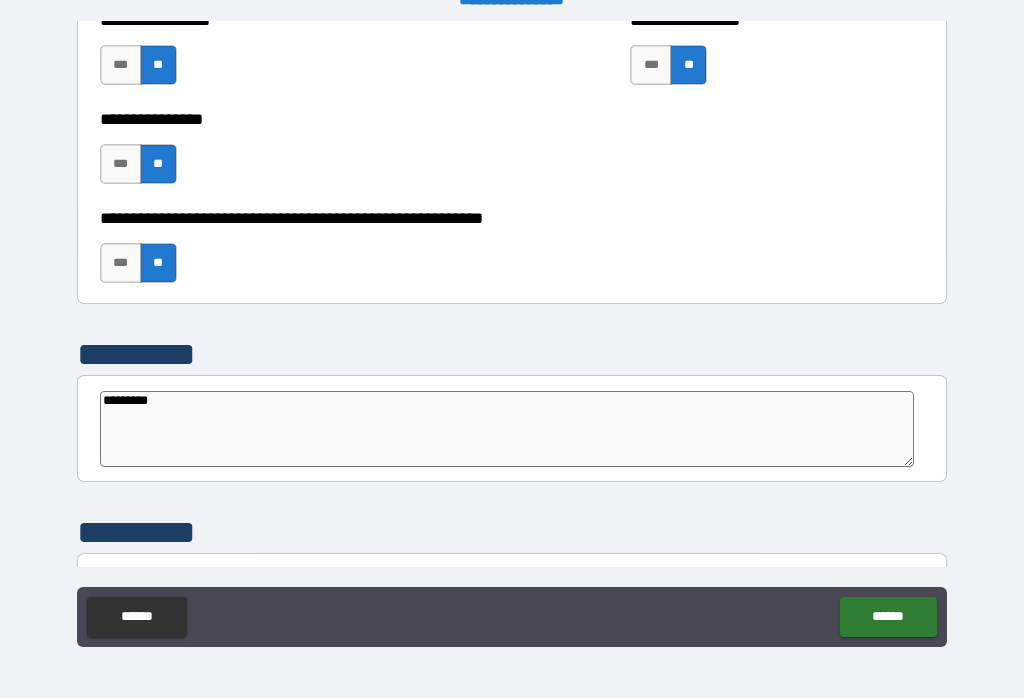 type on "*" 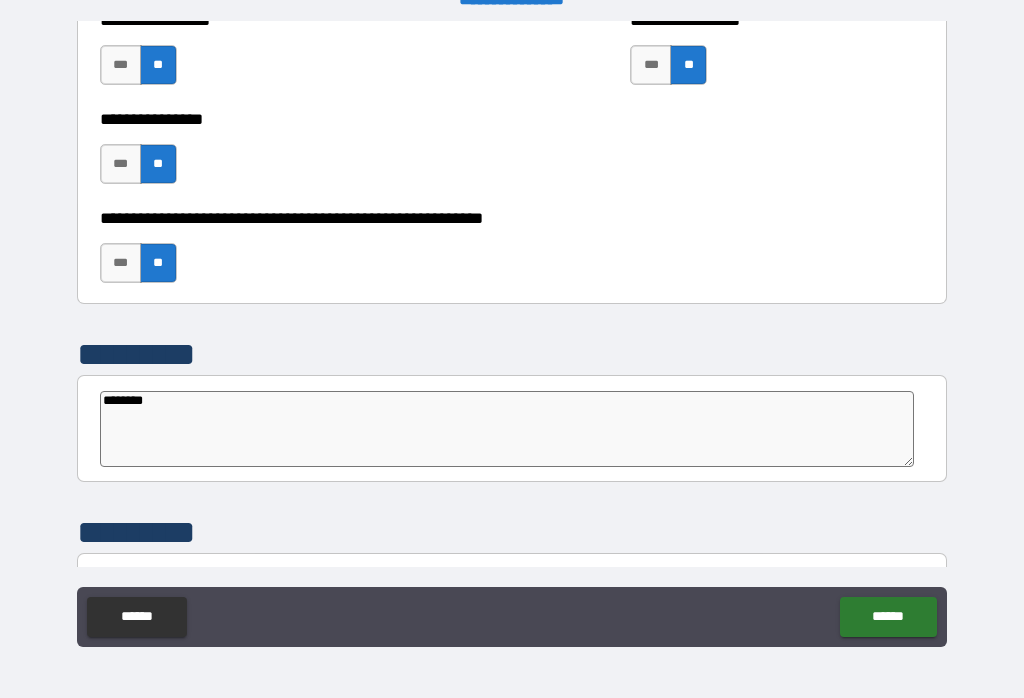 type on "*" 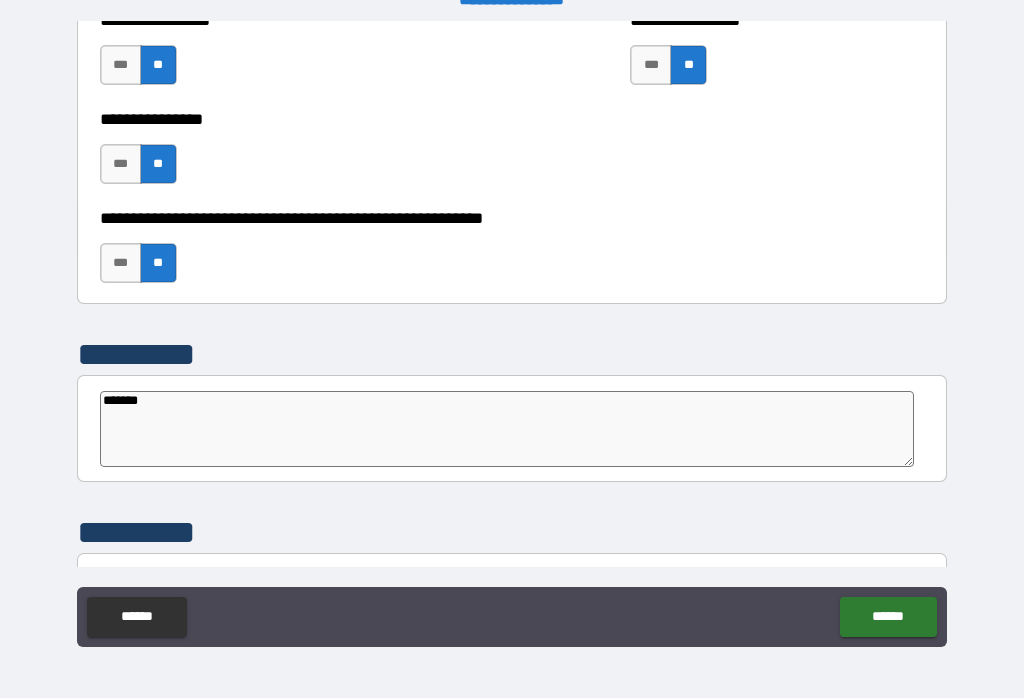 type on "*" 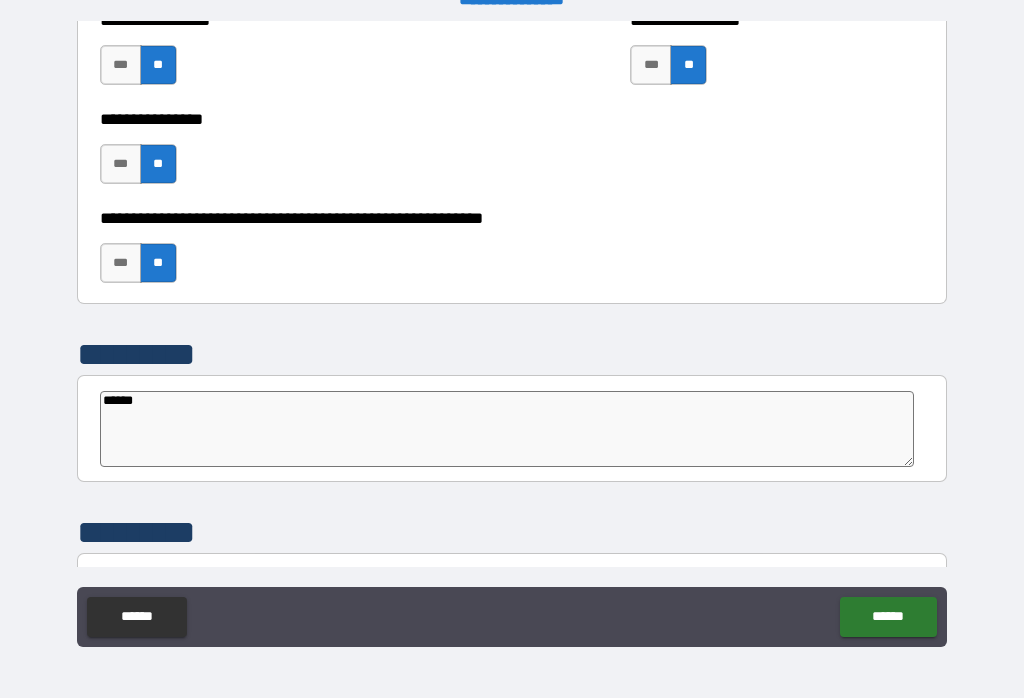 type on "*" 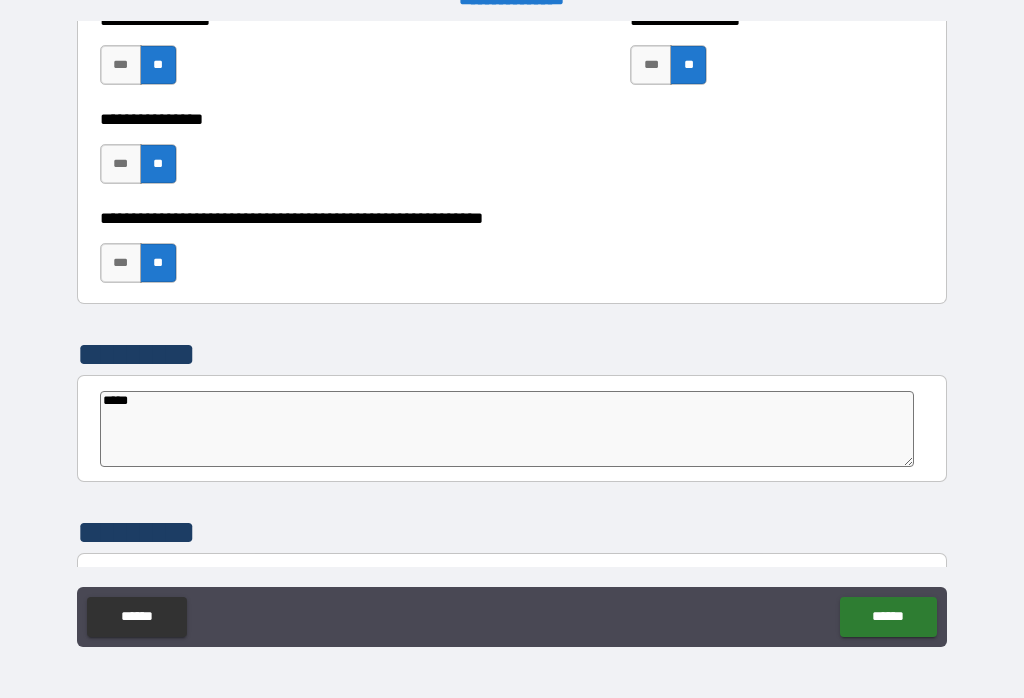 type on "*" 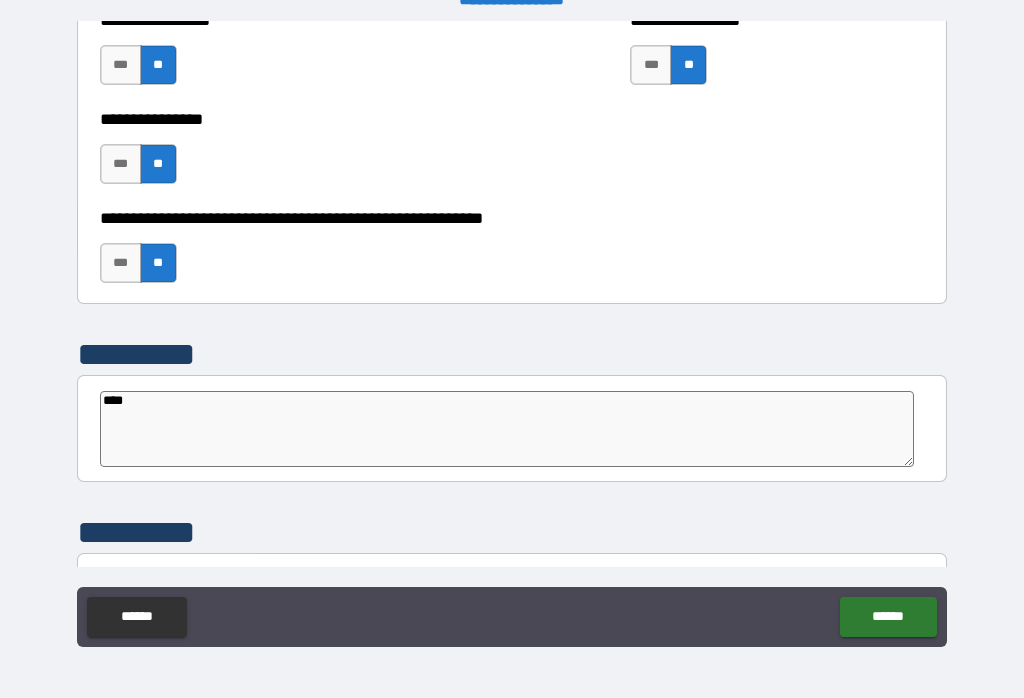 type on "*" 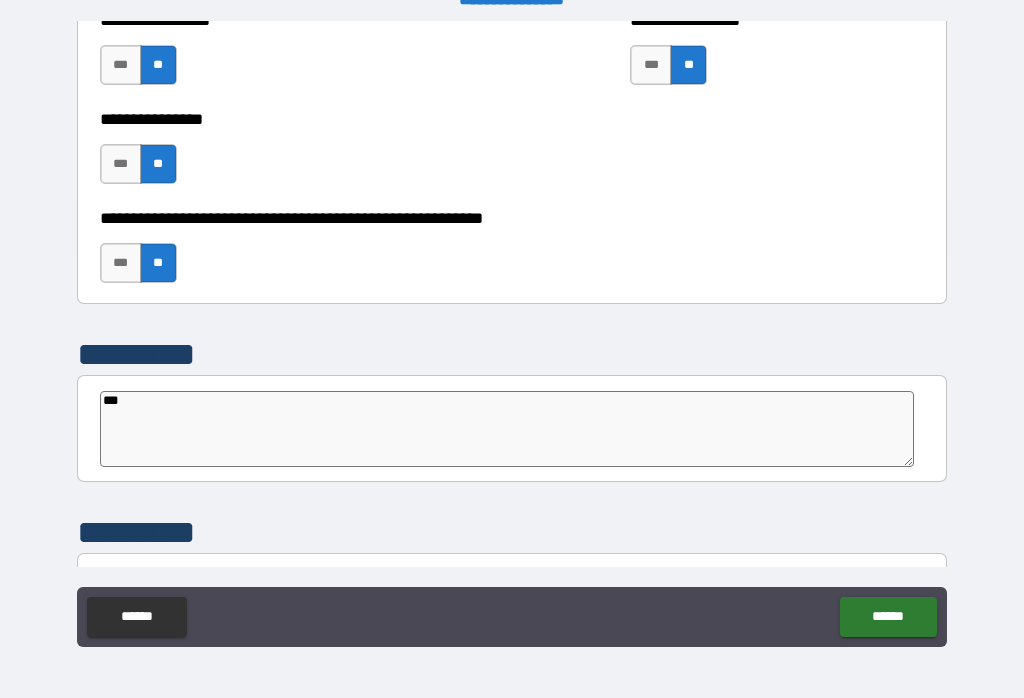 type on "*" 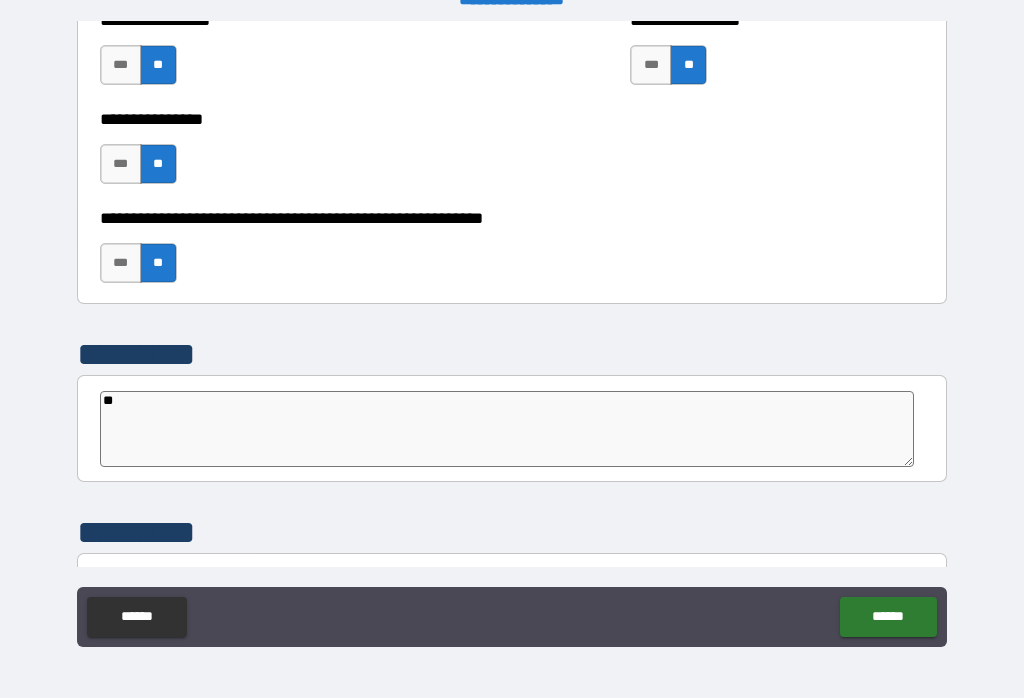 type on "*" 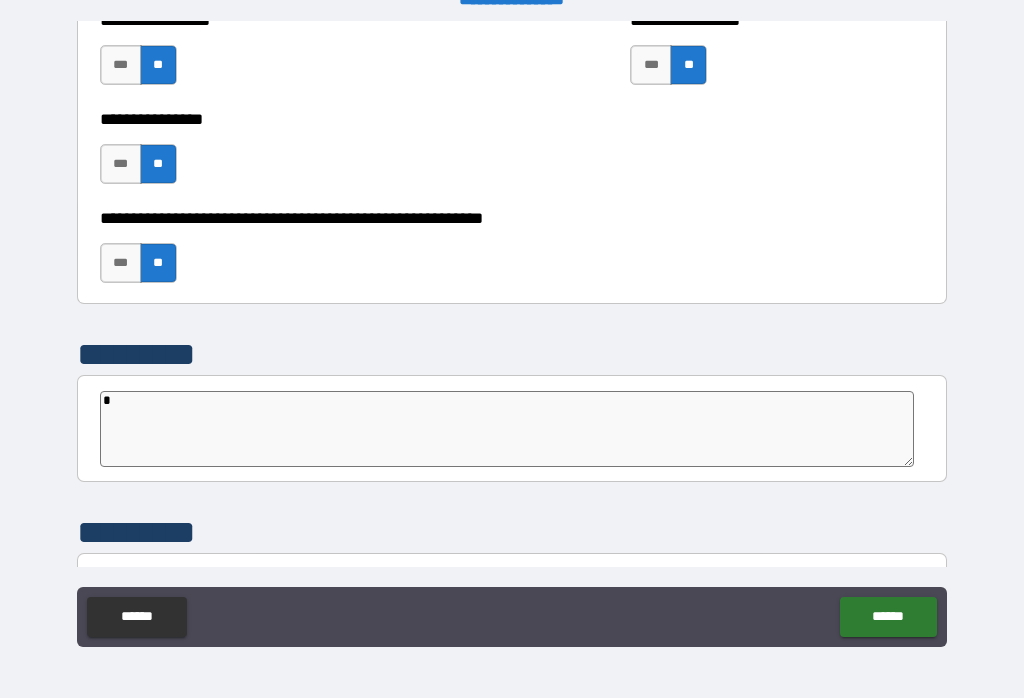 type on "*" 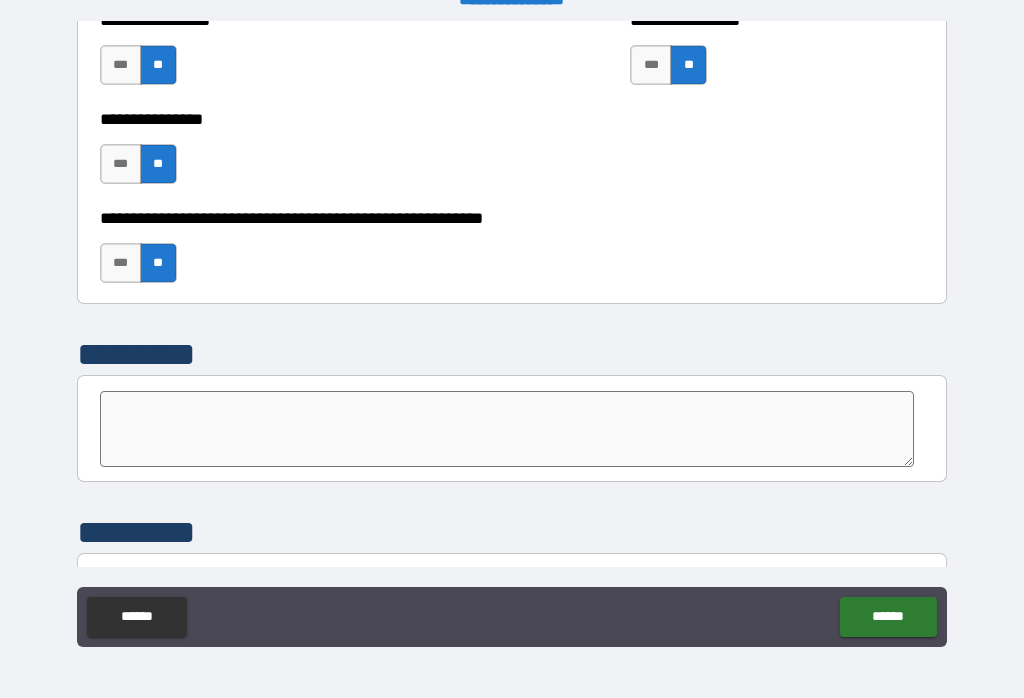 type on "*" 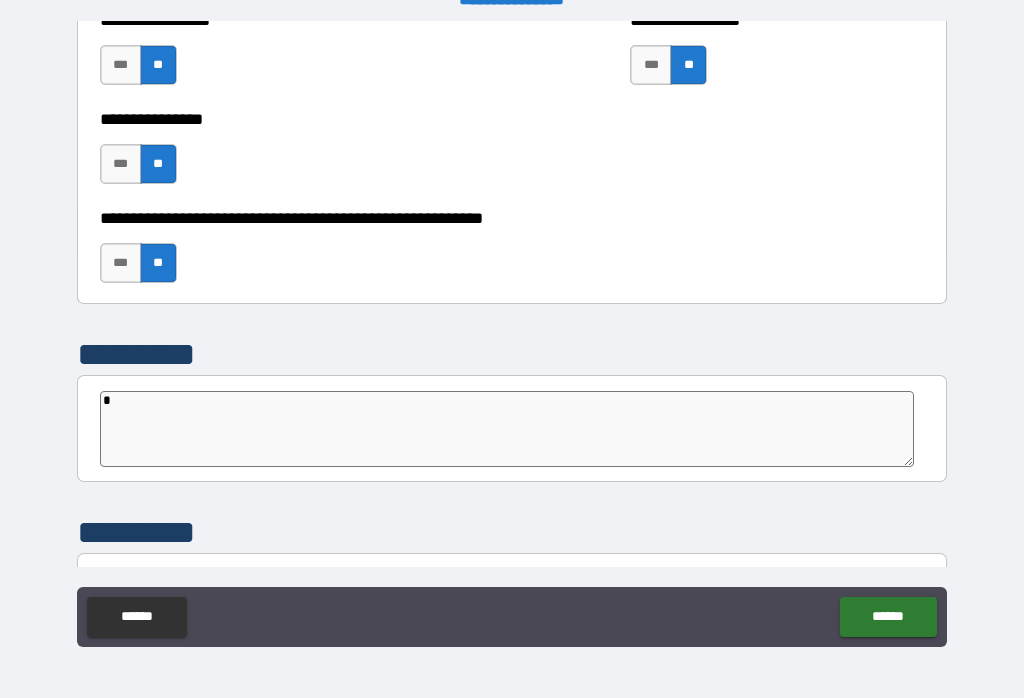 type on "**" 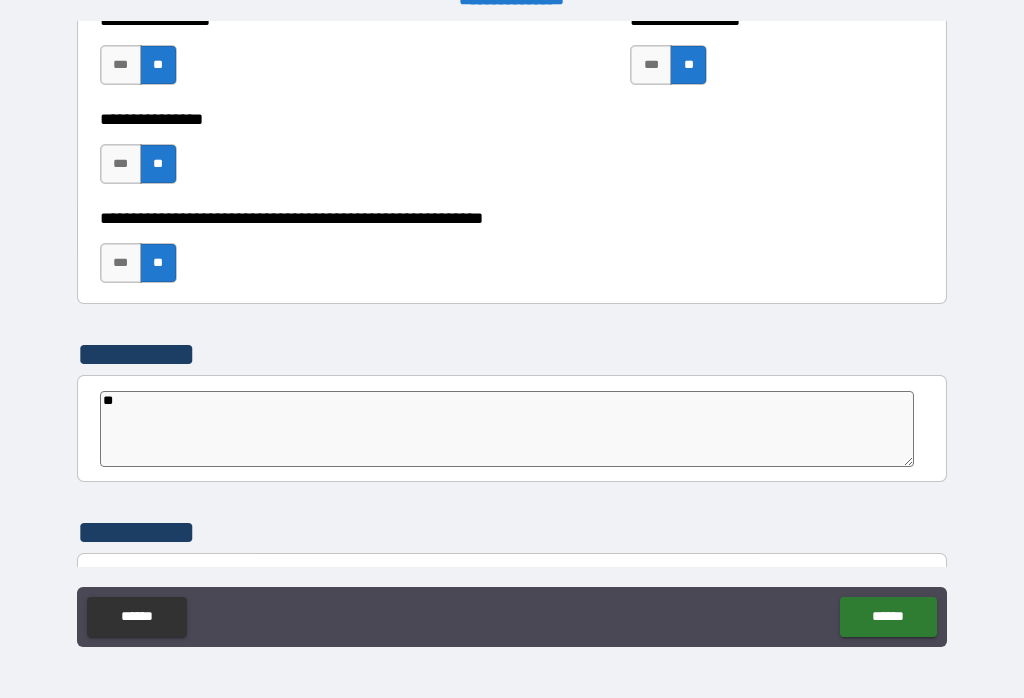 type on "***" 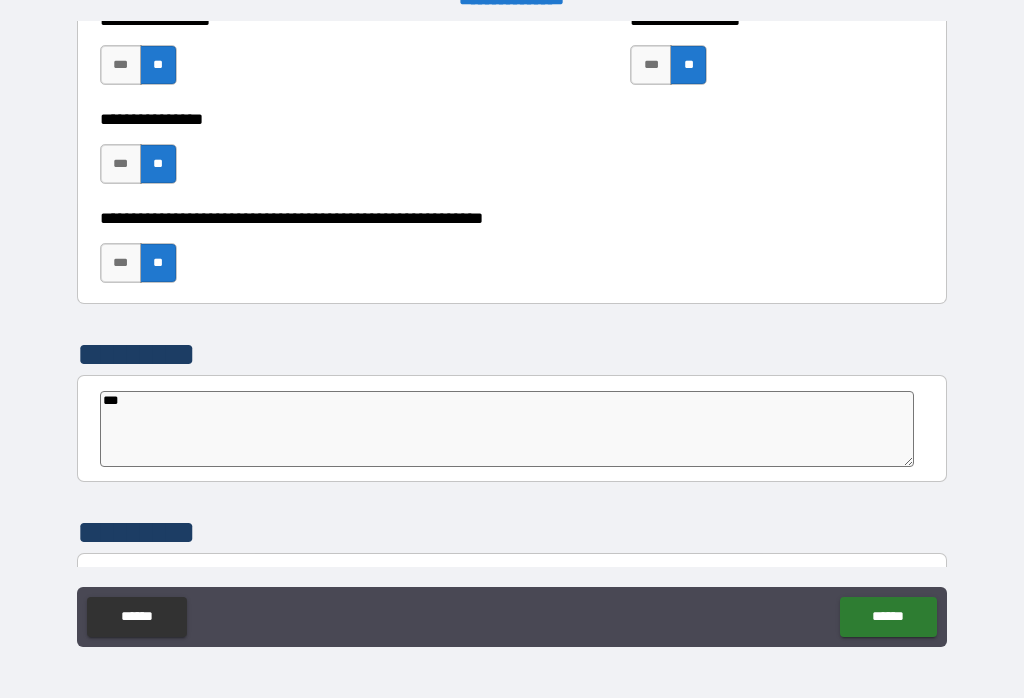 type on "*" 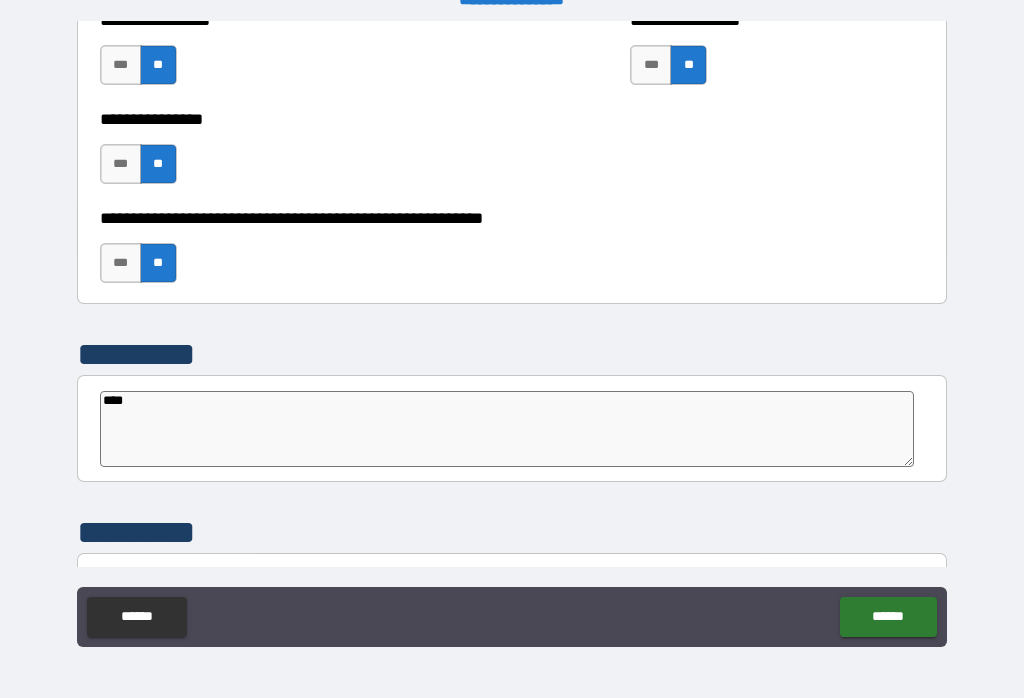 type on "*****" 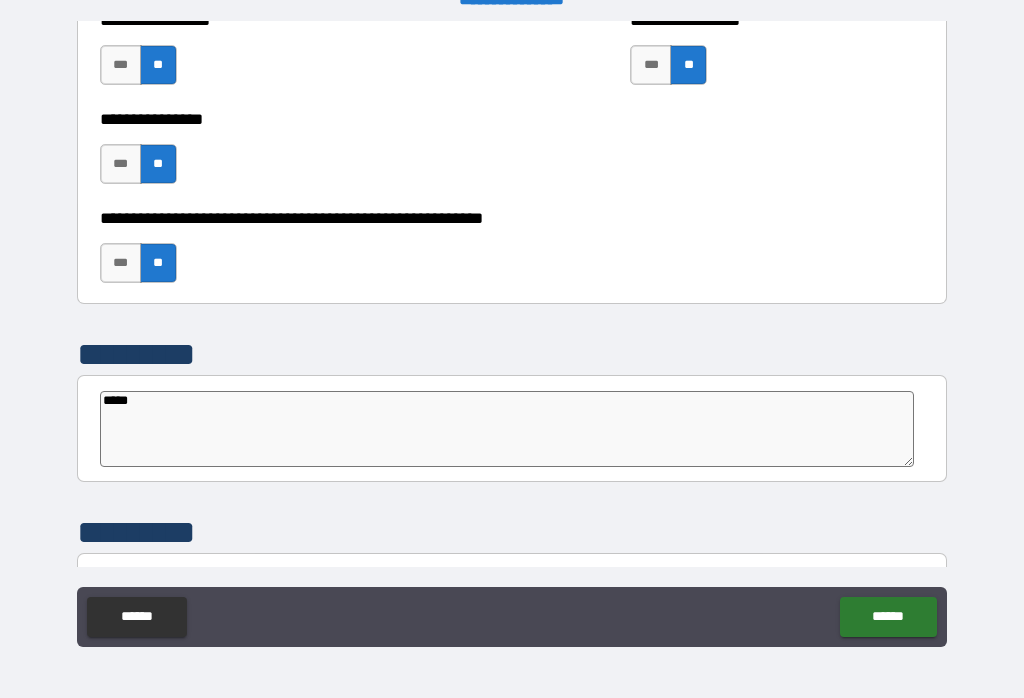 type on "*" 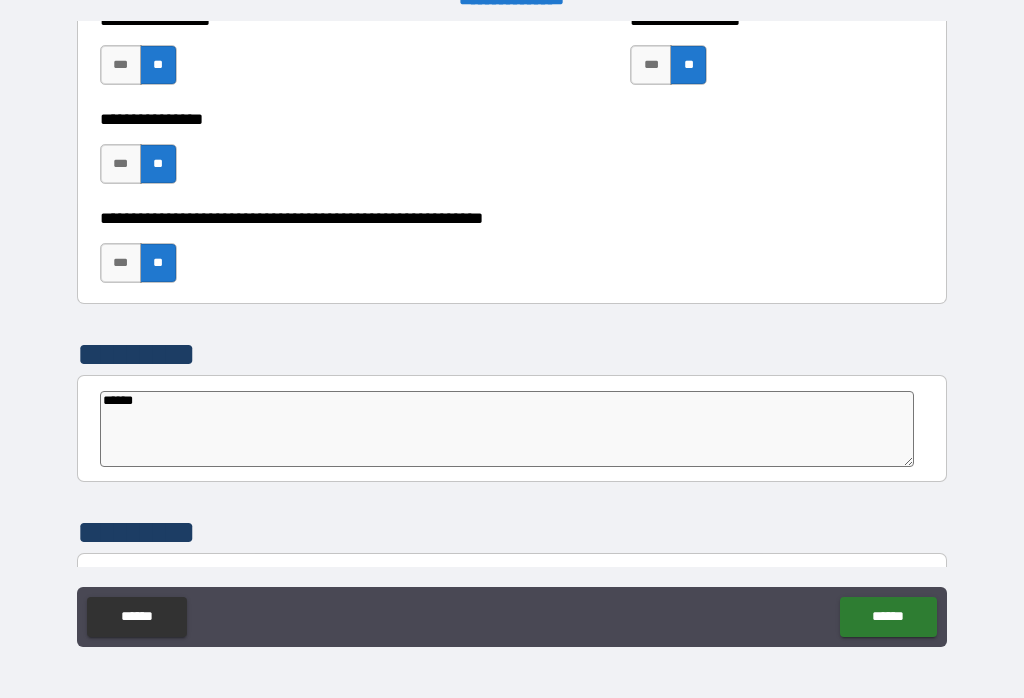 type on "*" 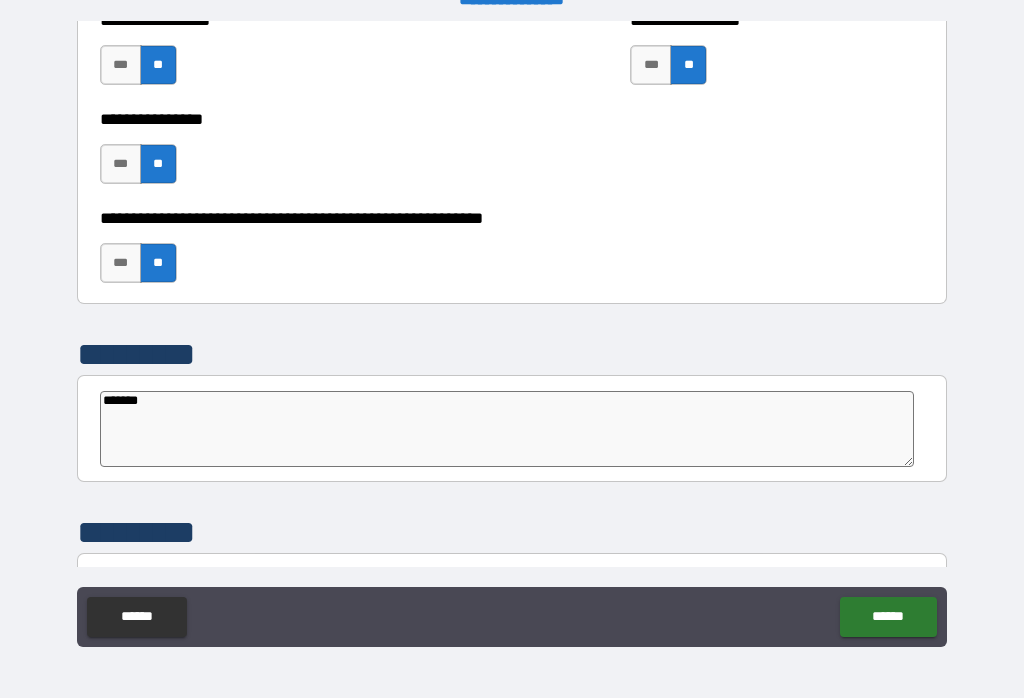 type on "*" 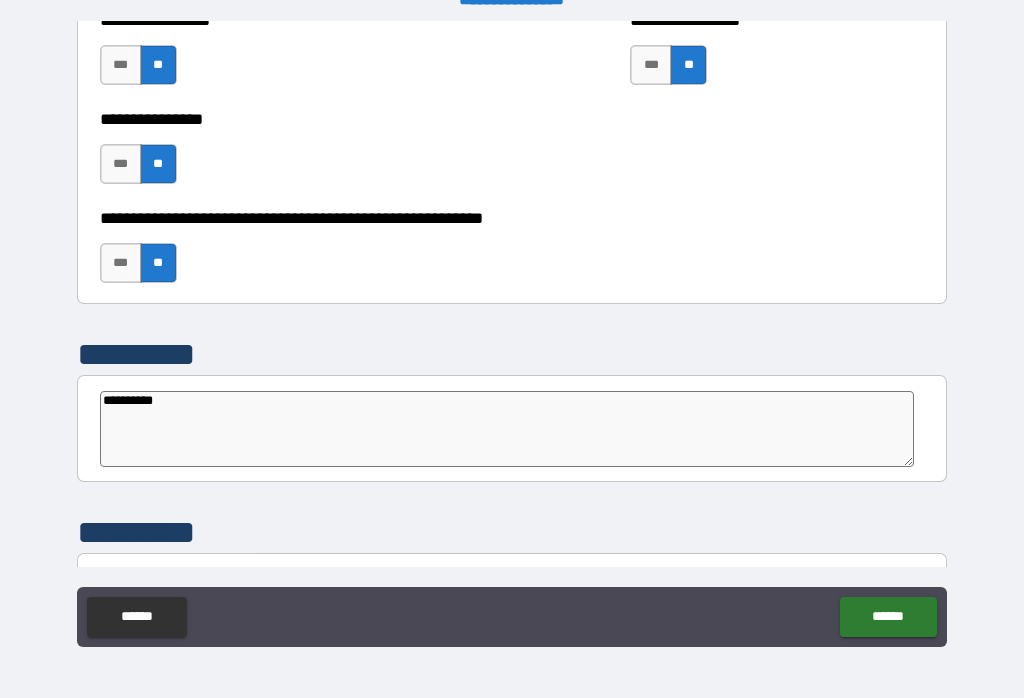 type on "*" 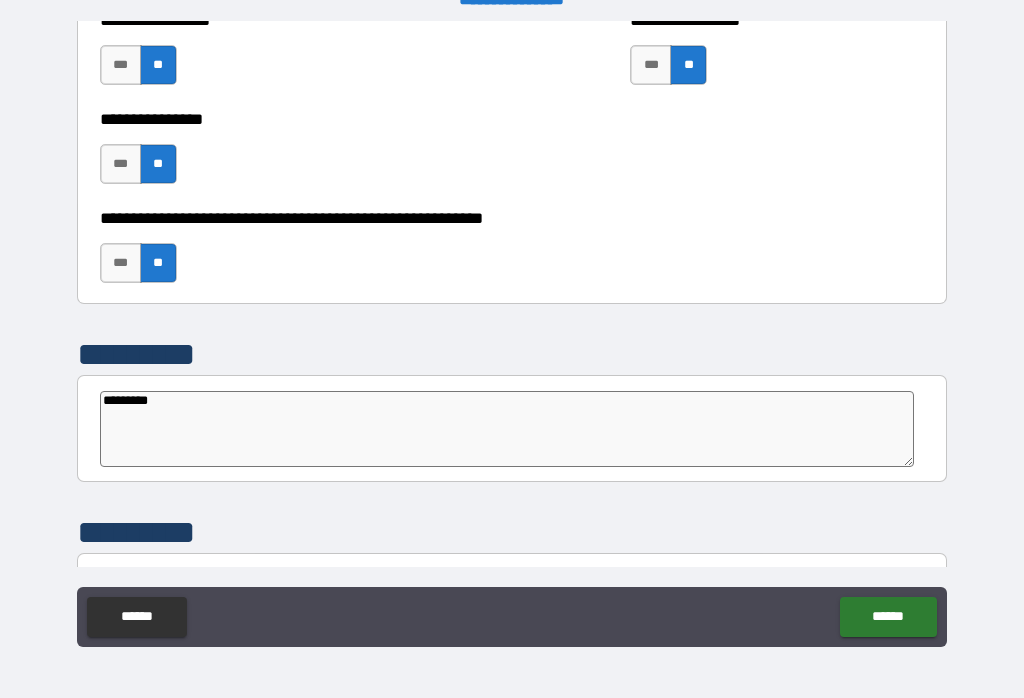 type on "********" 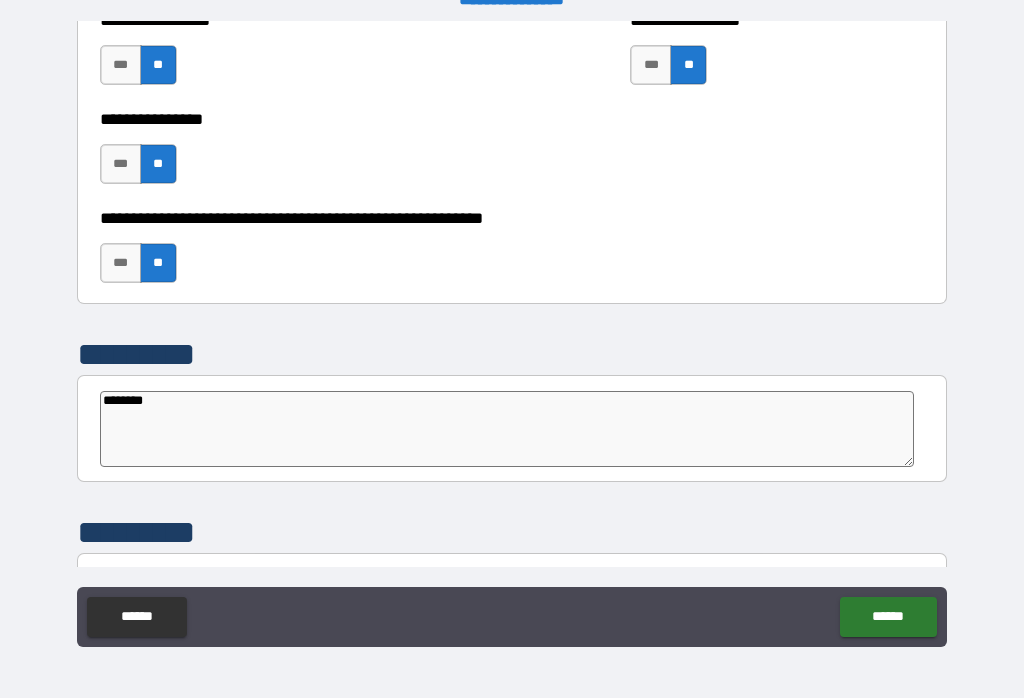 type on "*" 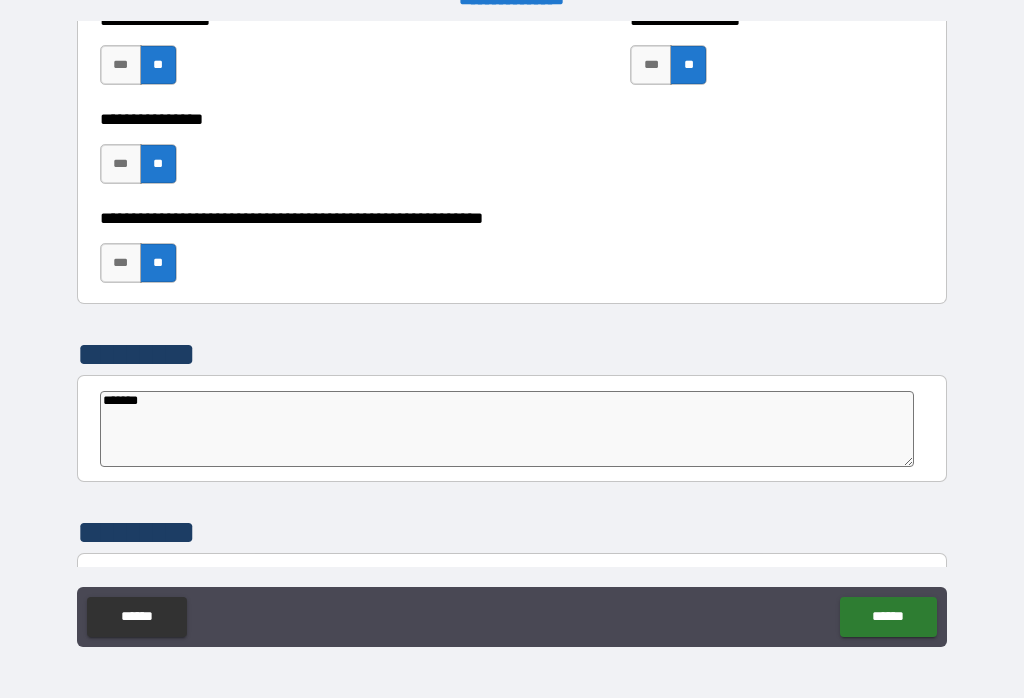 type on "*" 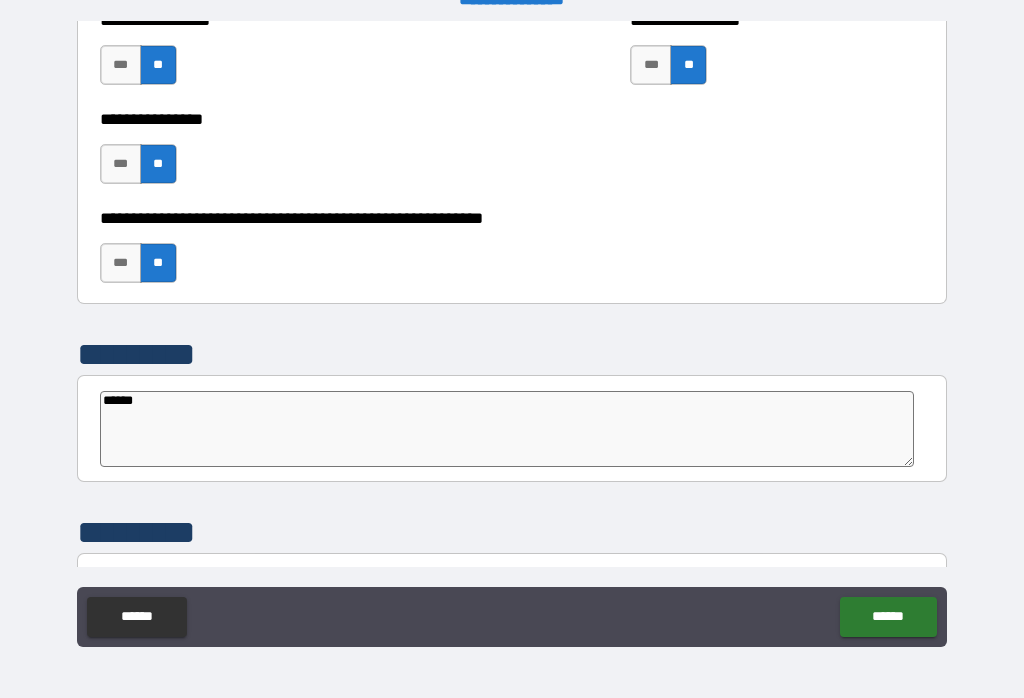 type on "*" 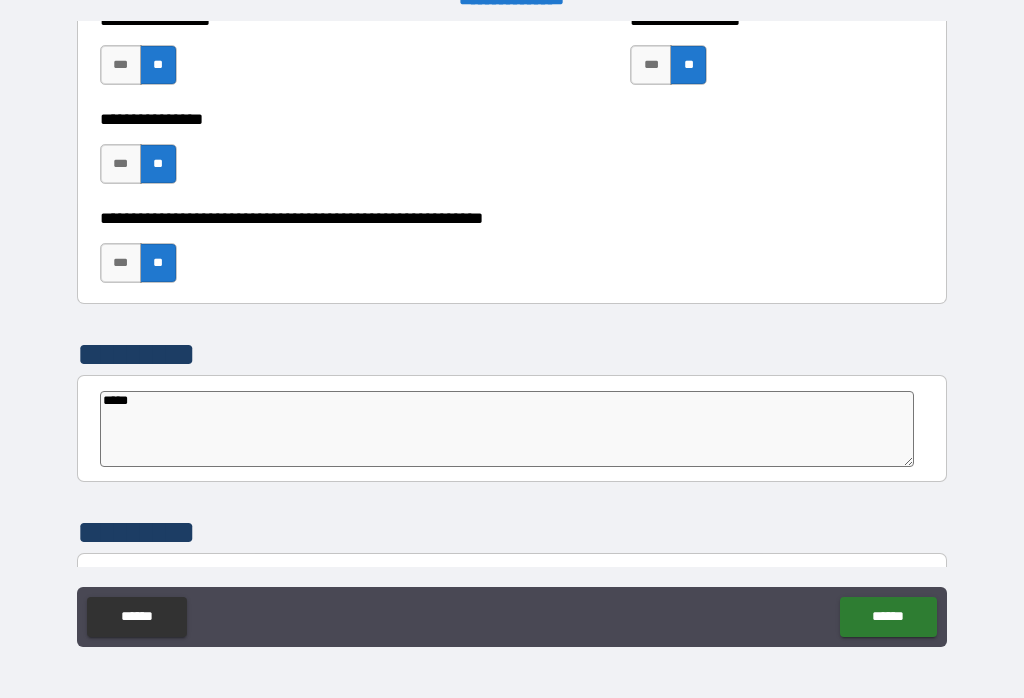 type on "*" 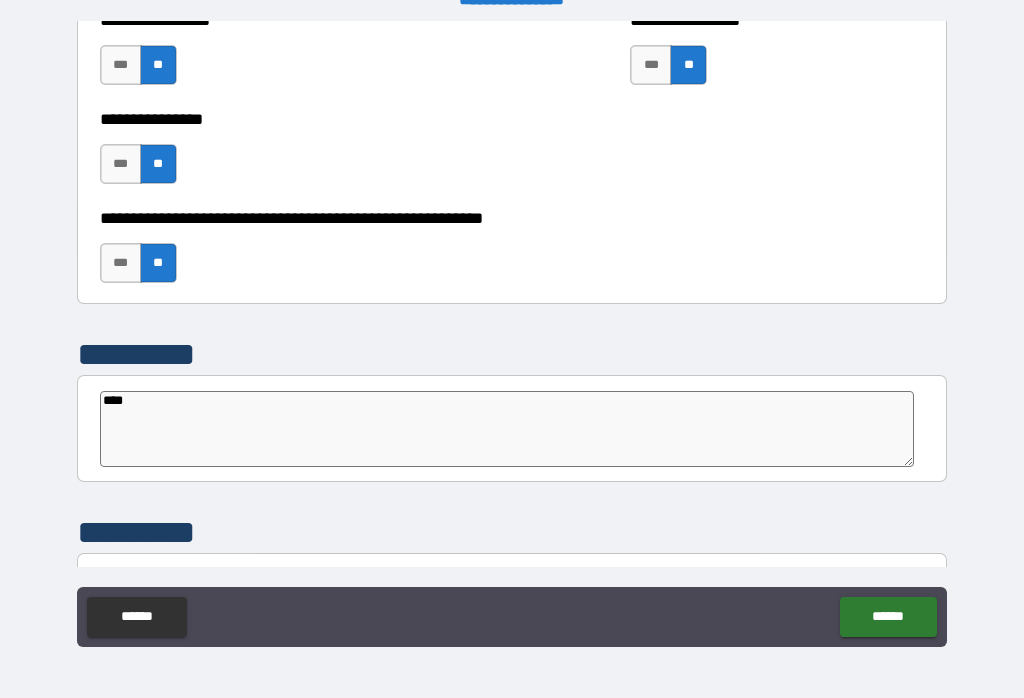 type on "*" 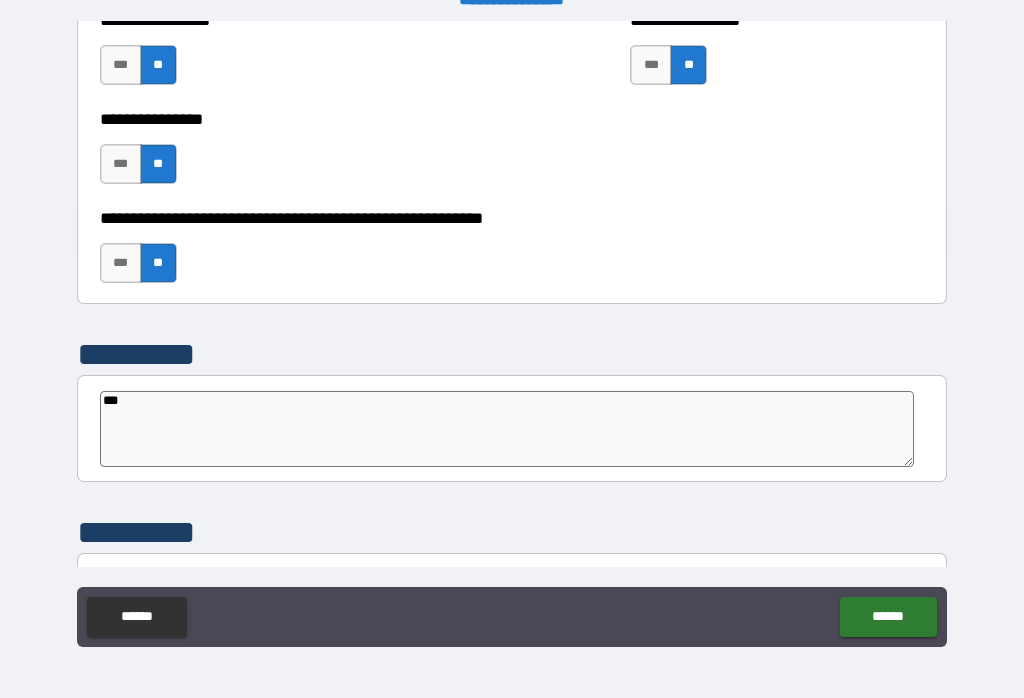 type on "*" 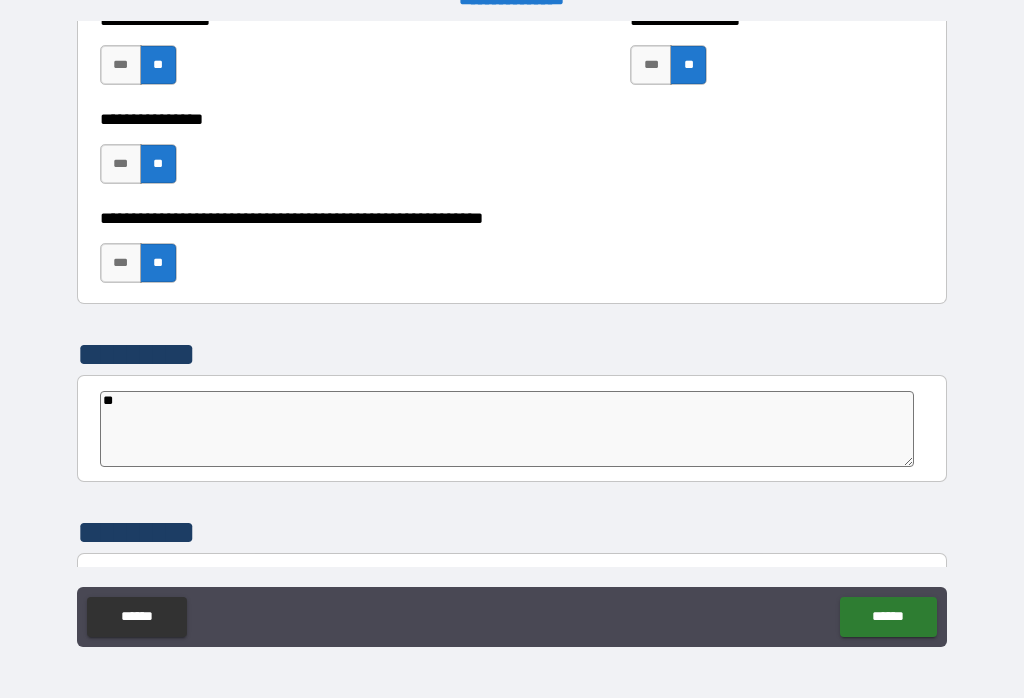 type on "*" 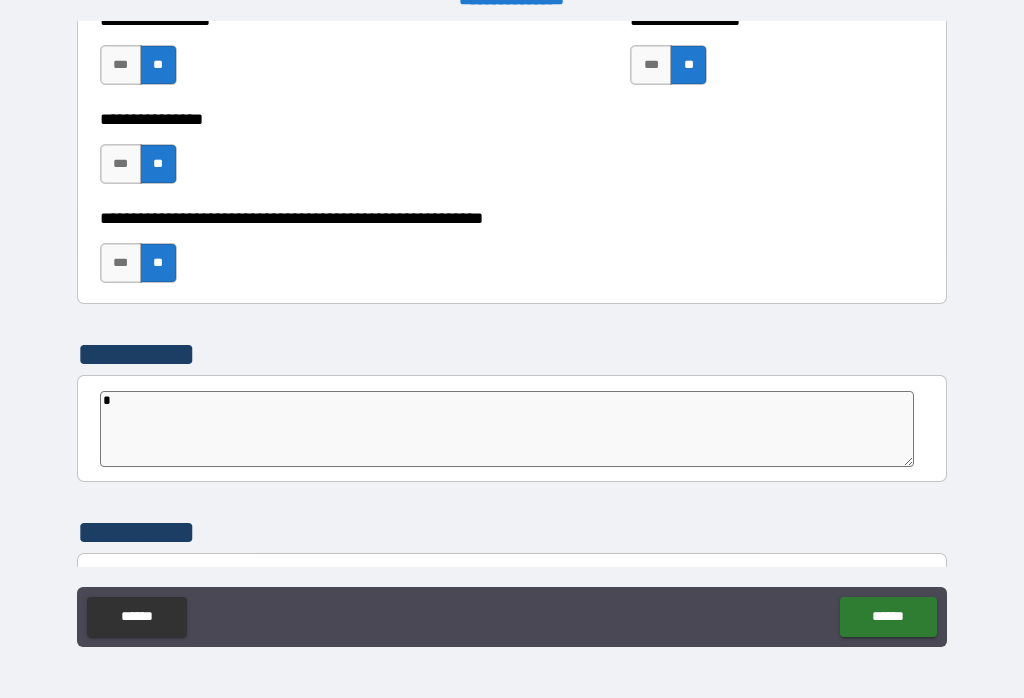 type on "*" 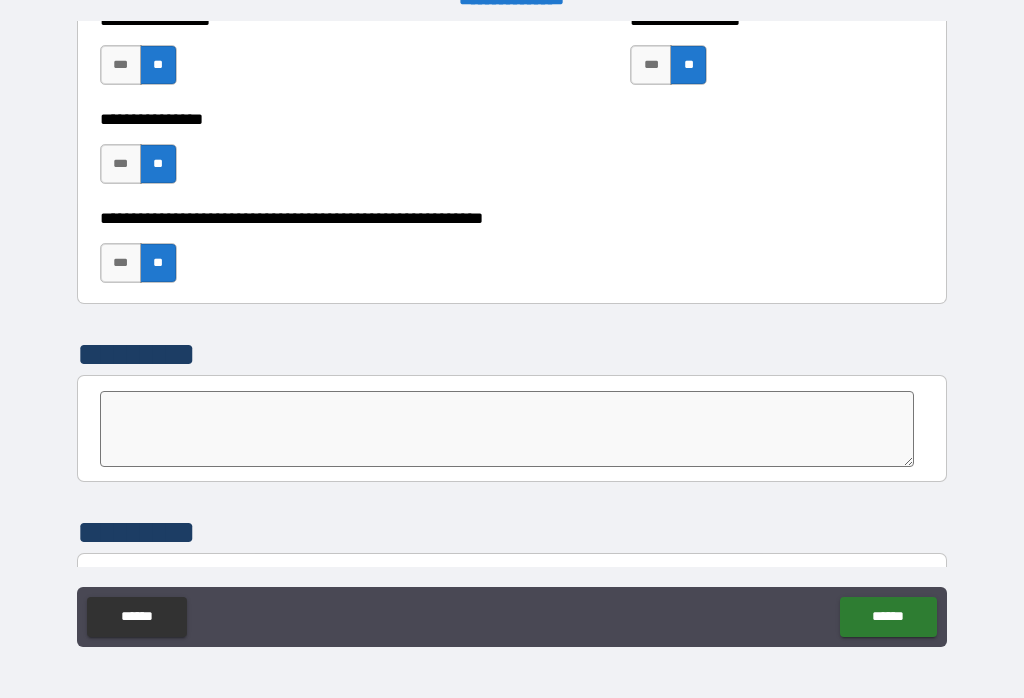 type on "*" 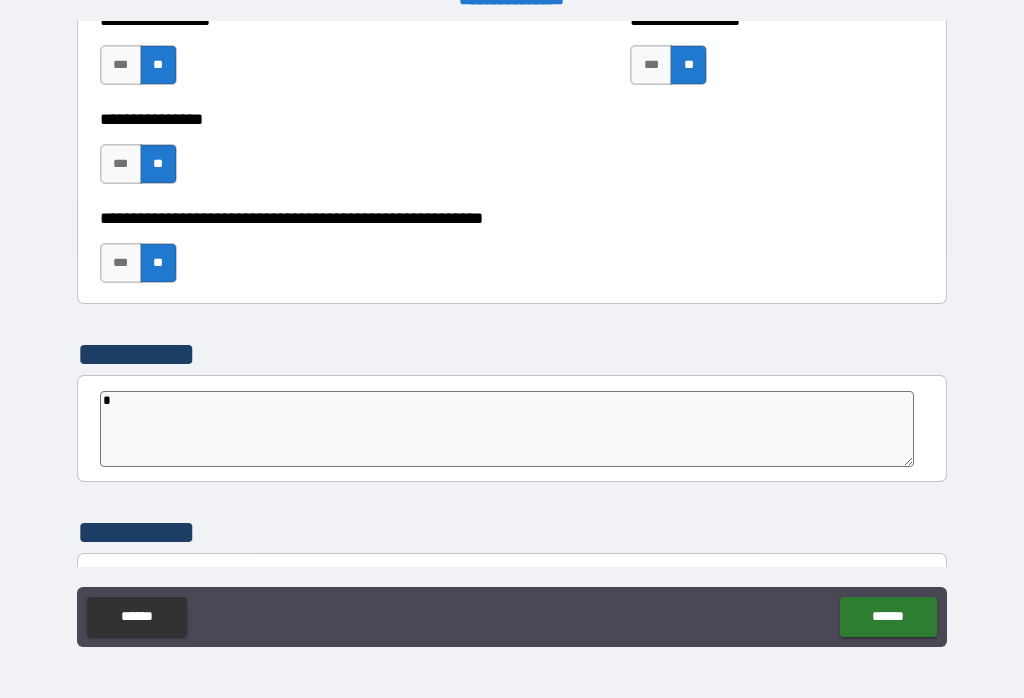 type on "**" 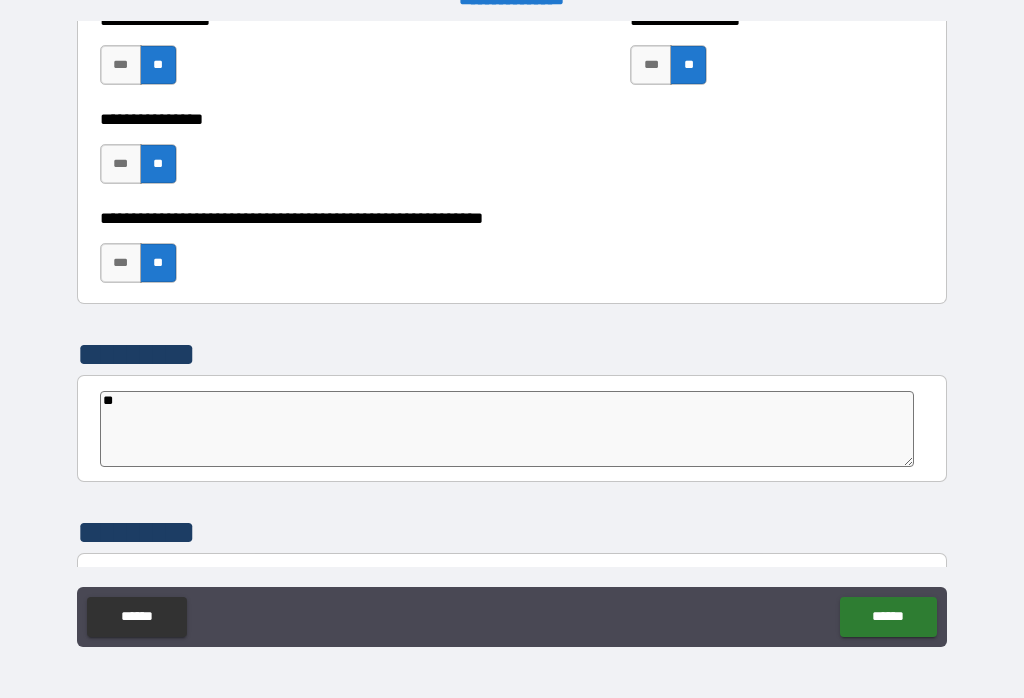 type on "***" 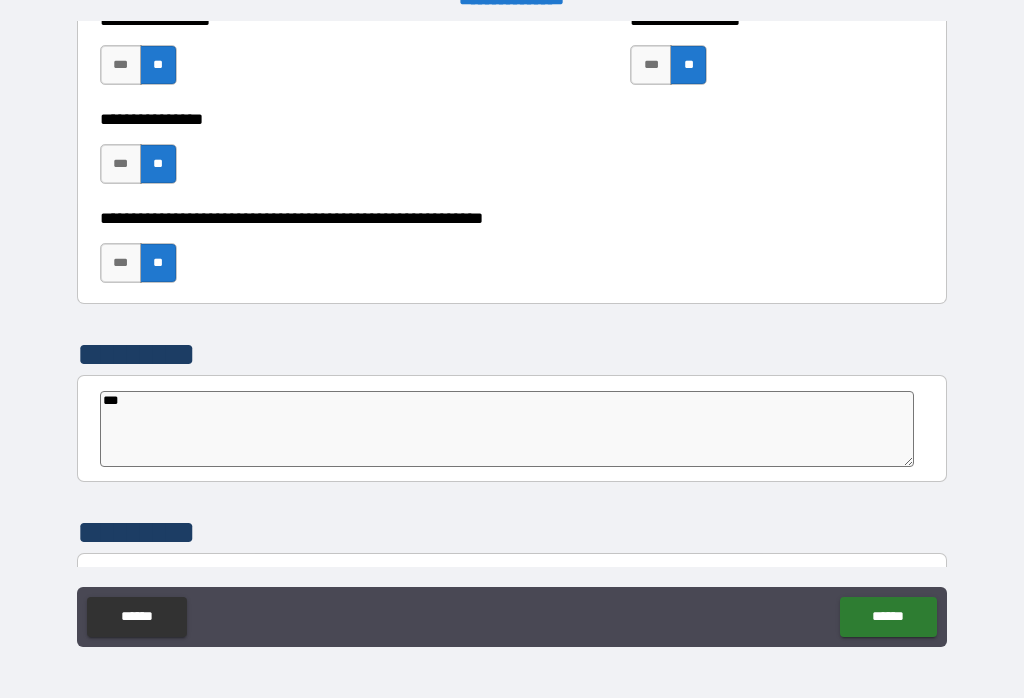 type on "*" 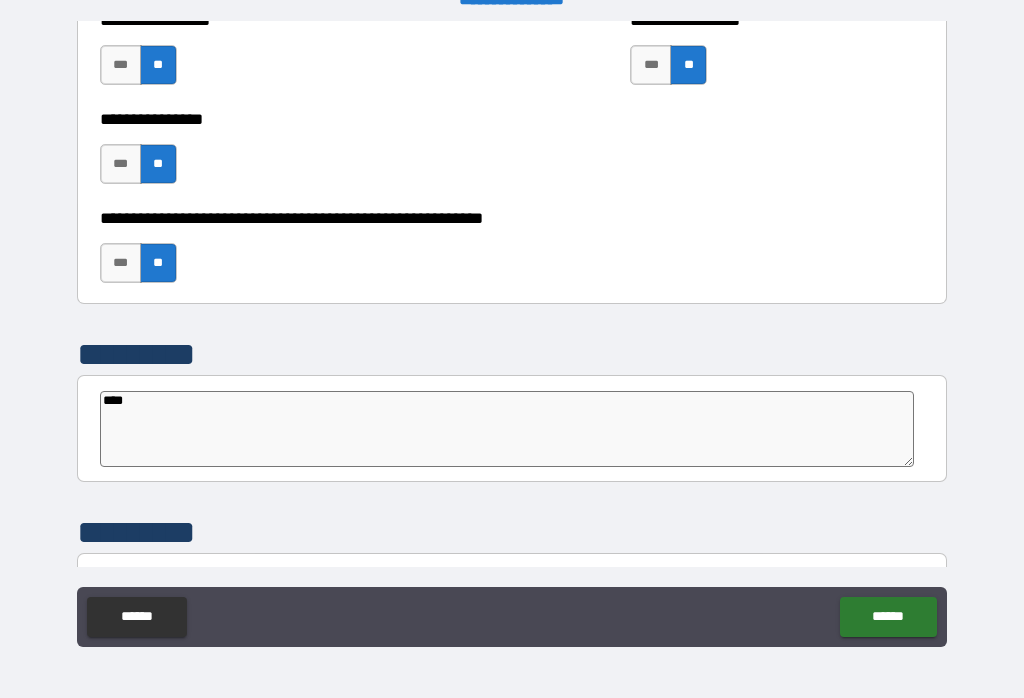 type on "*****" 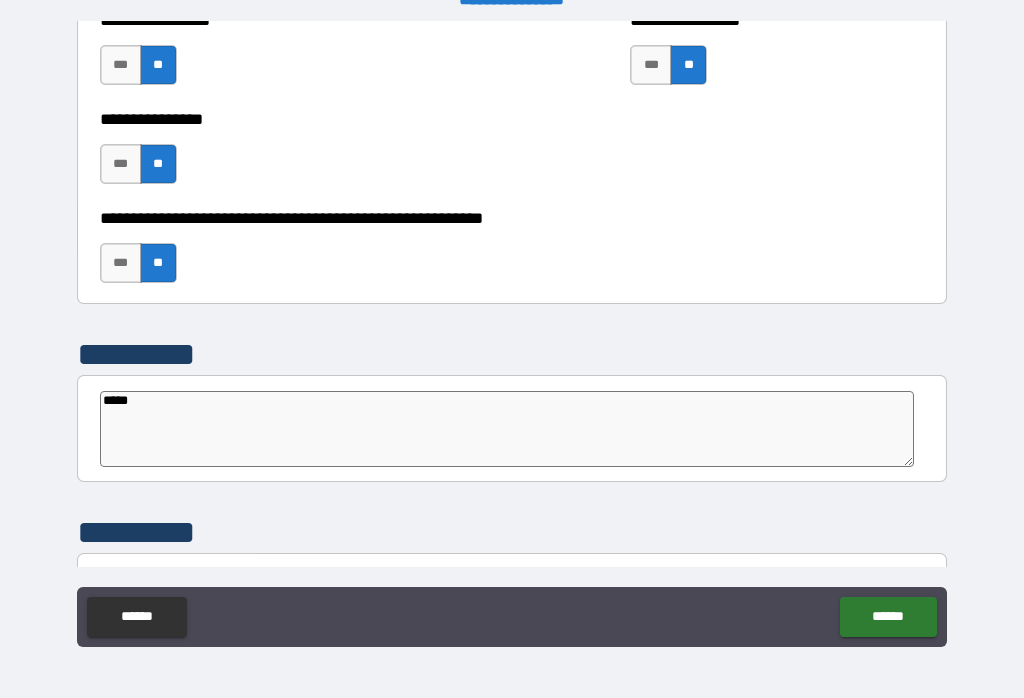 type on "*" 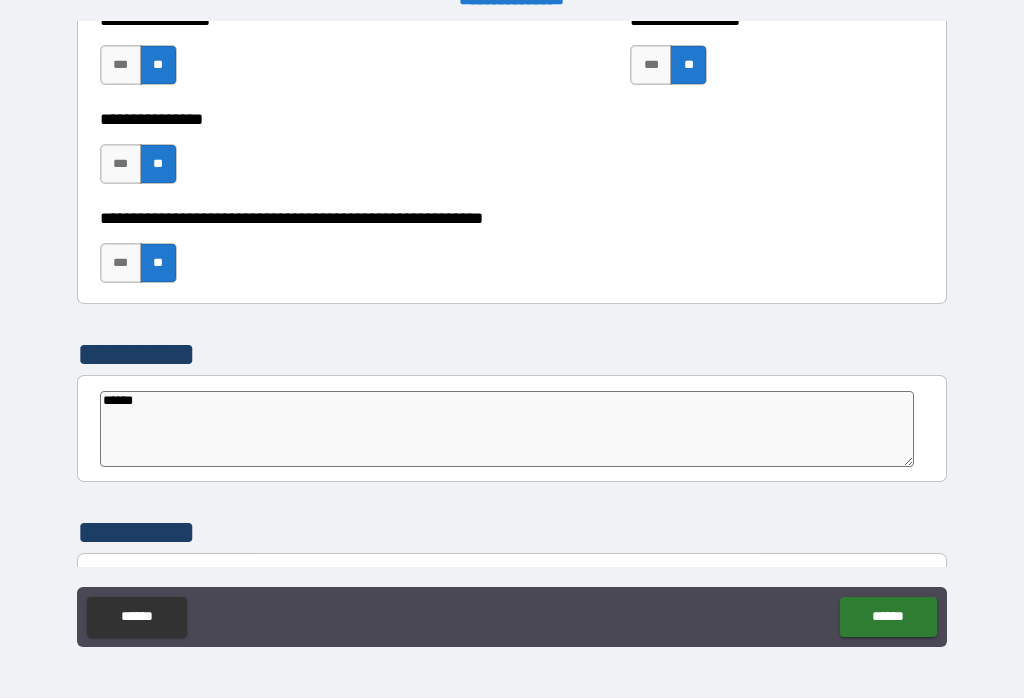 type on "*******" 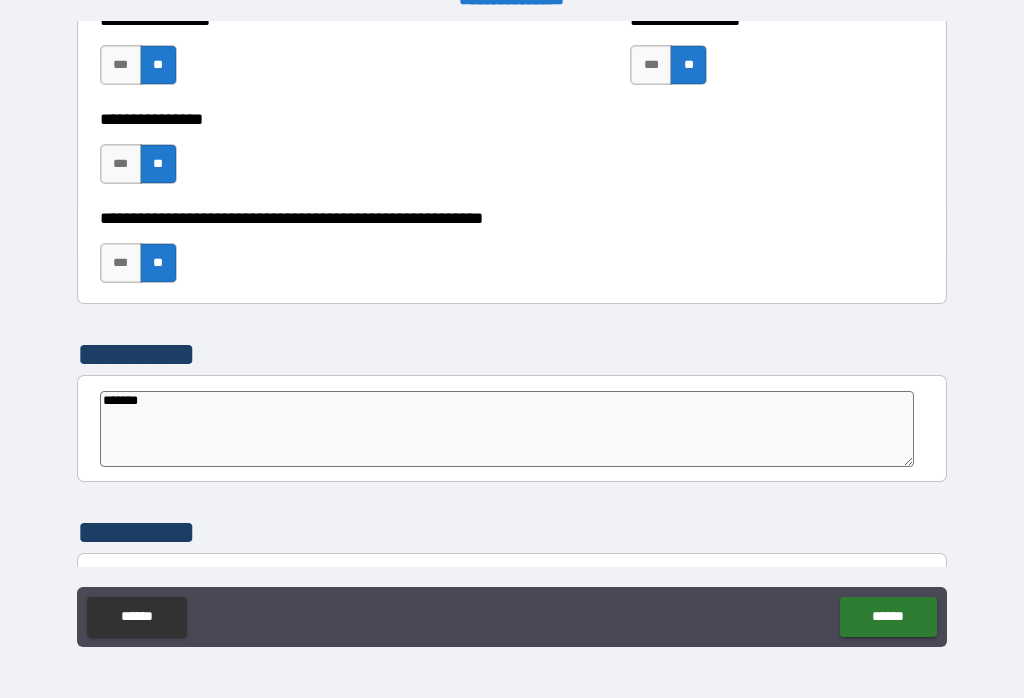 type on "*" 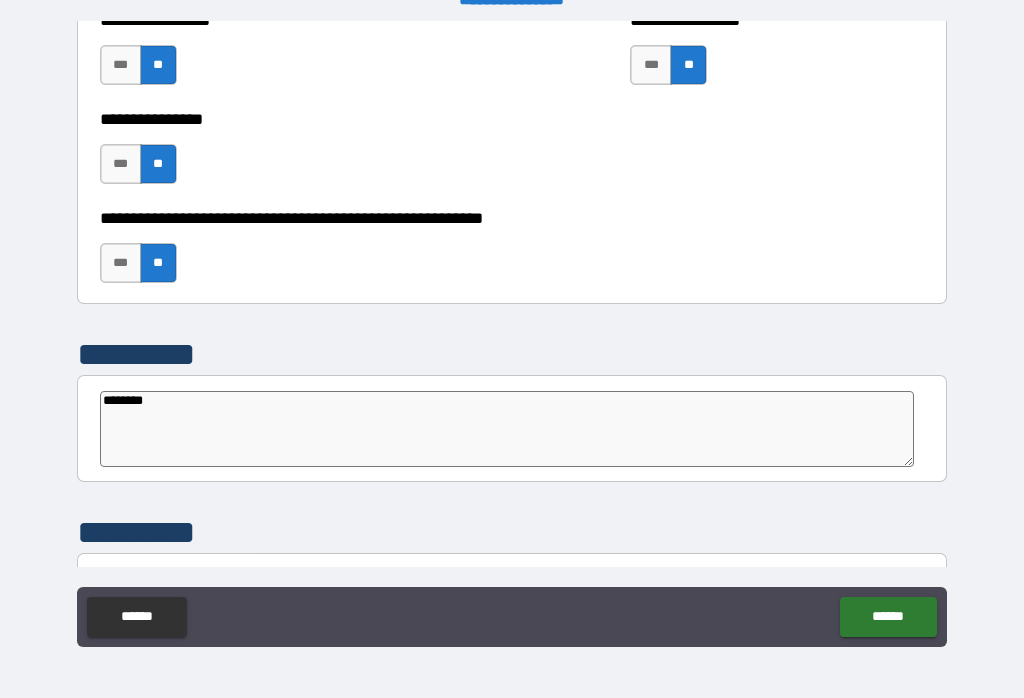 type on "*******" 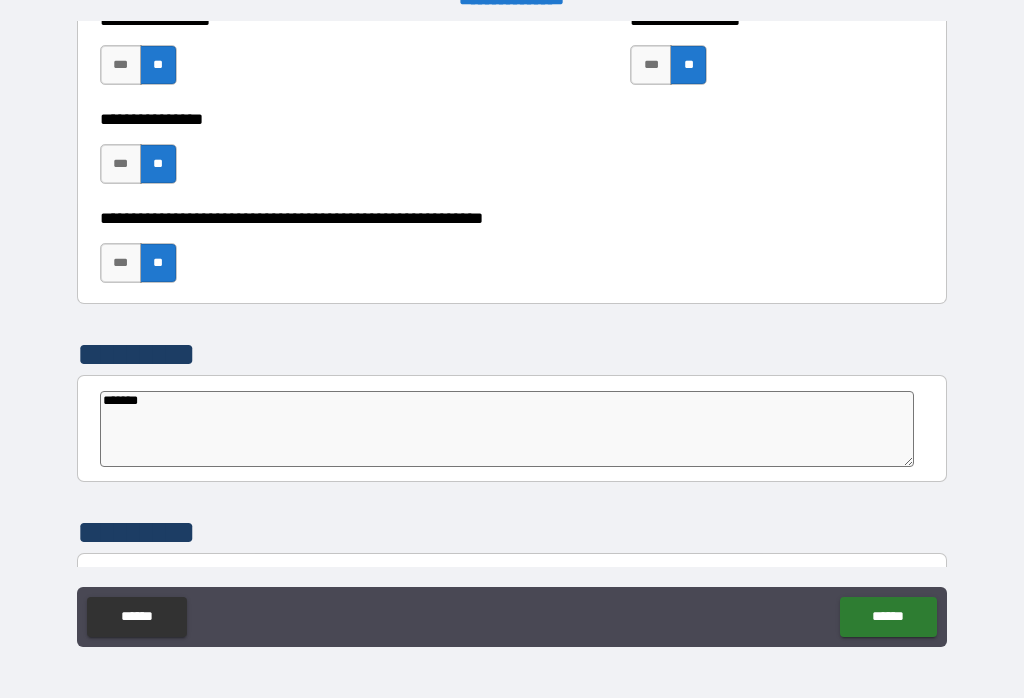 type on "*******" 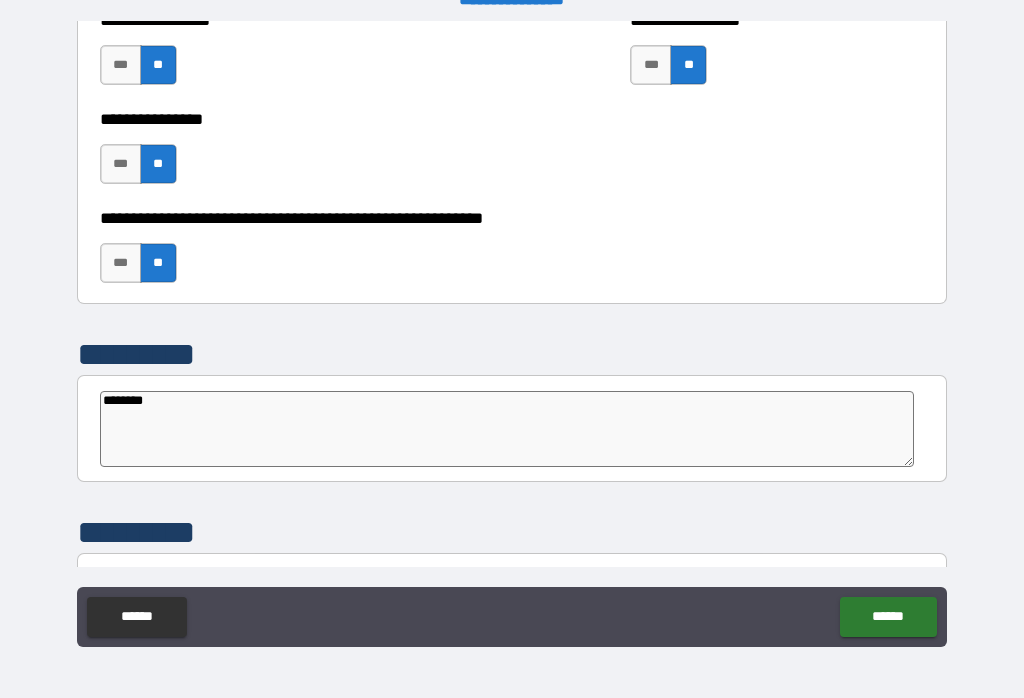 type on "*" 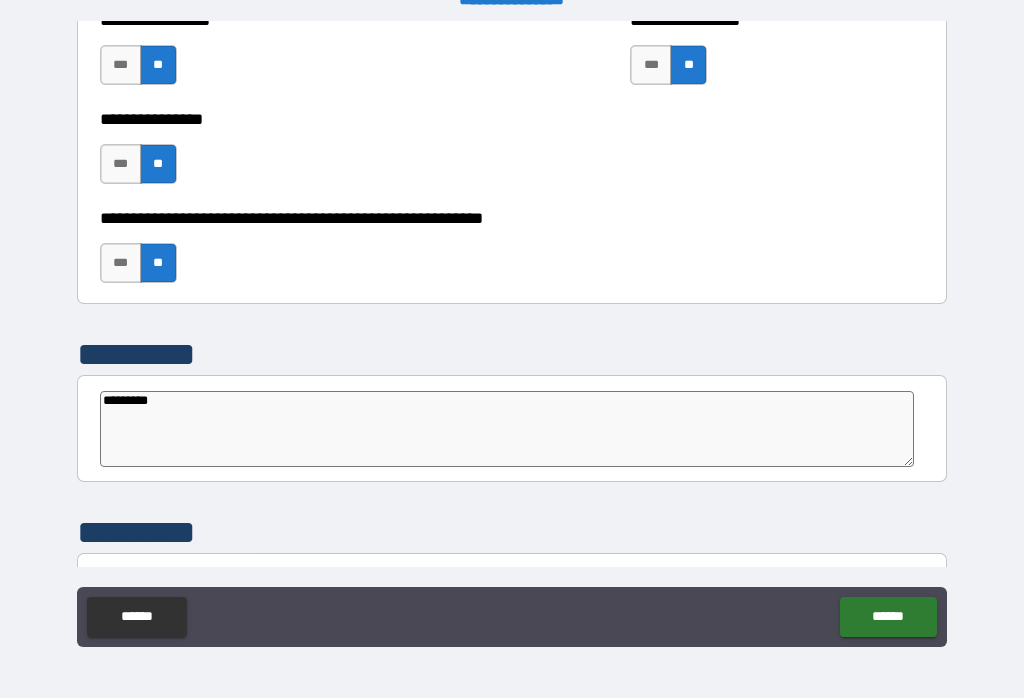 type on "**********" 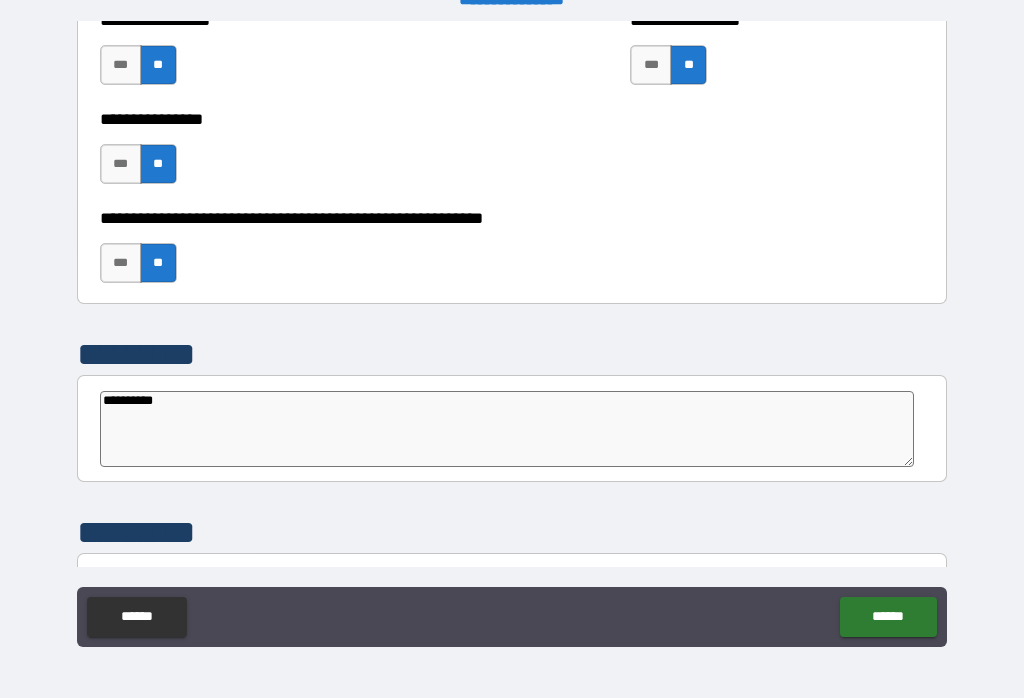 type on "**********" 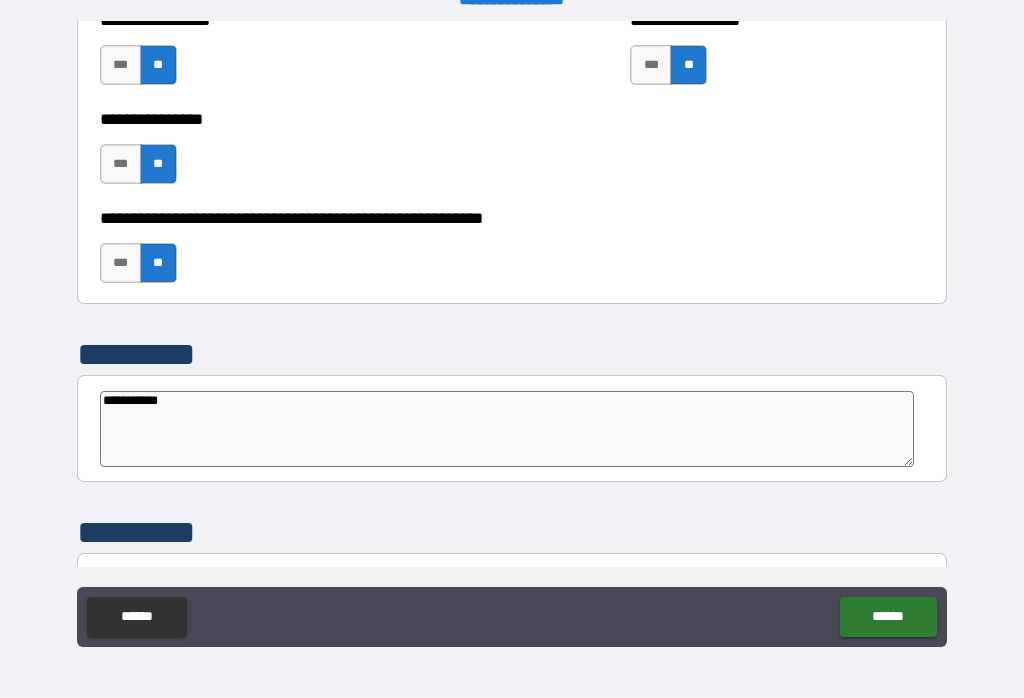 type on "**********" 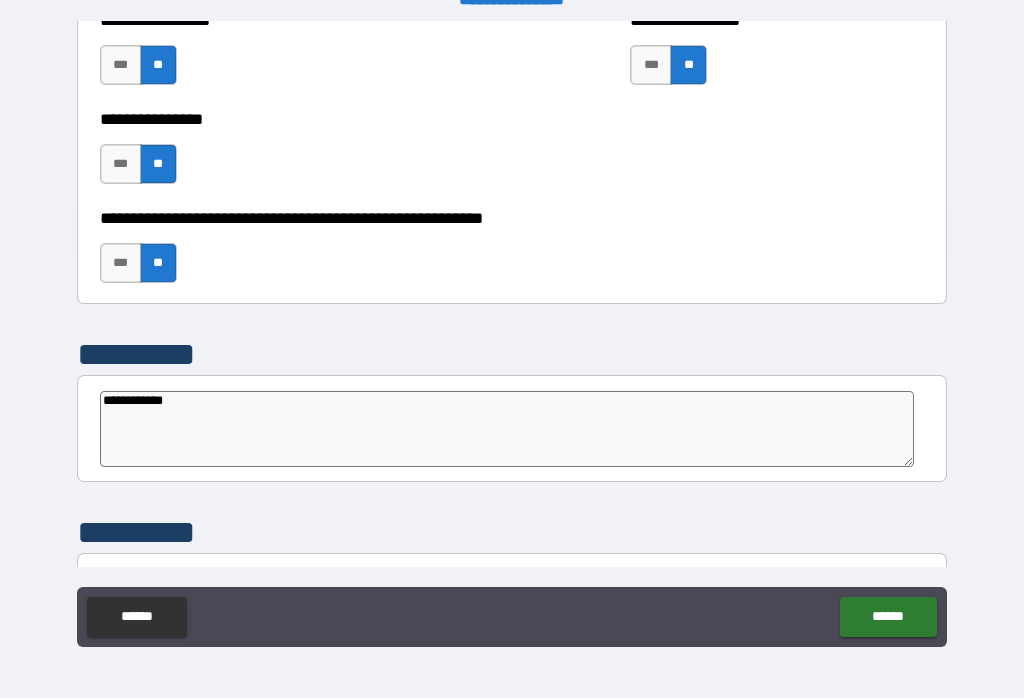 type on "*" 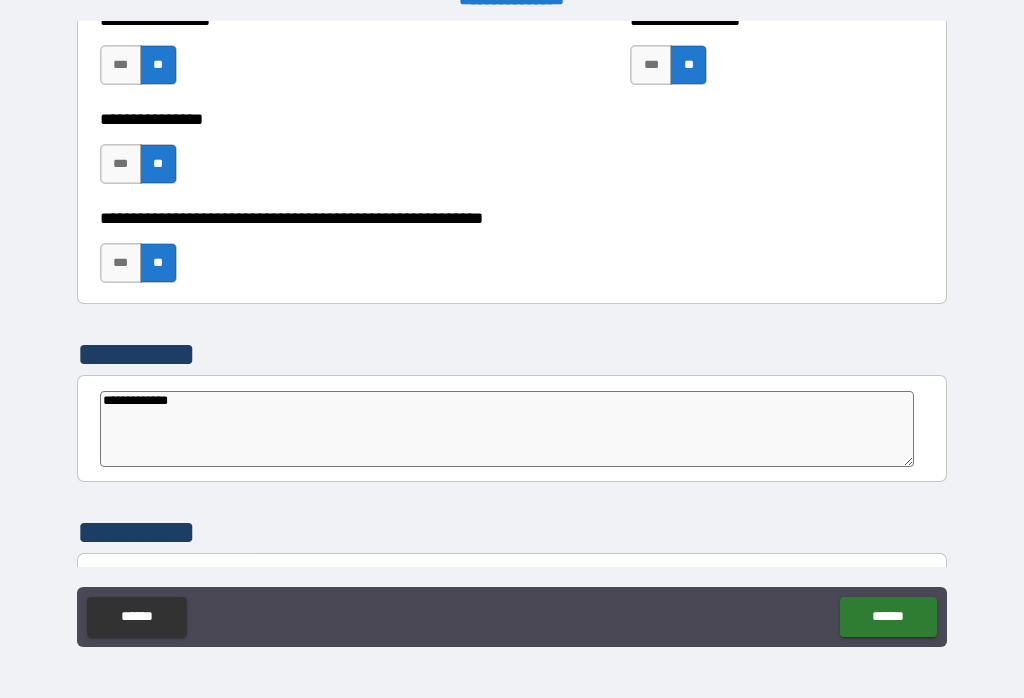 type on "*" 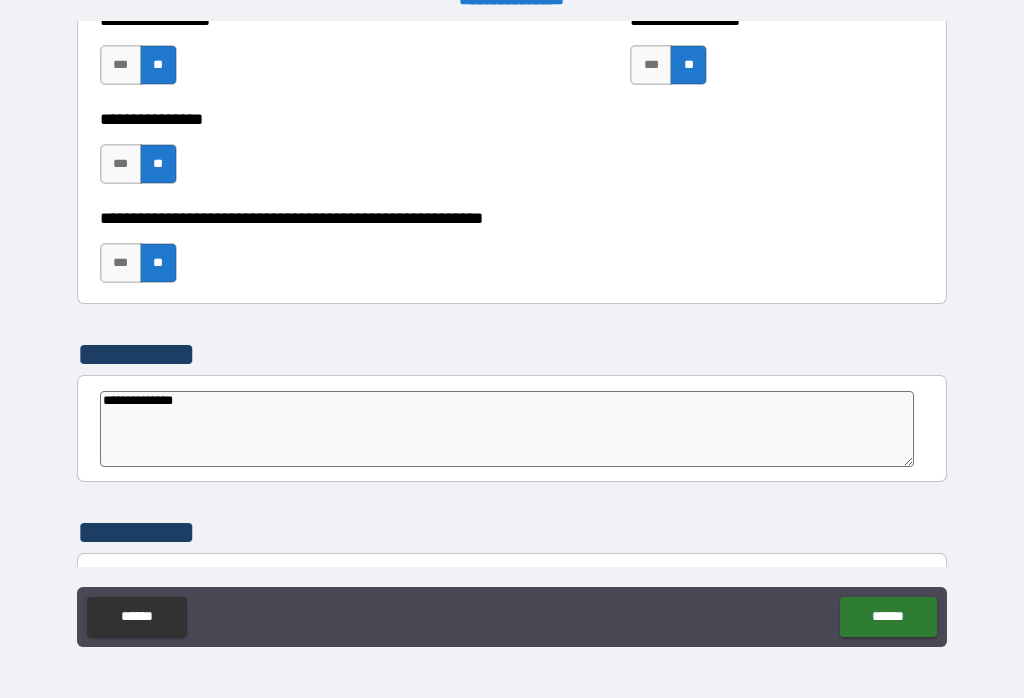 type on "**********" 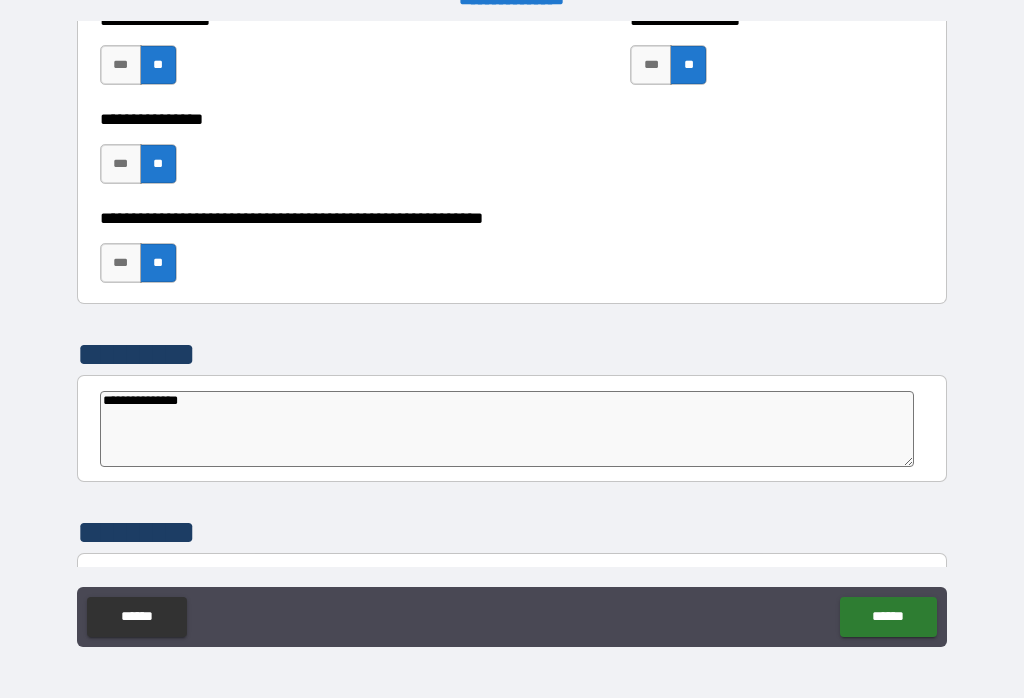 type on "**********" 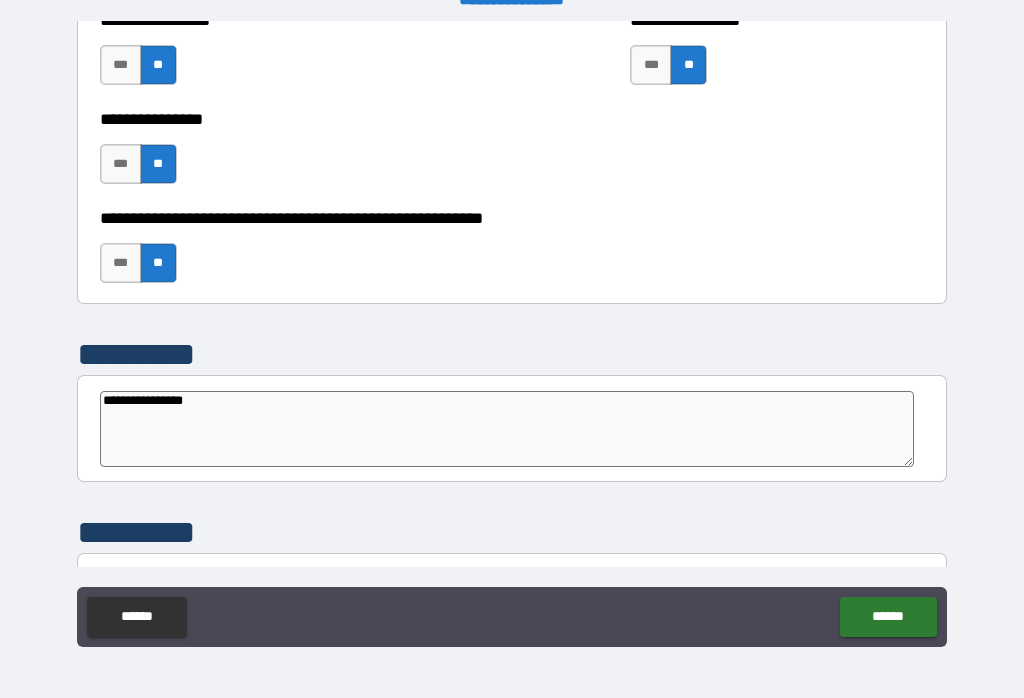 type on "**********" 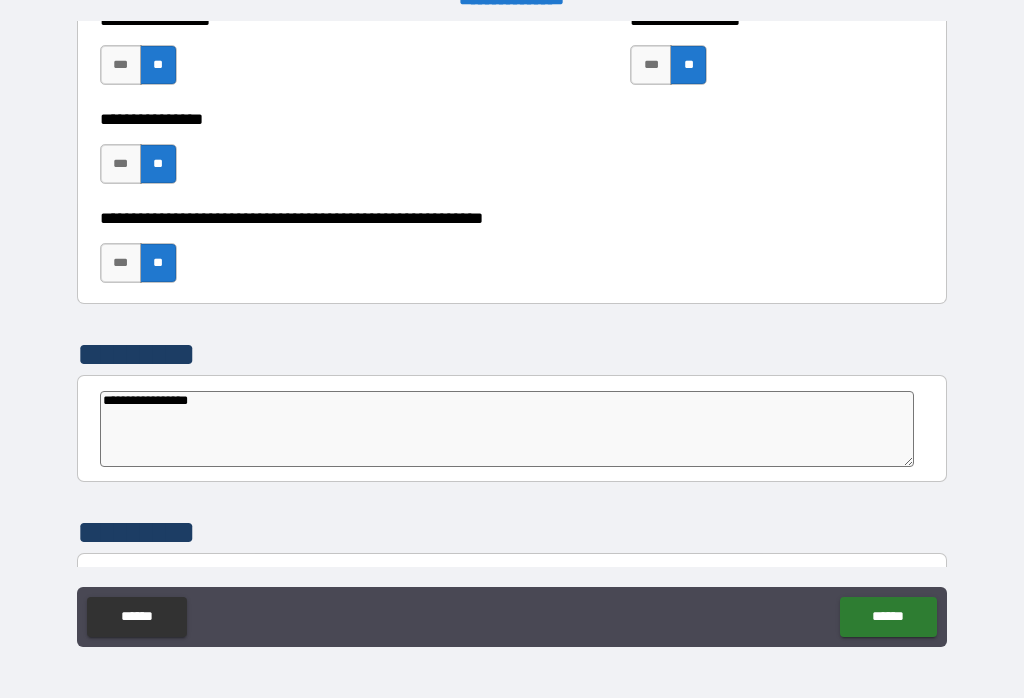 type on "**********" 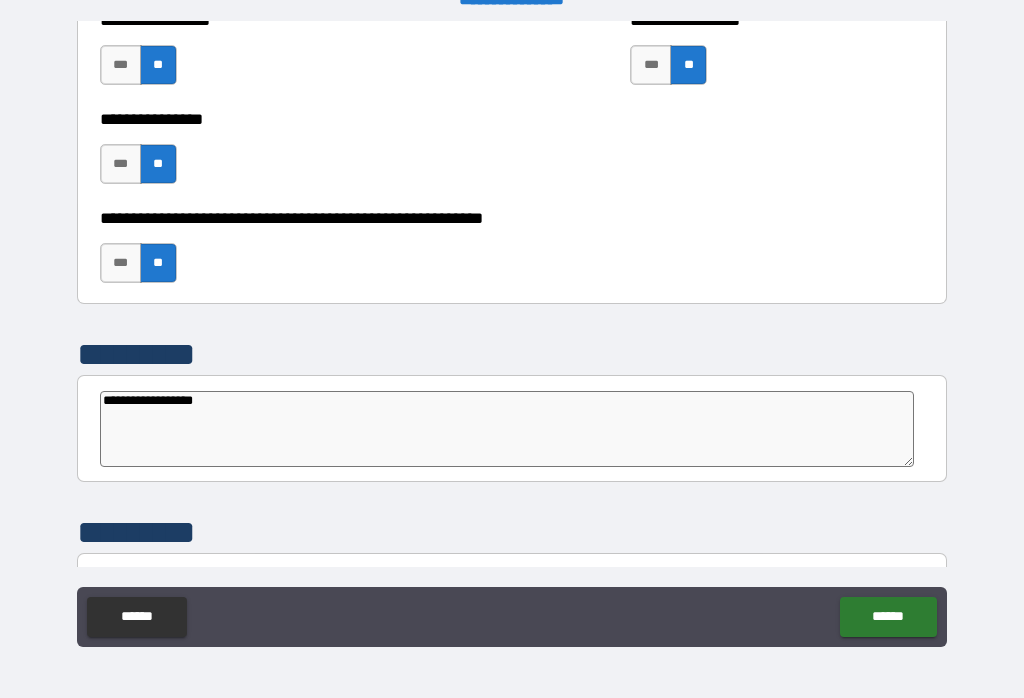 type on "*" 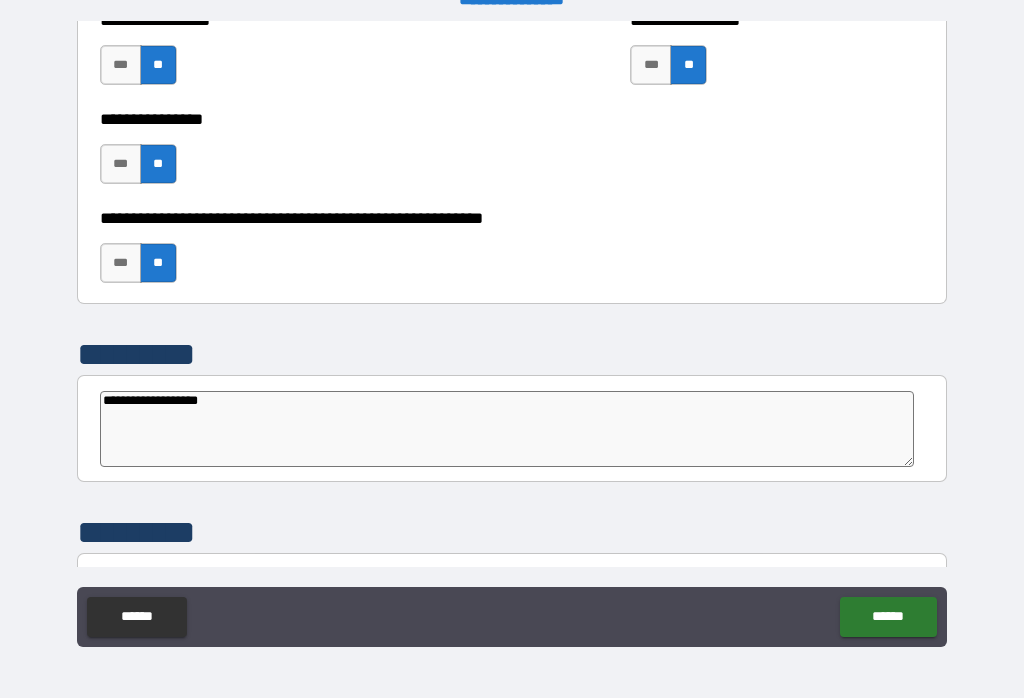 type on "**********" 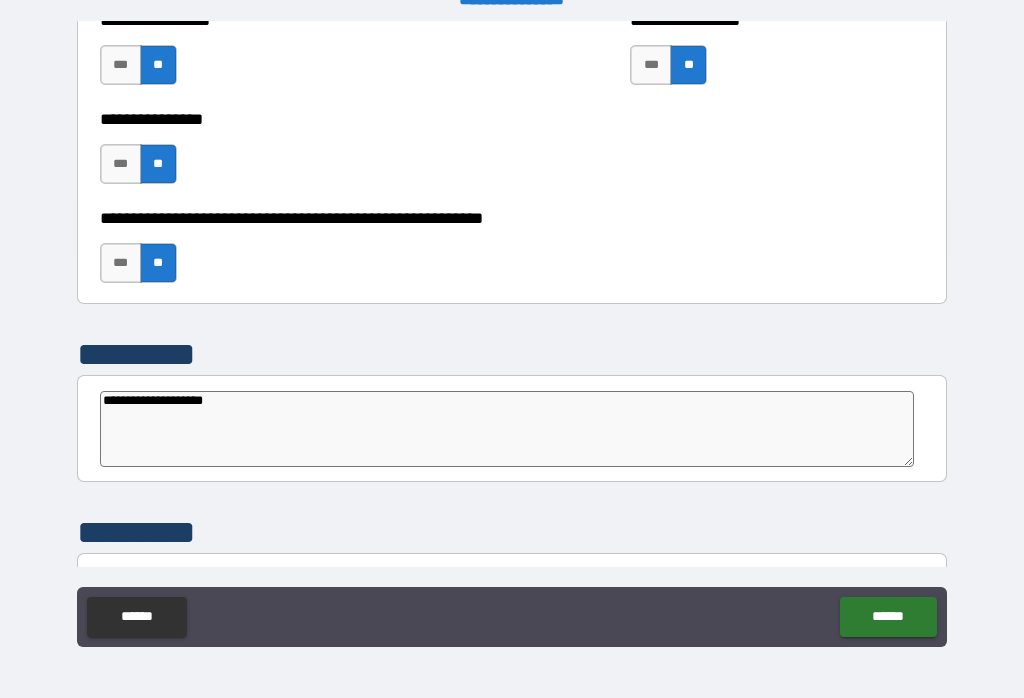 type on "**********" 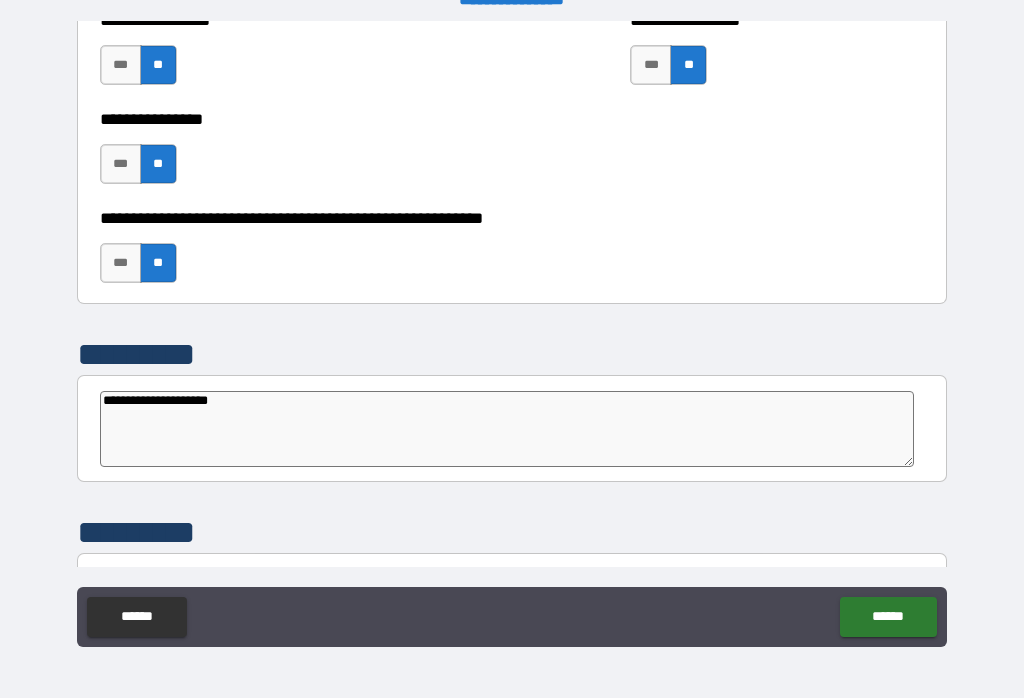 type on "*" 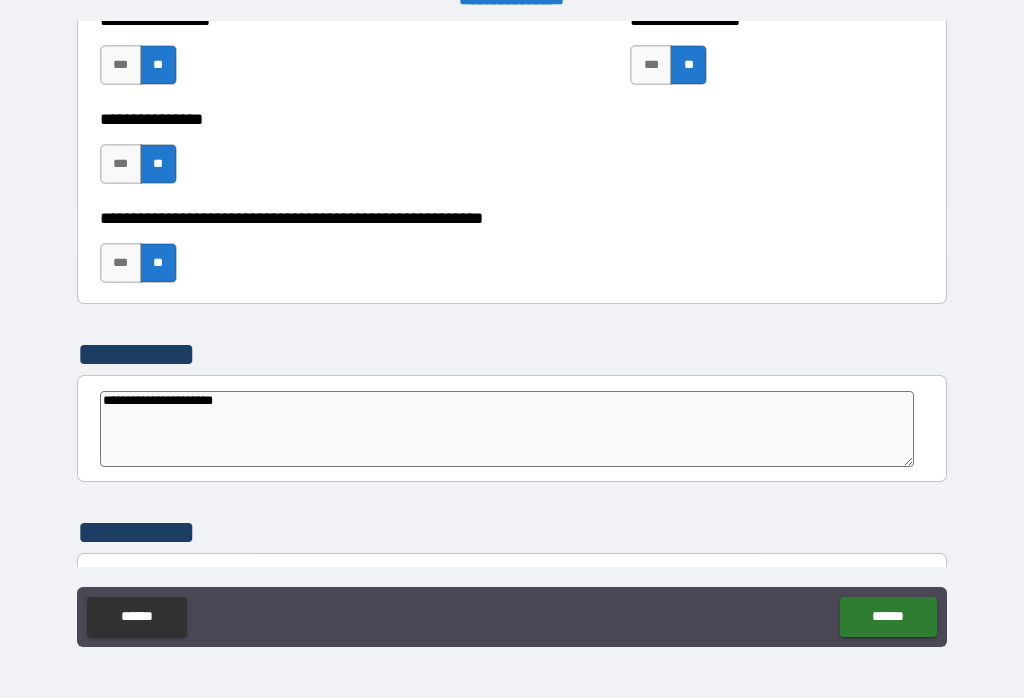 type on "**********" 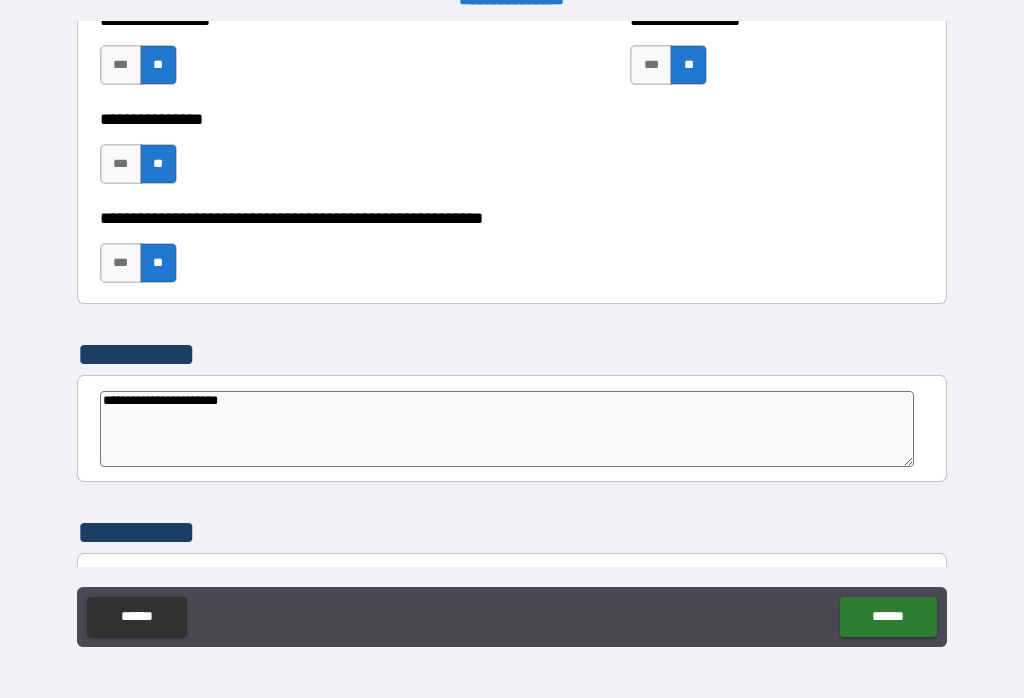 type on "*" 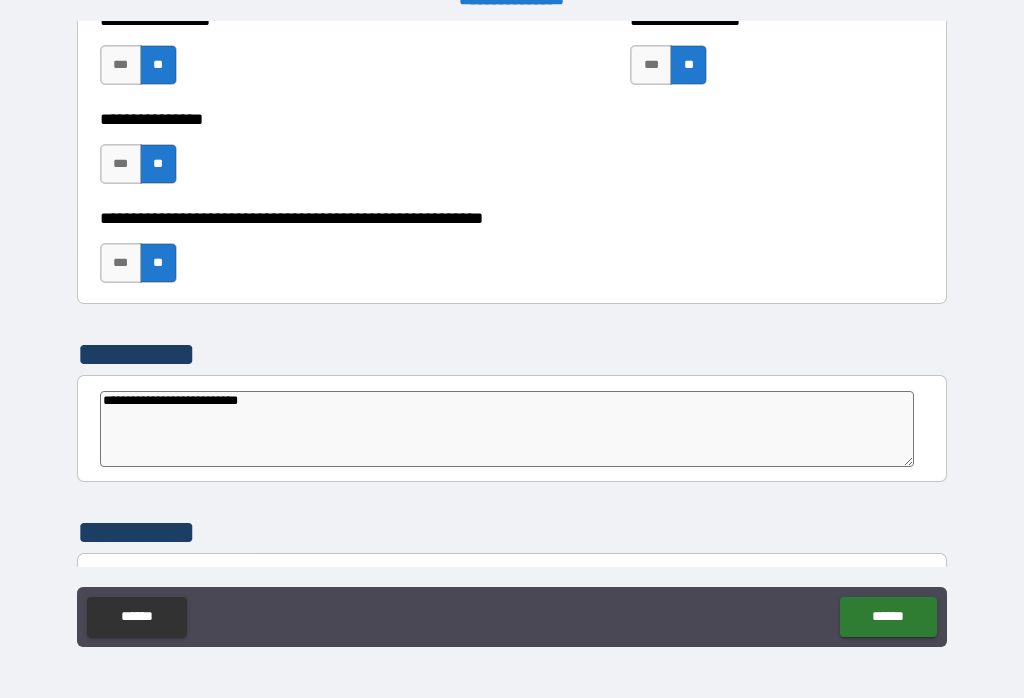 scroll, scrollTop: 6222, scrollLeft: 0, axis: vertical 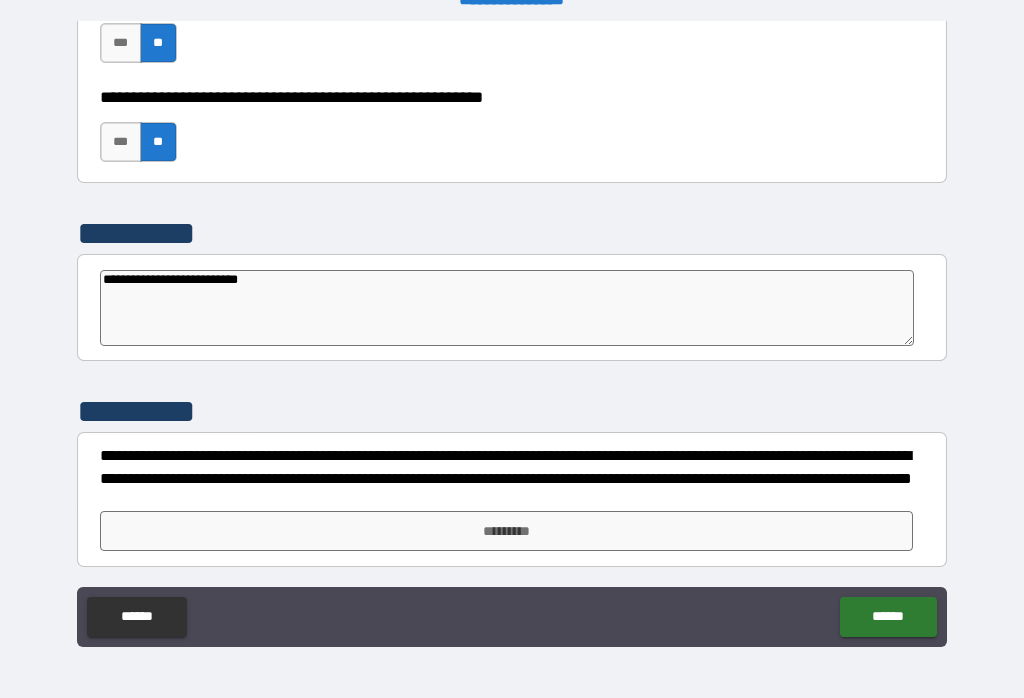 type on "**********" 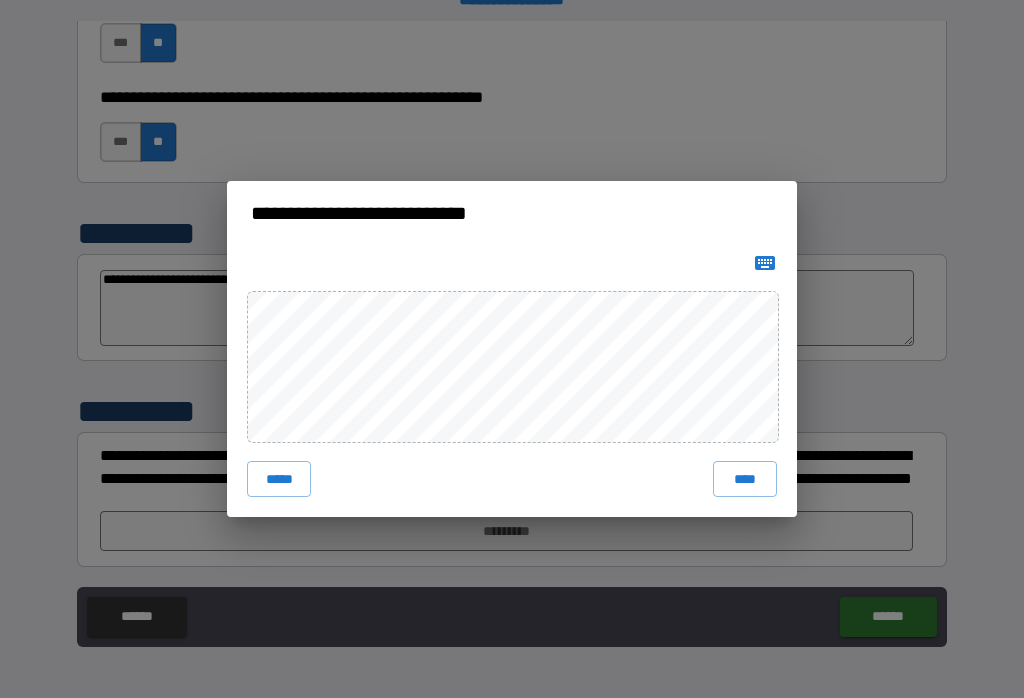 scroll, scrollTop: 31, scrollLeft: 0, axis: vertical 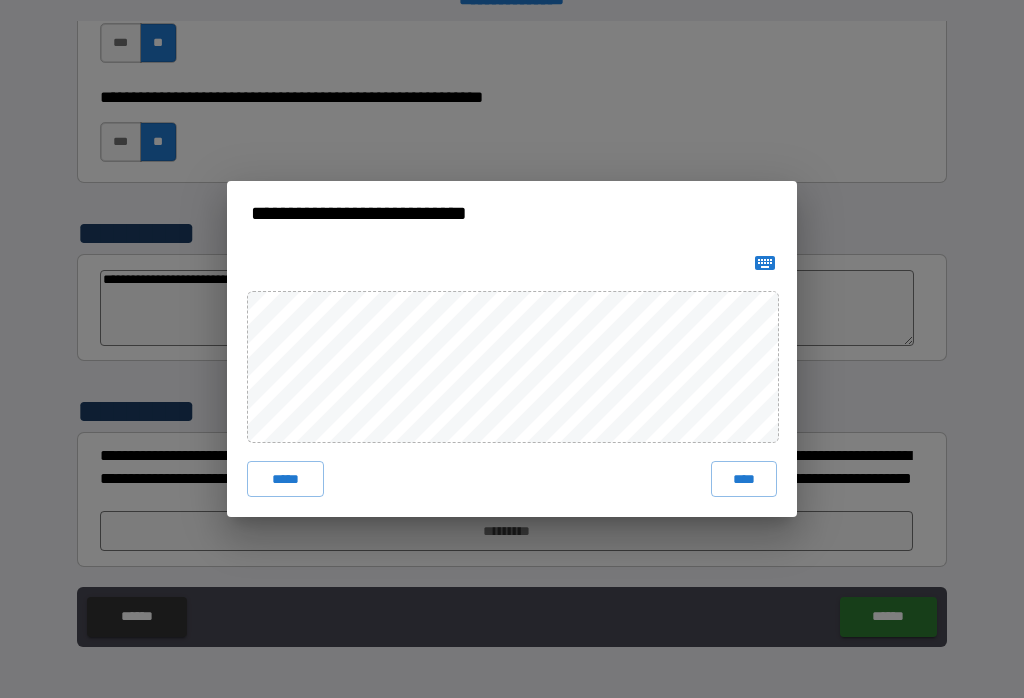 click on "****" at bounding box center [744, 479] 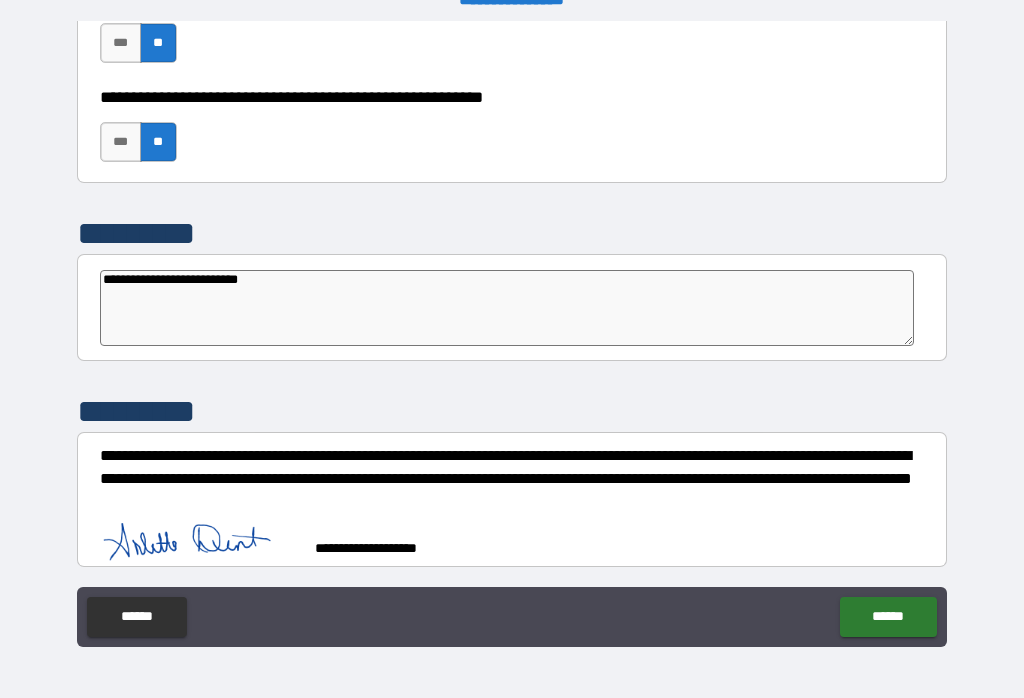 type on "*" 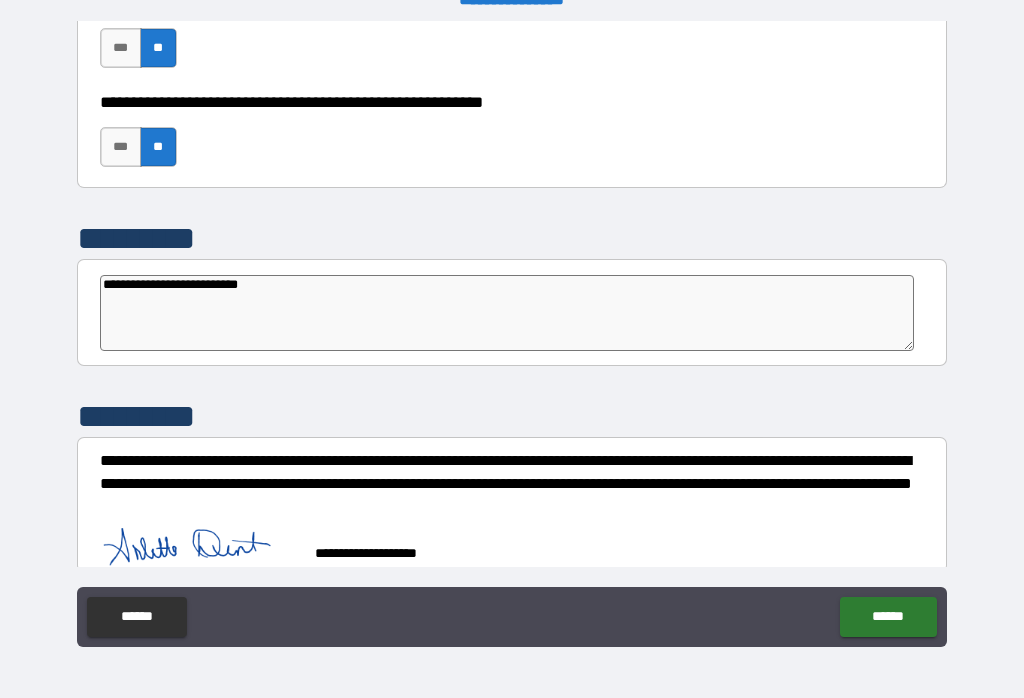 click on "******" at bounding box center [888, 617] 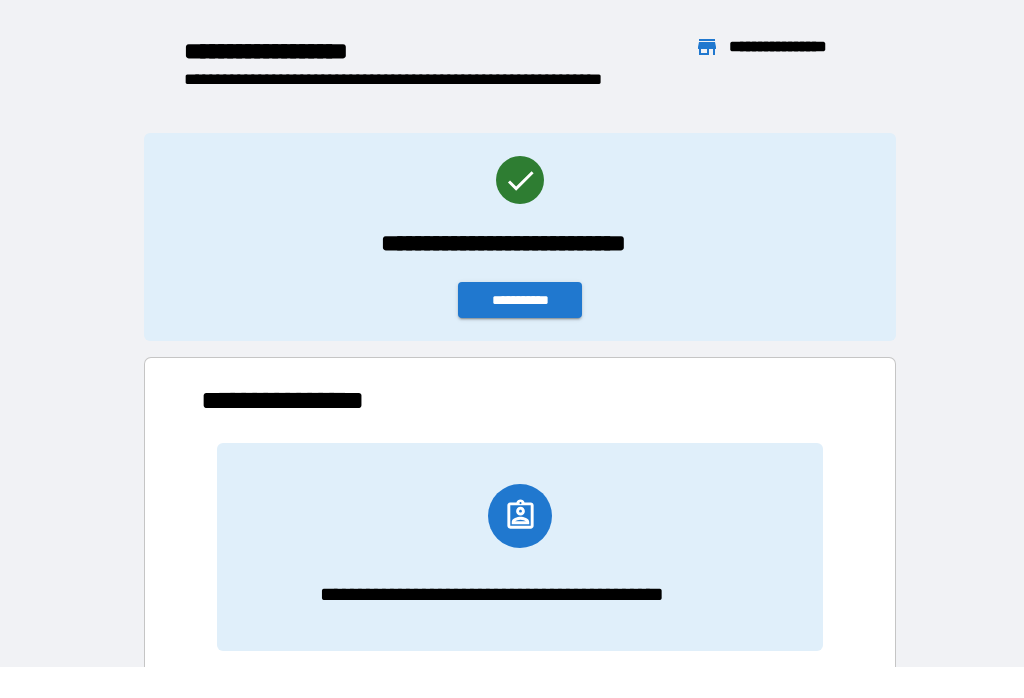 scroll, scrollTop: 1, scrollLeft: 1, axis: both 